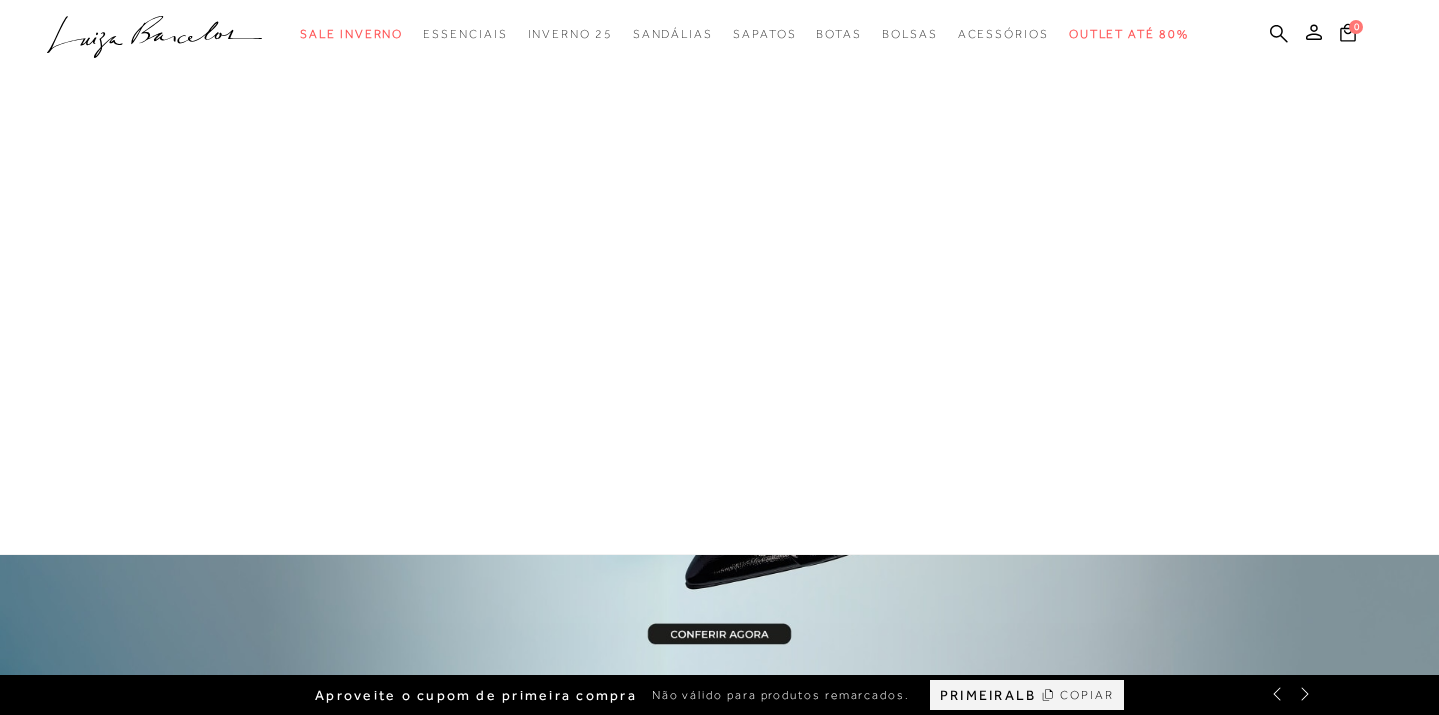 scroll, scrollTop: 0, scrollLeft: 0, axis: both 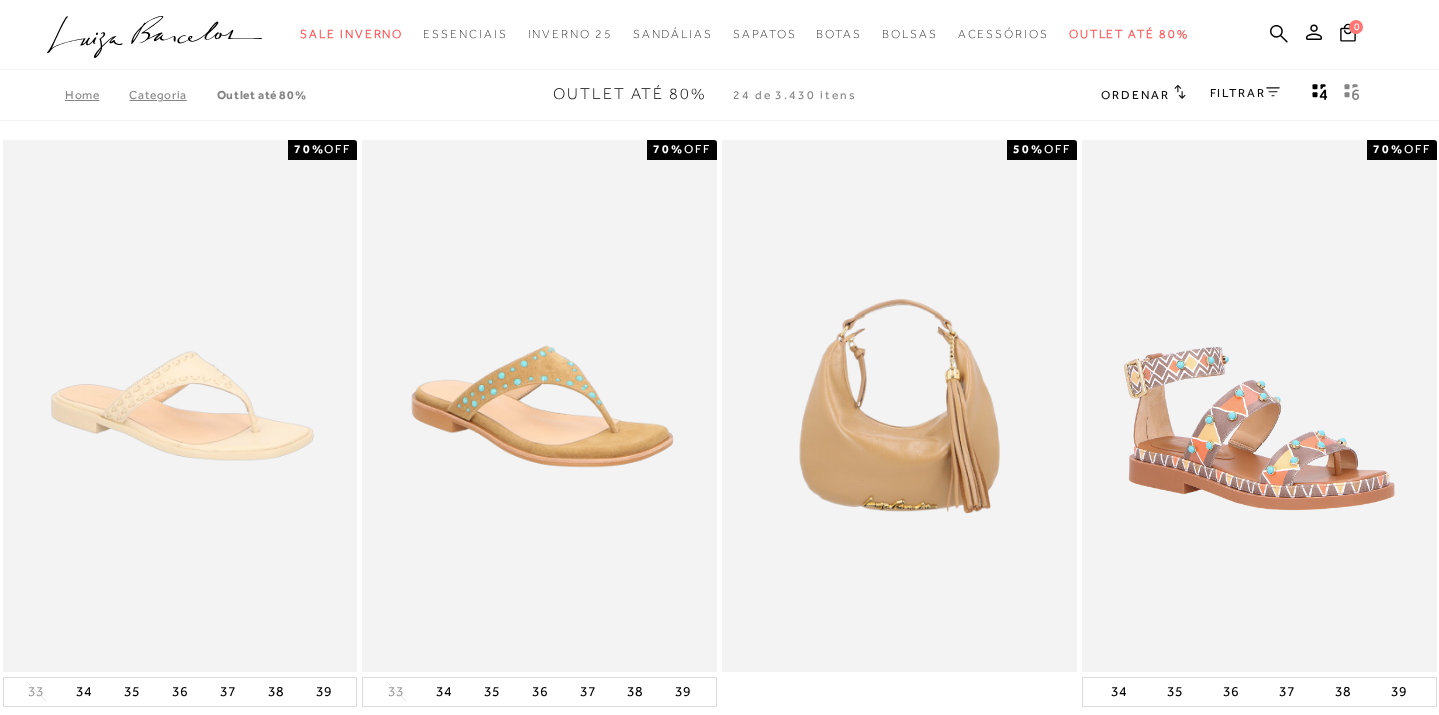 click on "FILTRAR" at bounding box center [1245, 93] 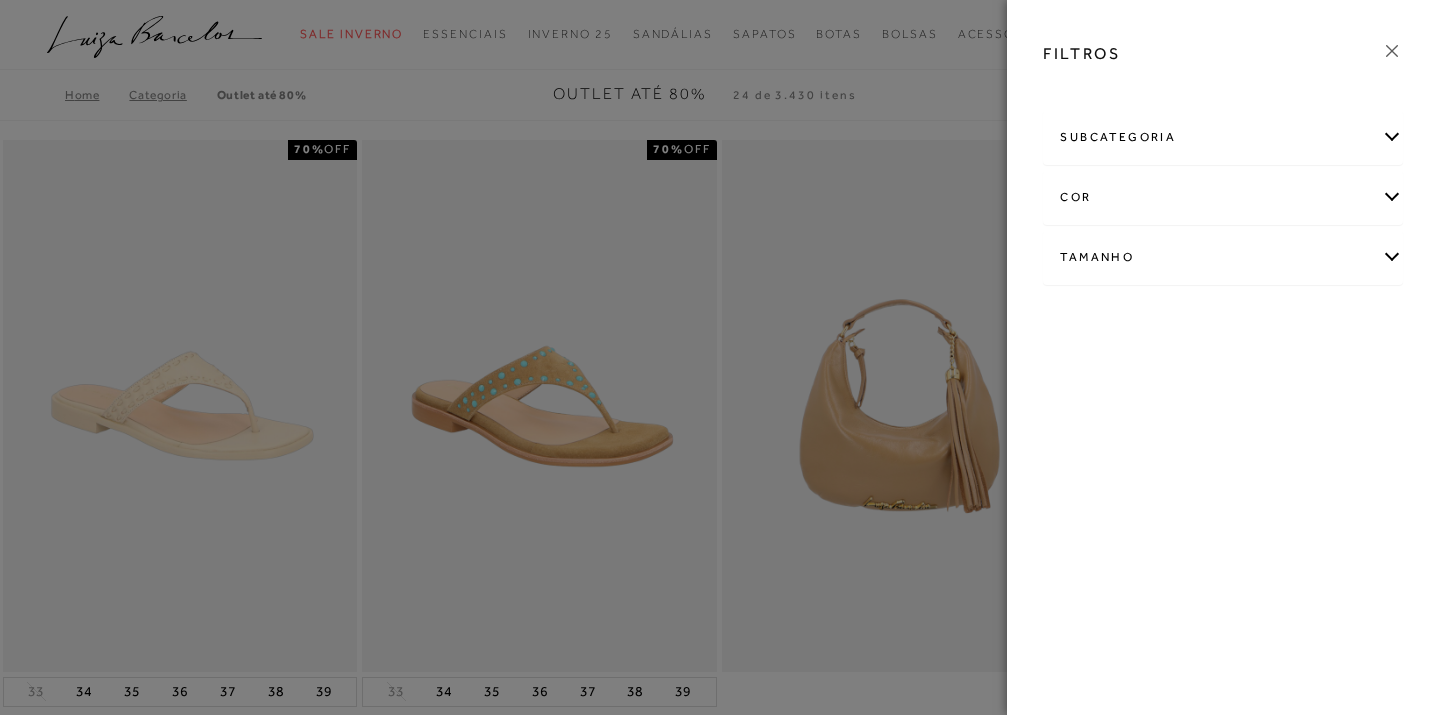 click on "cor" at bounding box center (1223, 197) 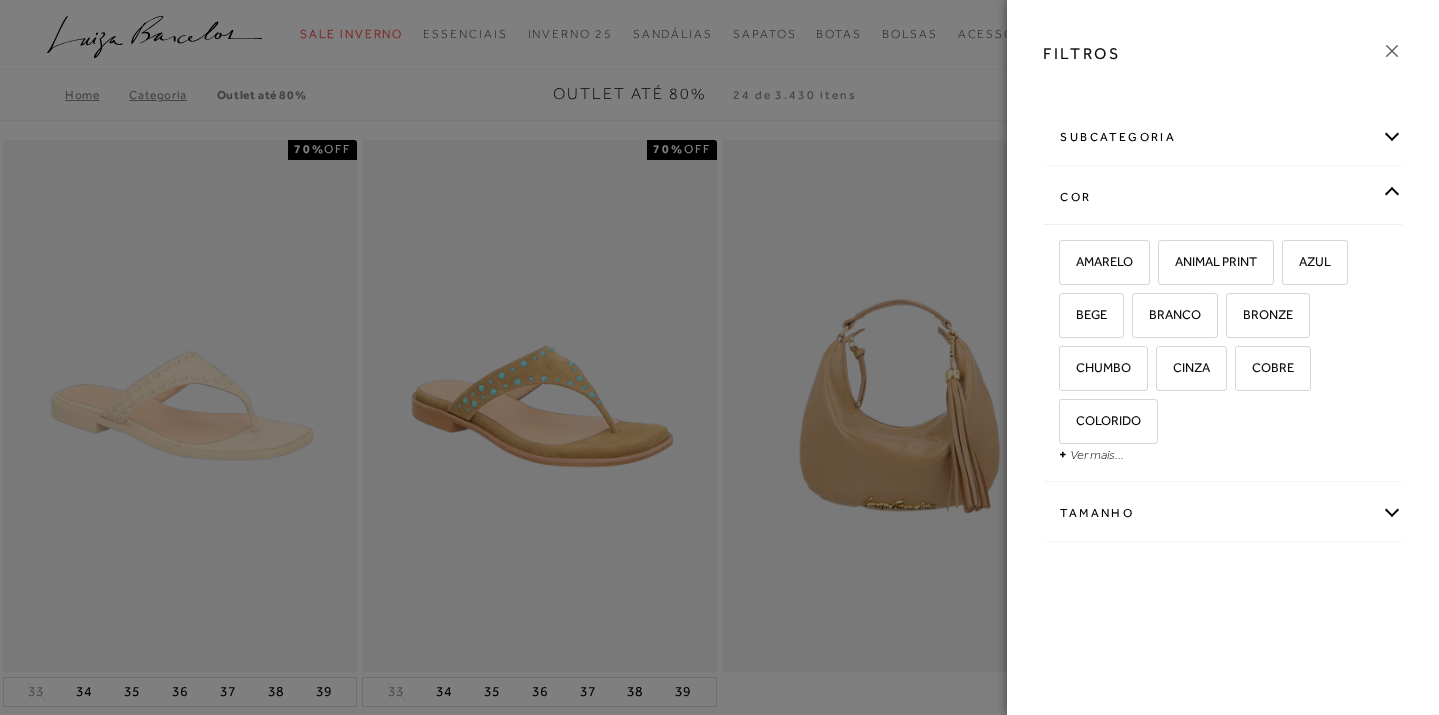click on "cor" at bounding box center [1223, 197] 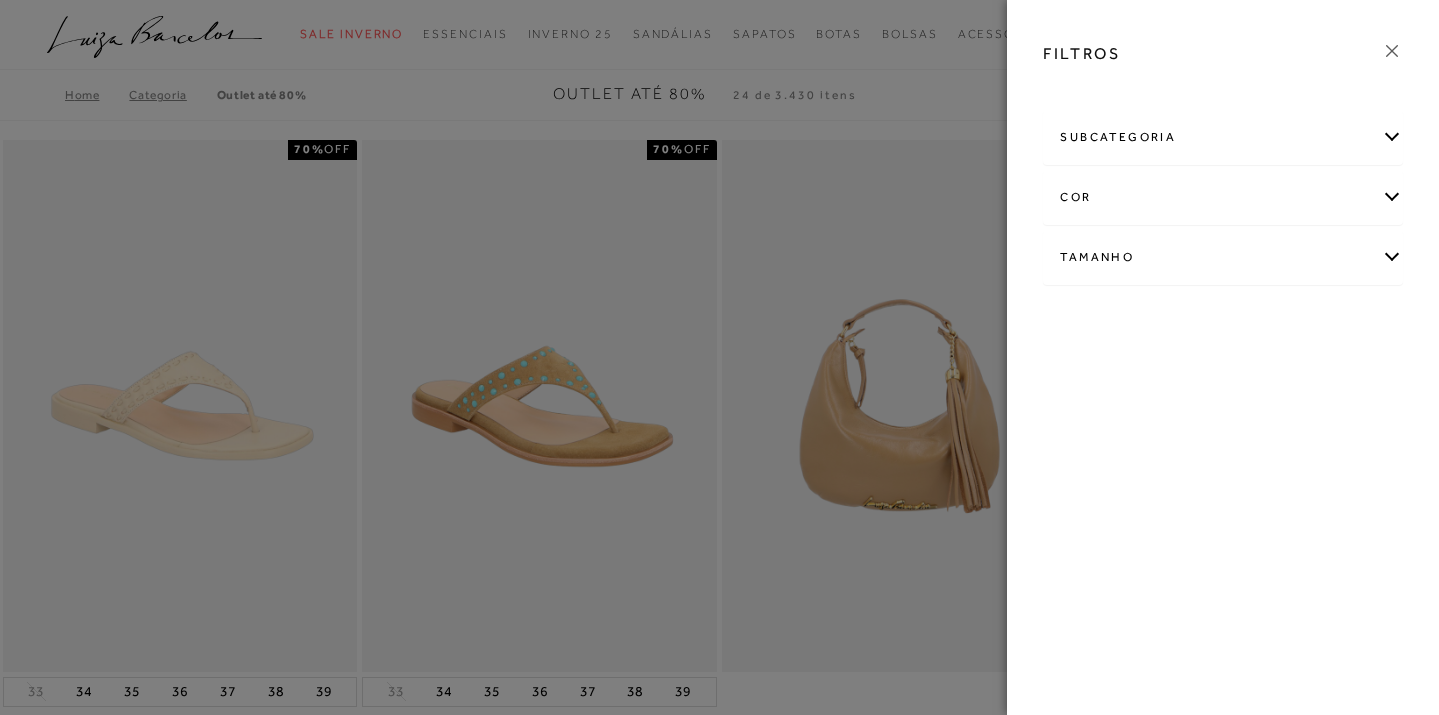 click on "Tamanho" at bounding box center (1223, 257) 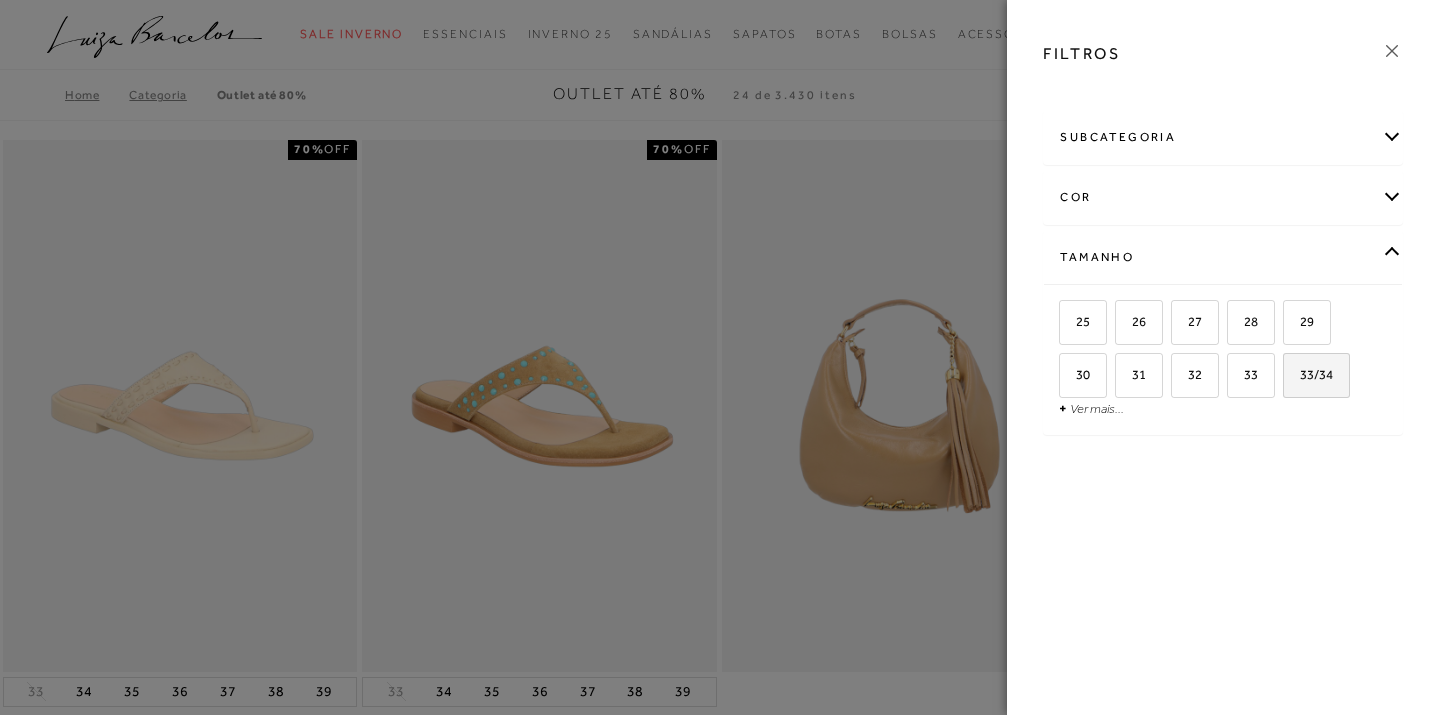 scroll, scrollTop: 7, scrollLeft: 0, axis: vertical 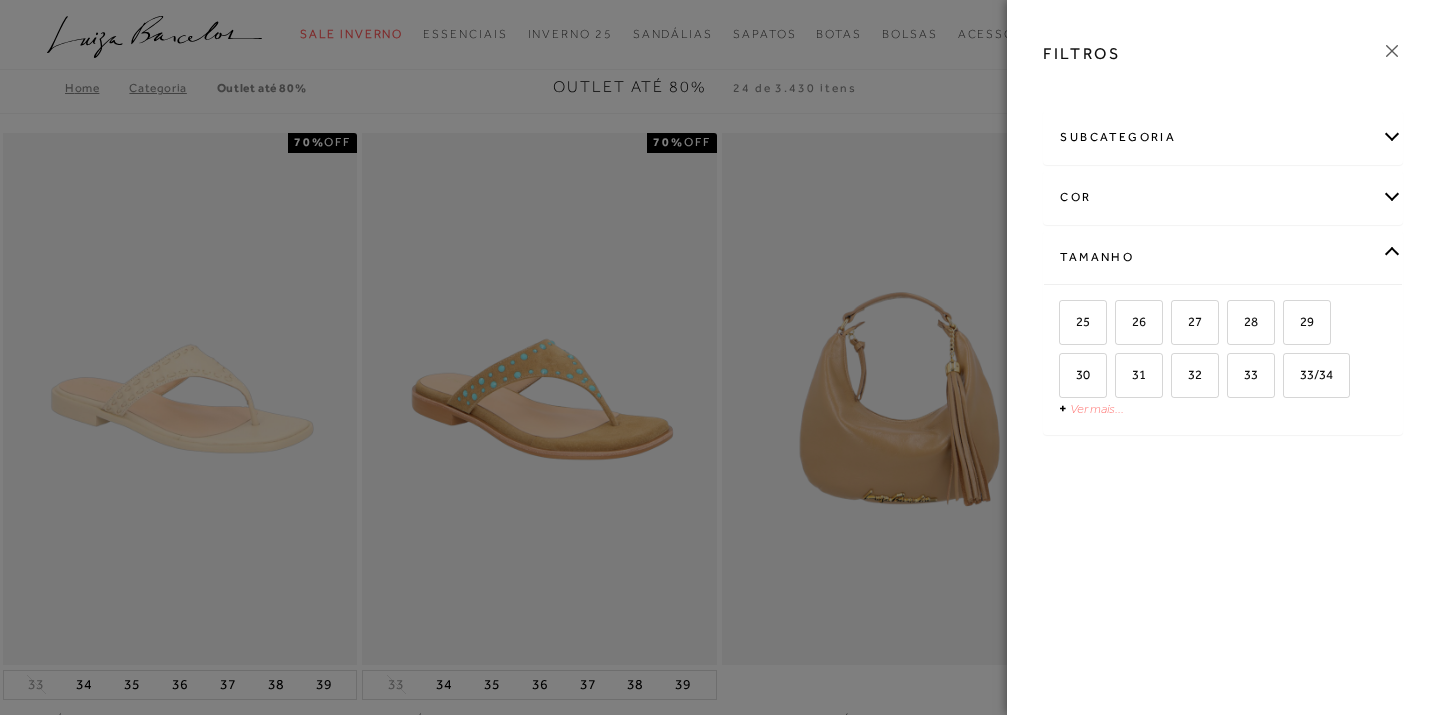 click on "Ver mais..." at bounding box center [1097, 408] 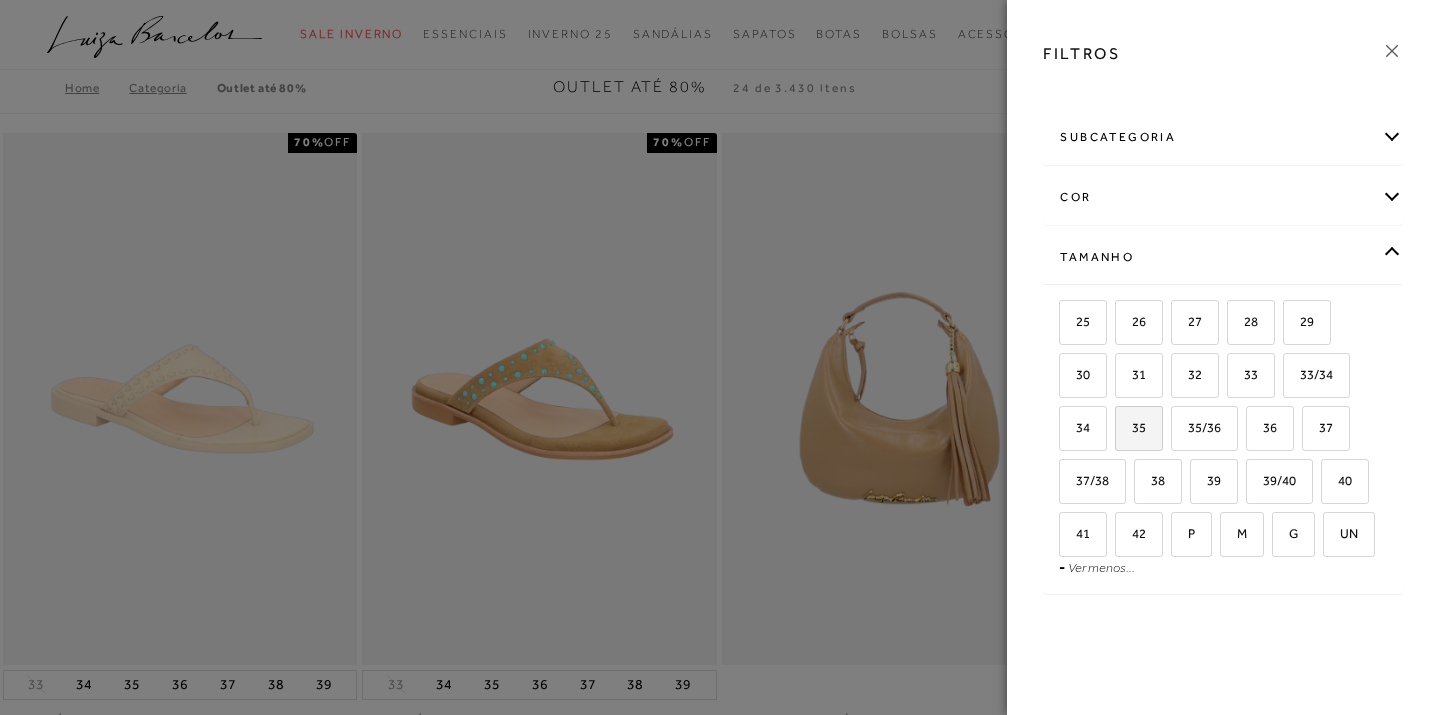 click on "35" at bounding box center [1131, 427] 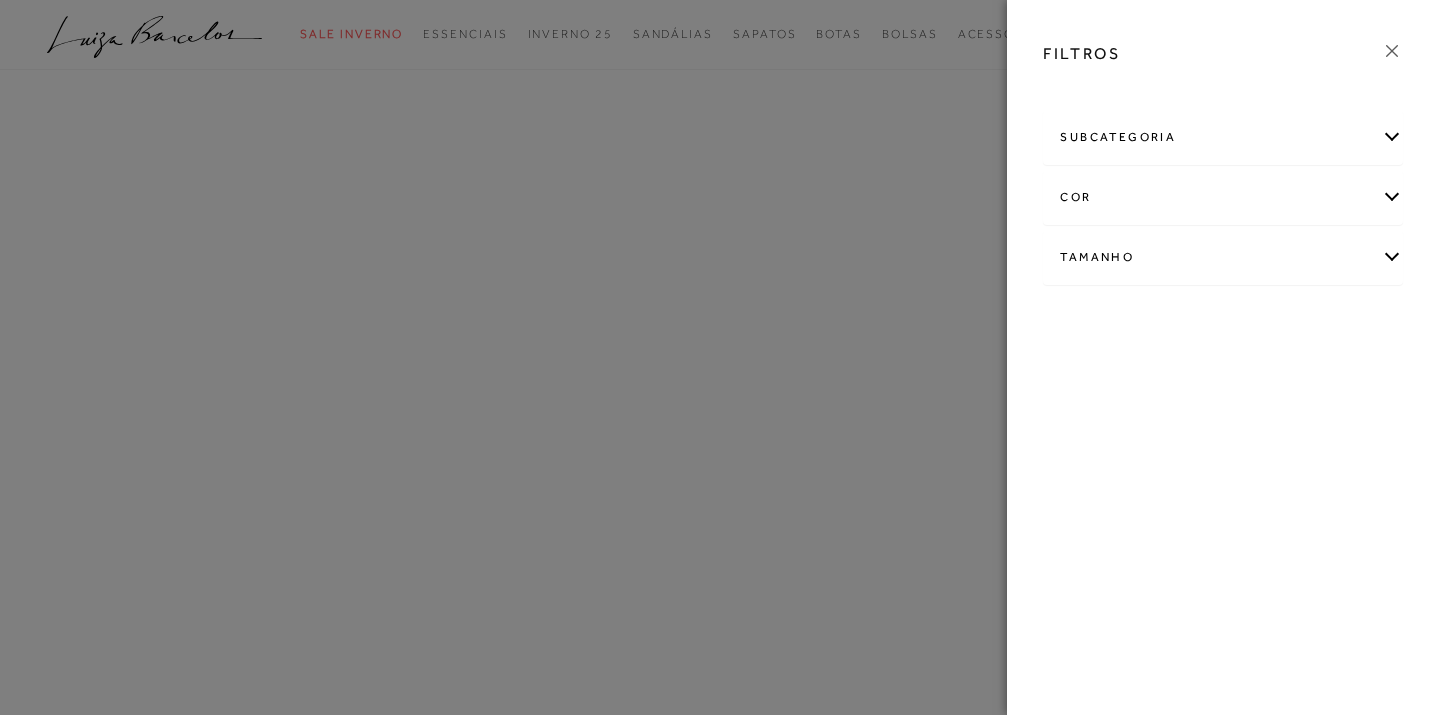 click on "FILTROS
subcategoria
Modelo
Preço cor +" at bounding box center (1223, 357) 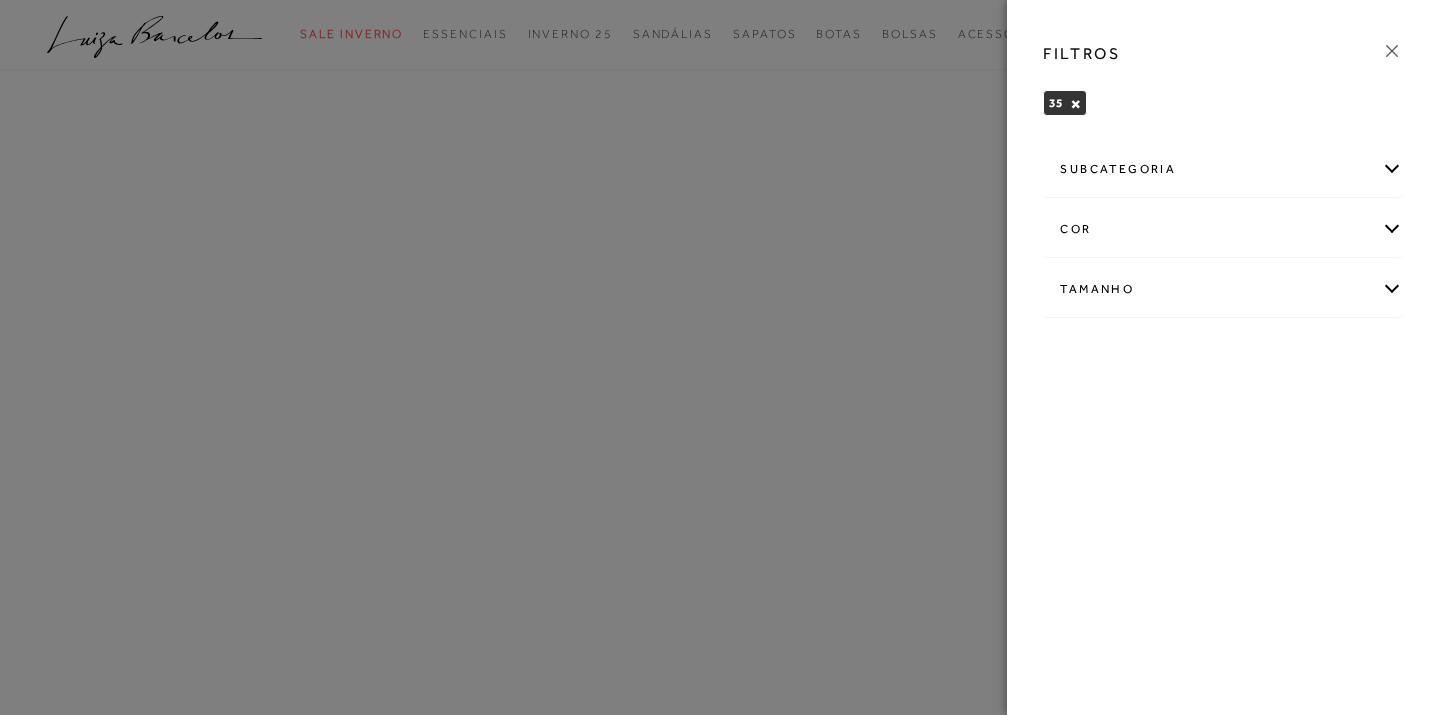 scroll, scrollTop: 0, scrollLeft: 0, axis: both 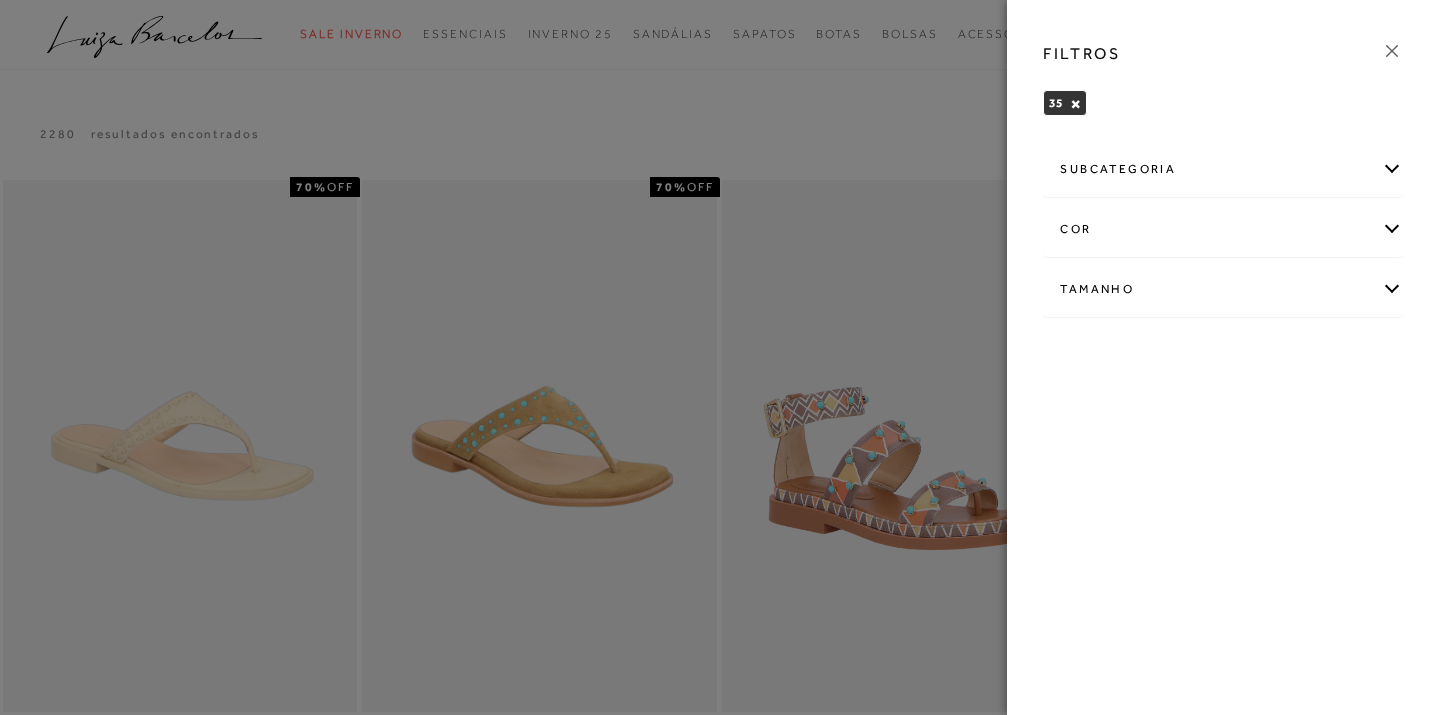 click 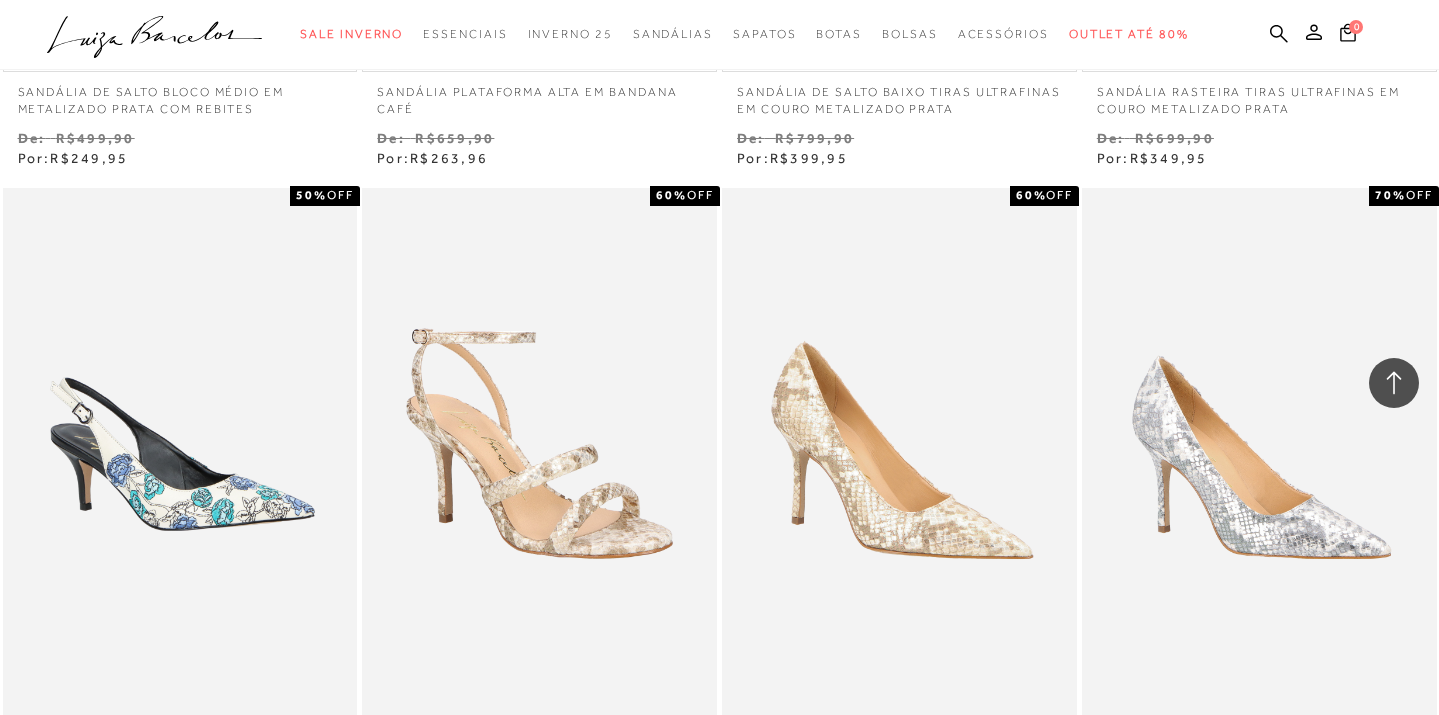 scroll, scrollTop: 1359, scrollLeft: 0, axis: vertical 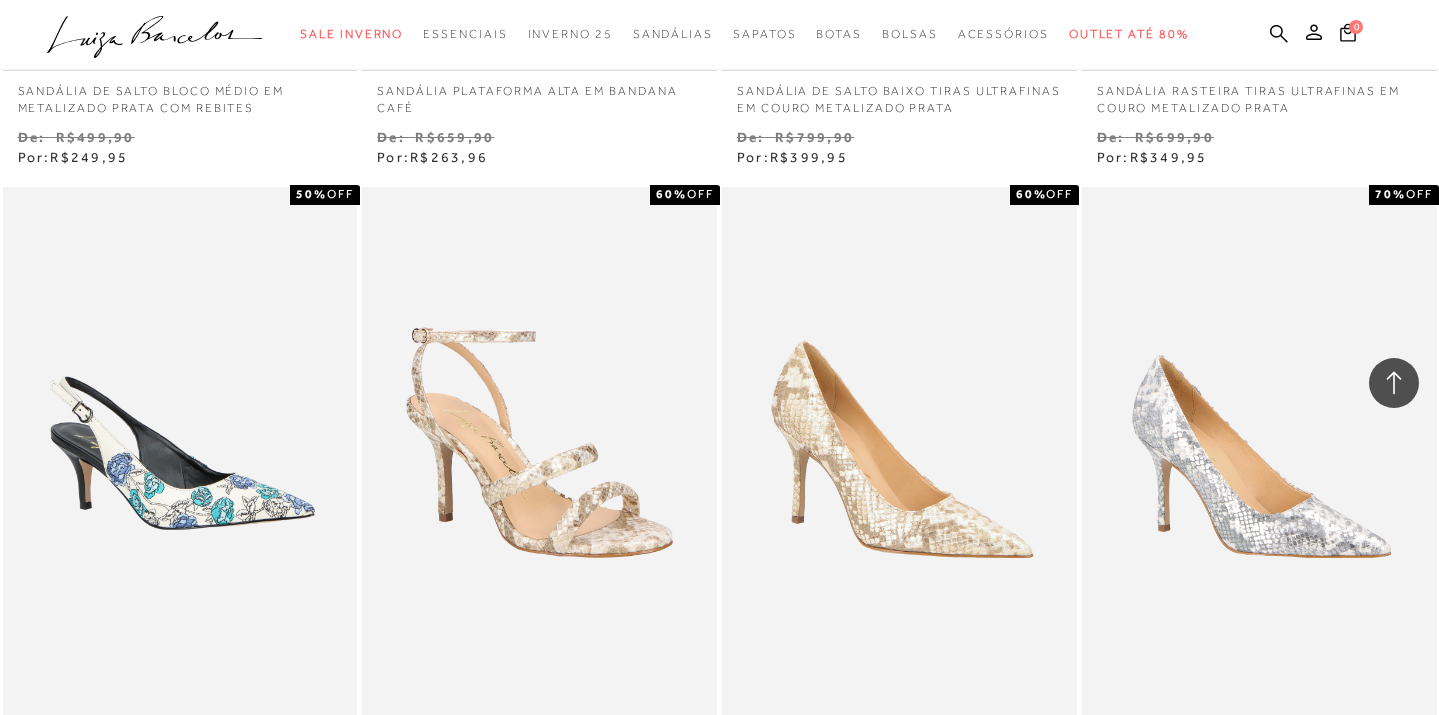 click on "Venda
De:
R$659,90
Por:
R$263,96" at bounding box center [539, 147] 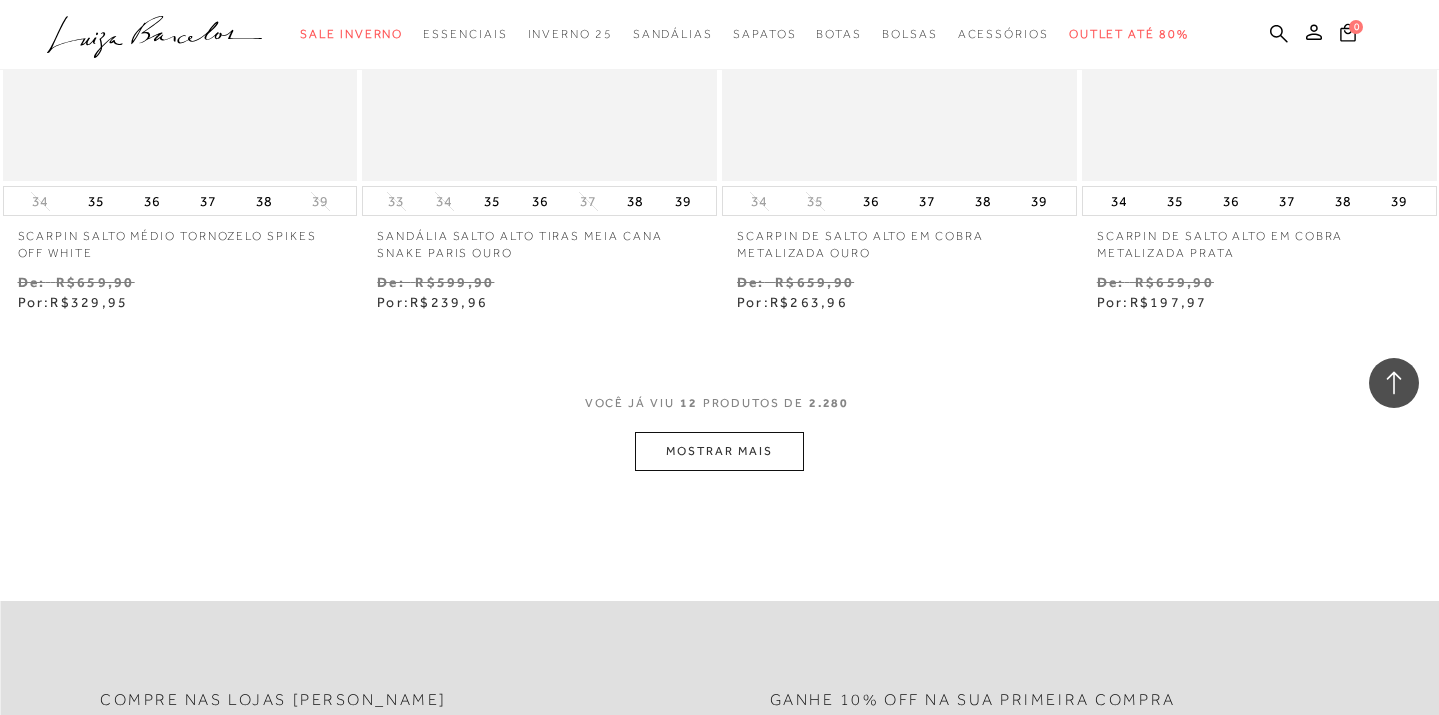scroll, scrollTop: 1929, scrollLeft: 0, axis: vertical 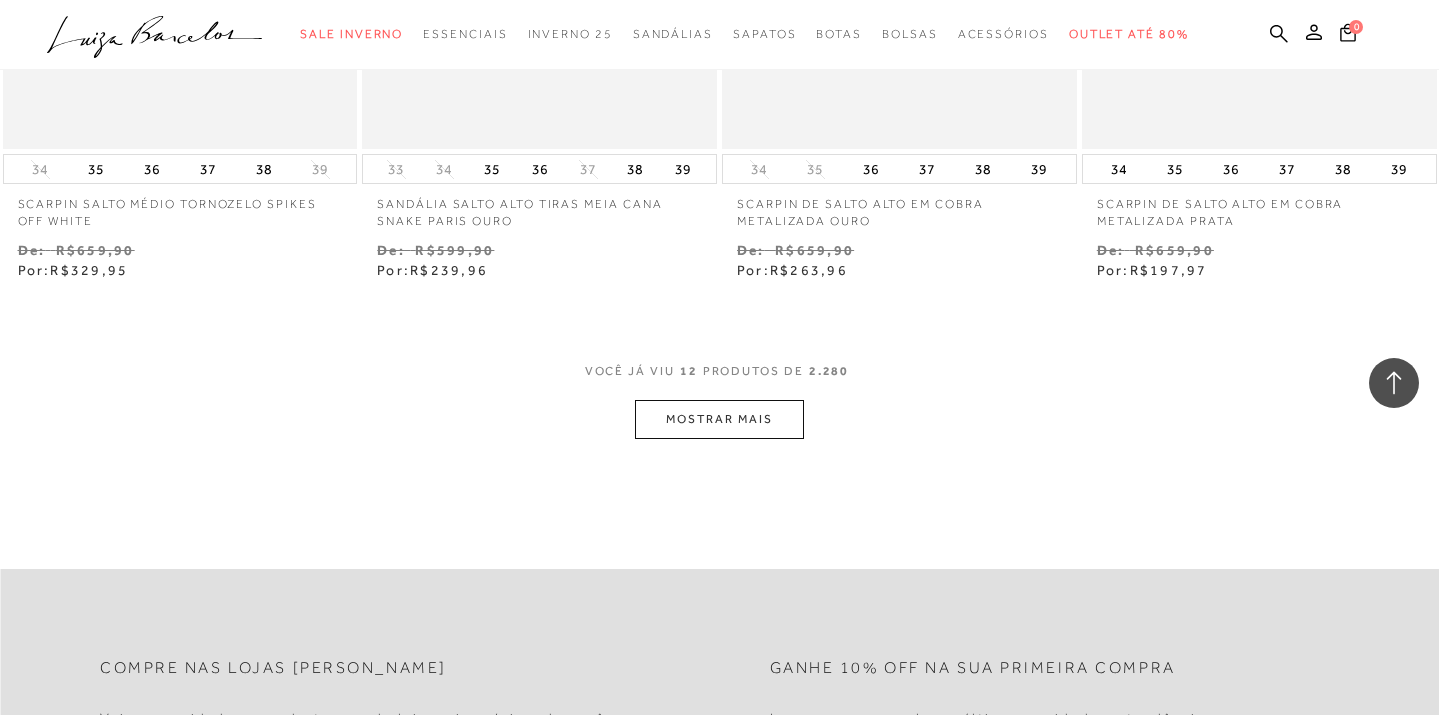 click on "MOSTRAR MAIS" at bounding box center (719, 419) 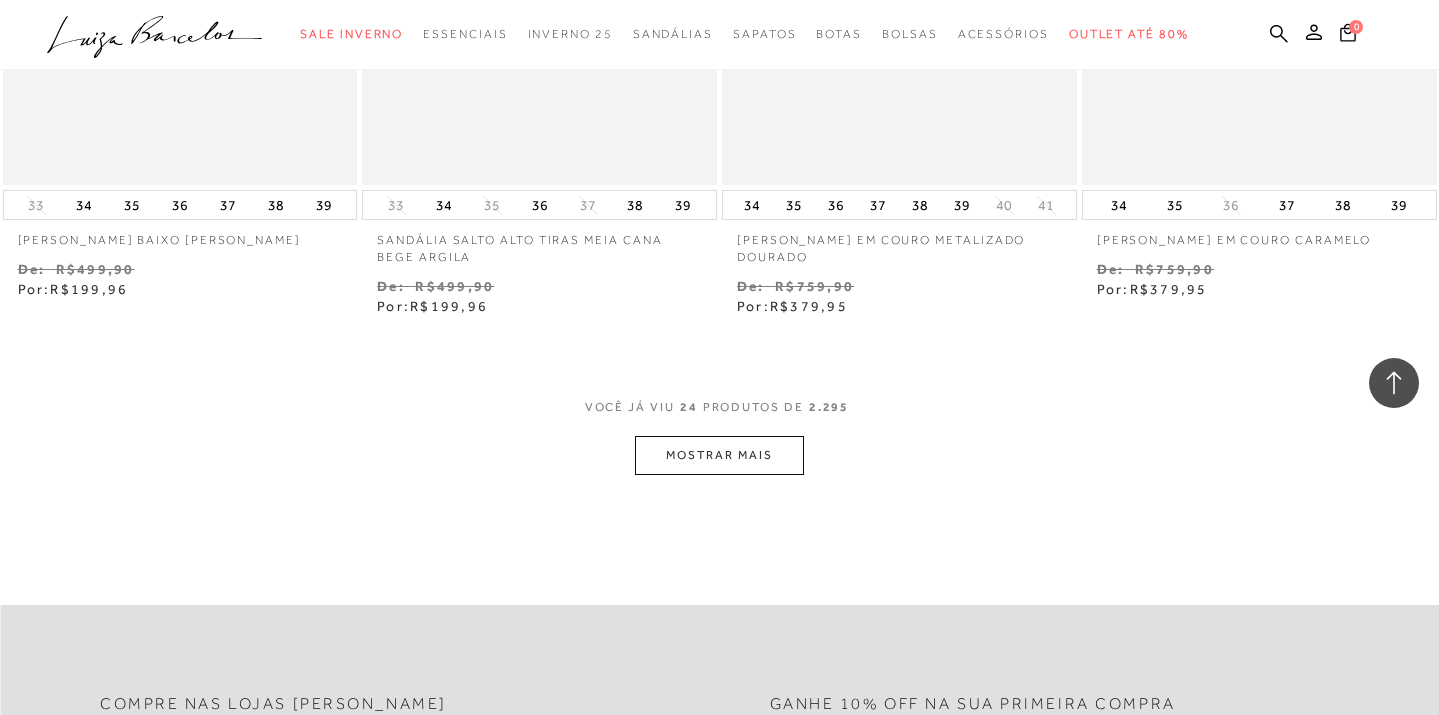 scroll, scrollTop: 3957, scrollLeft: 0, axis: vertical 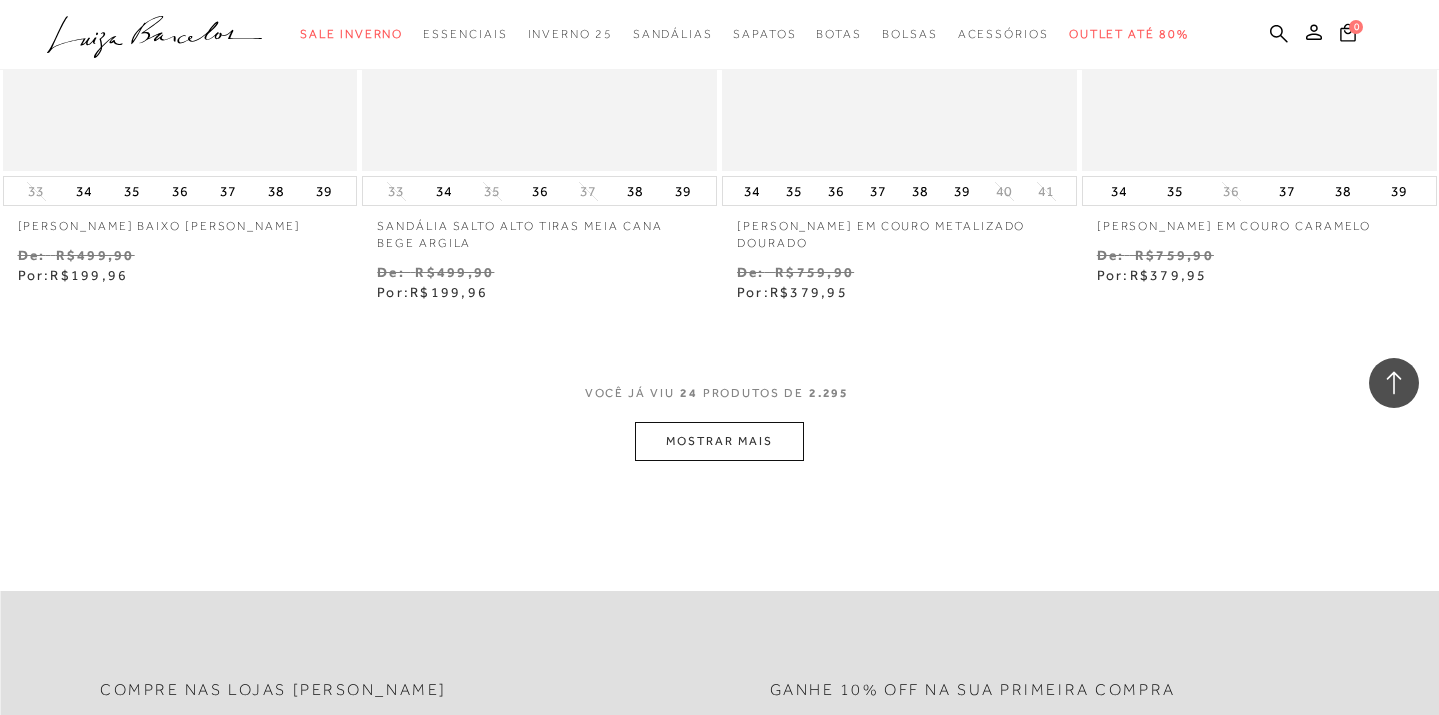 click on "MOSTRAR MAIS" at bounding box center [719, 441] 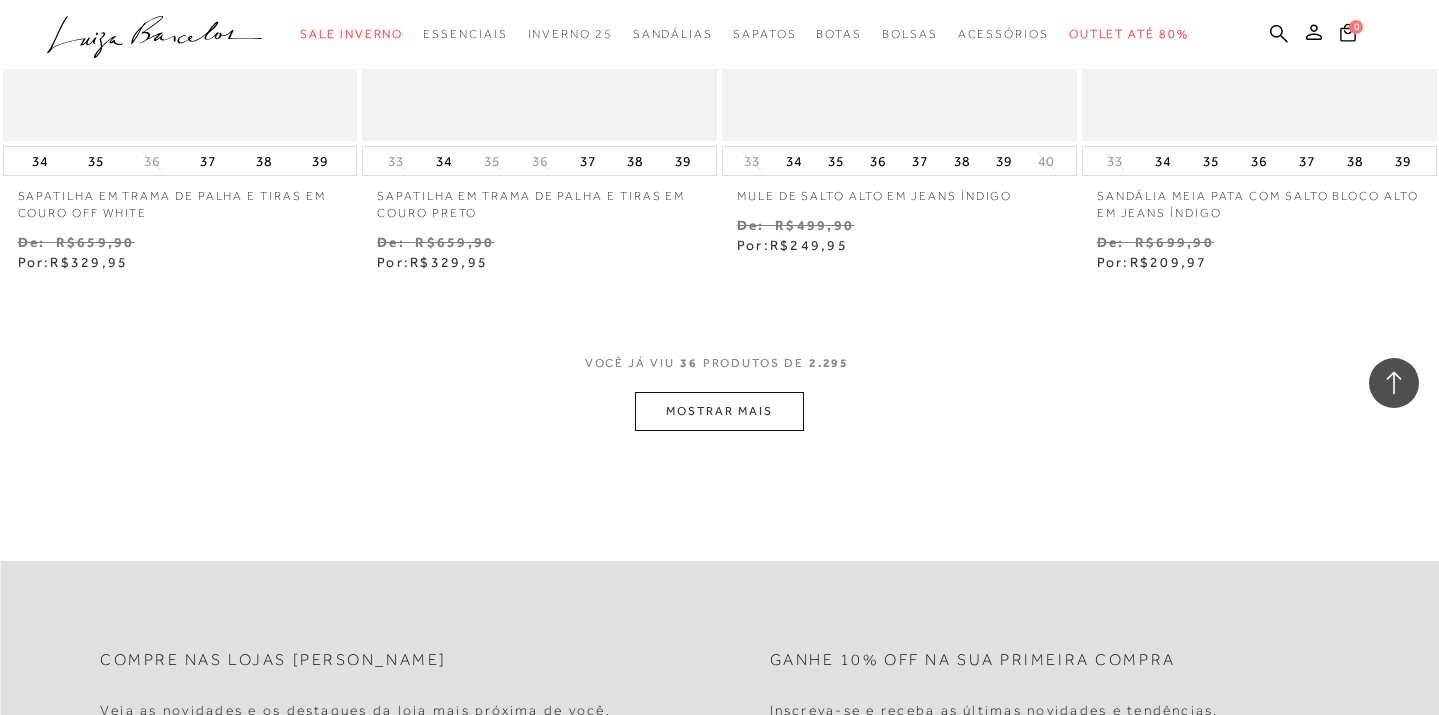 scroll, scrollTop: 6056, scrollLeft: 0, axis: vertical 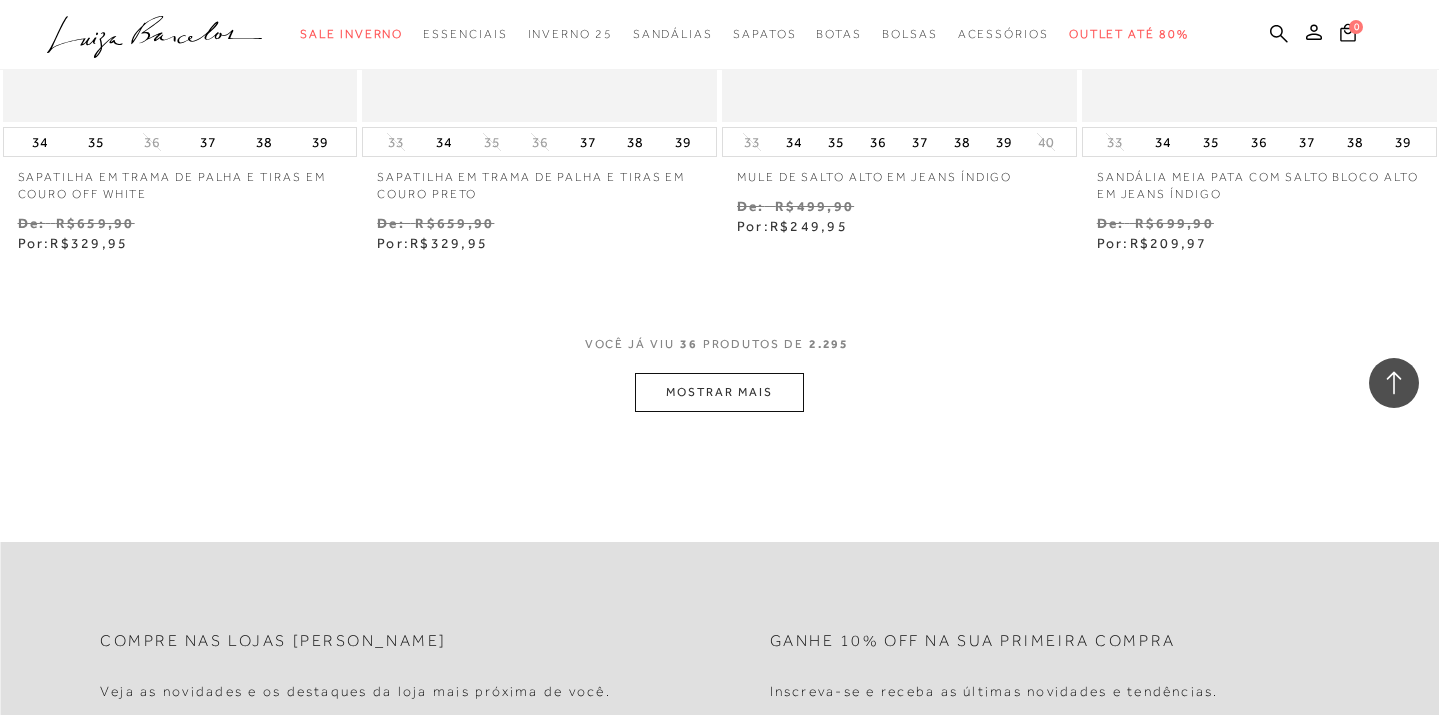 click on "MOSTRAR MAIS" at bounding box center (719, 392) 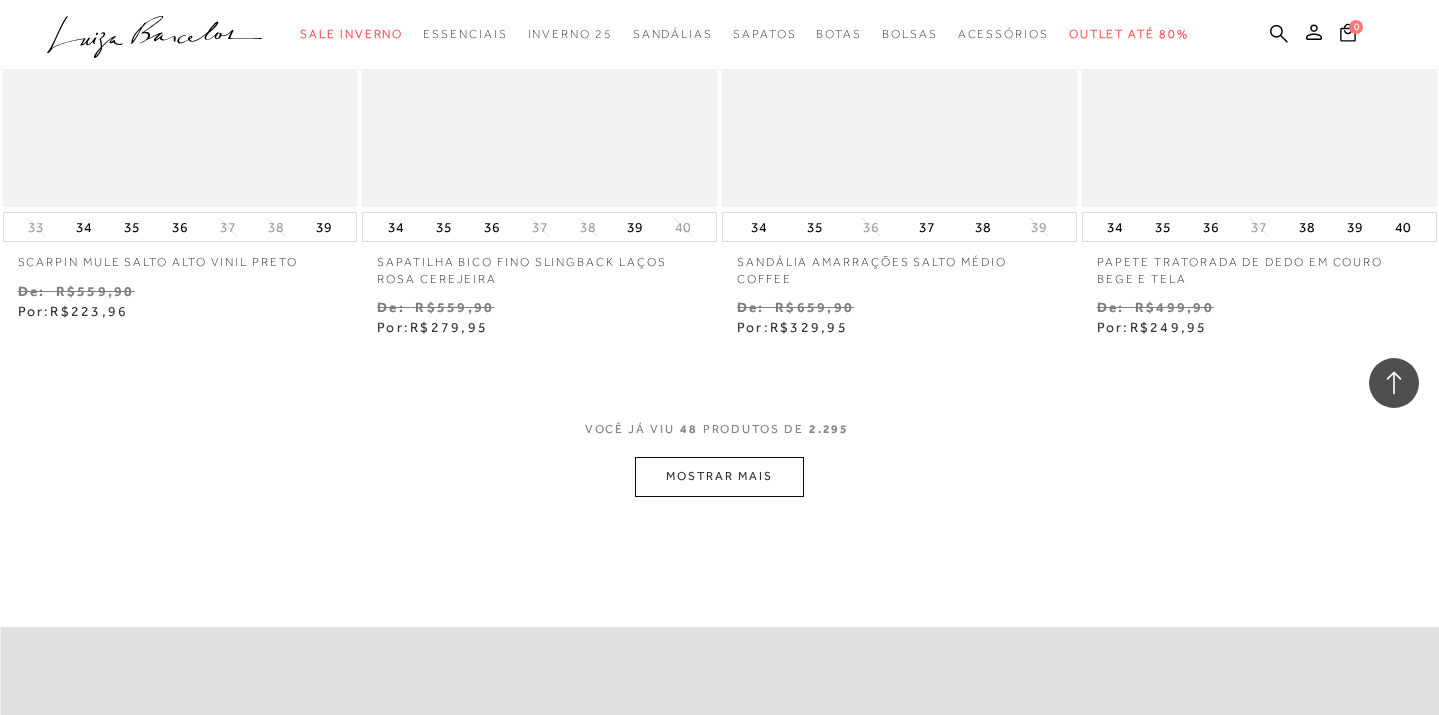 scroll, scrollTop: 8037, scrollLeft: 0, axis: vertical 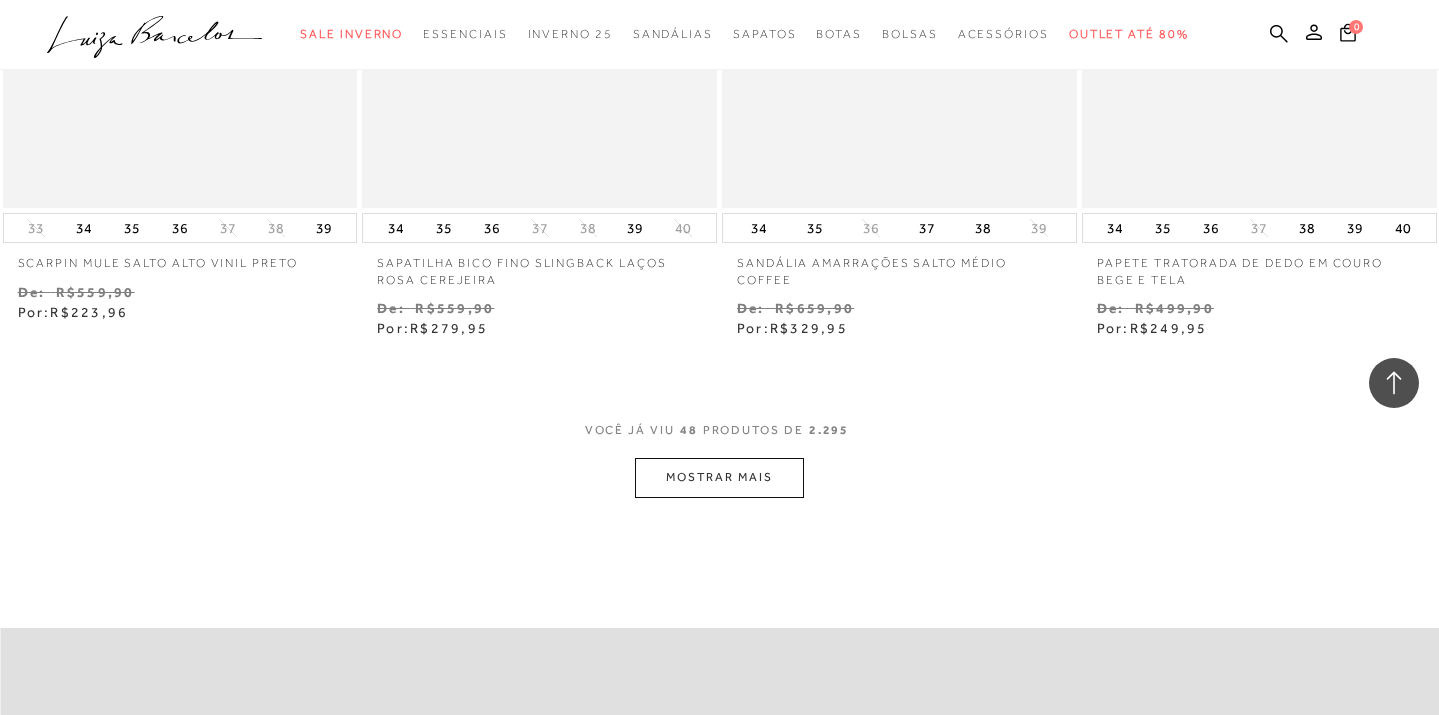 click on "MOSTRAR MAIS" at bounding box center [719, 477] 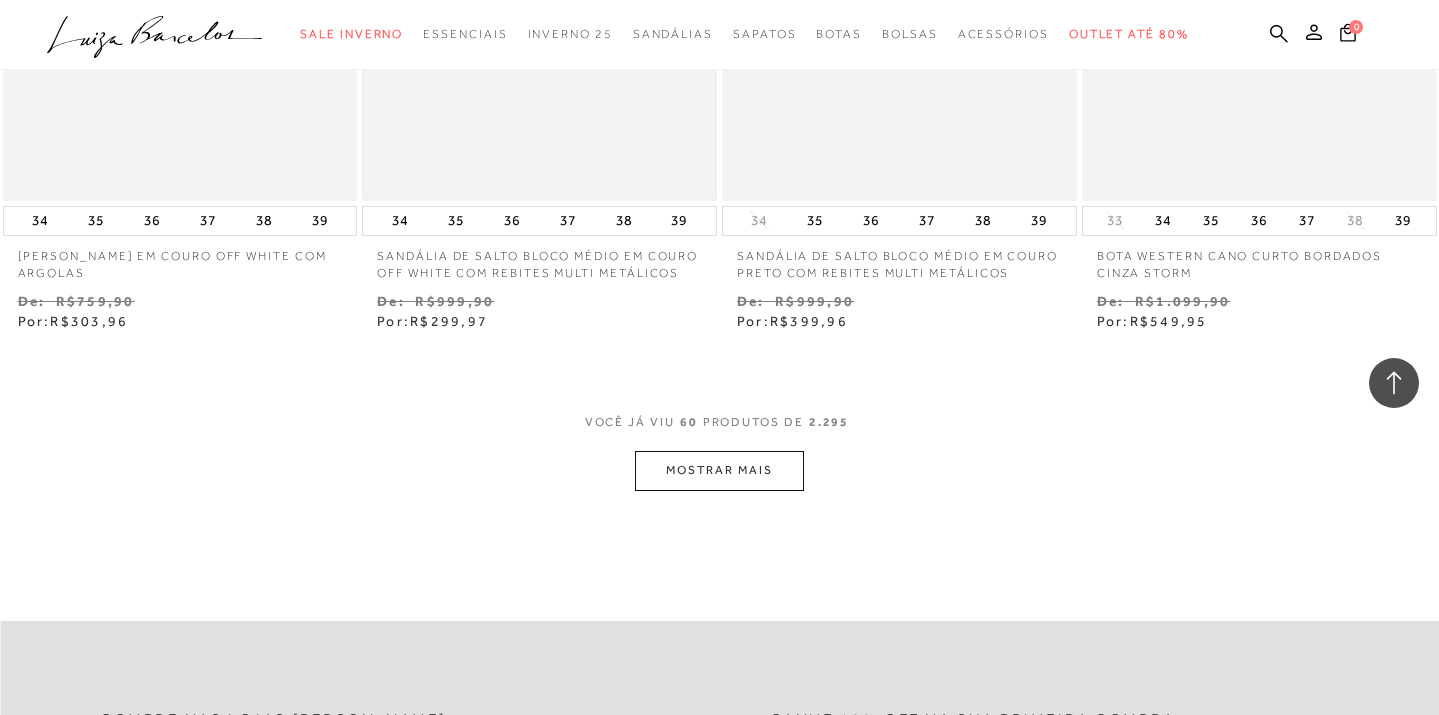 scroll, scrollTop: 10111, scrollLeft: 0, axis: vertical 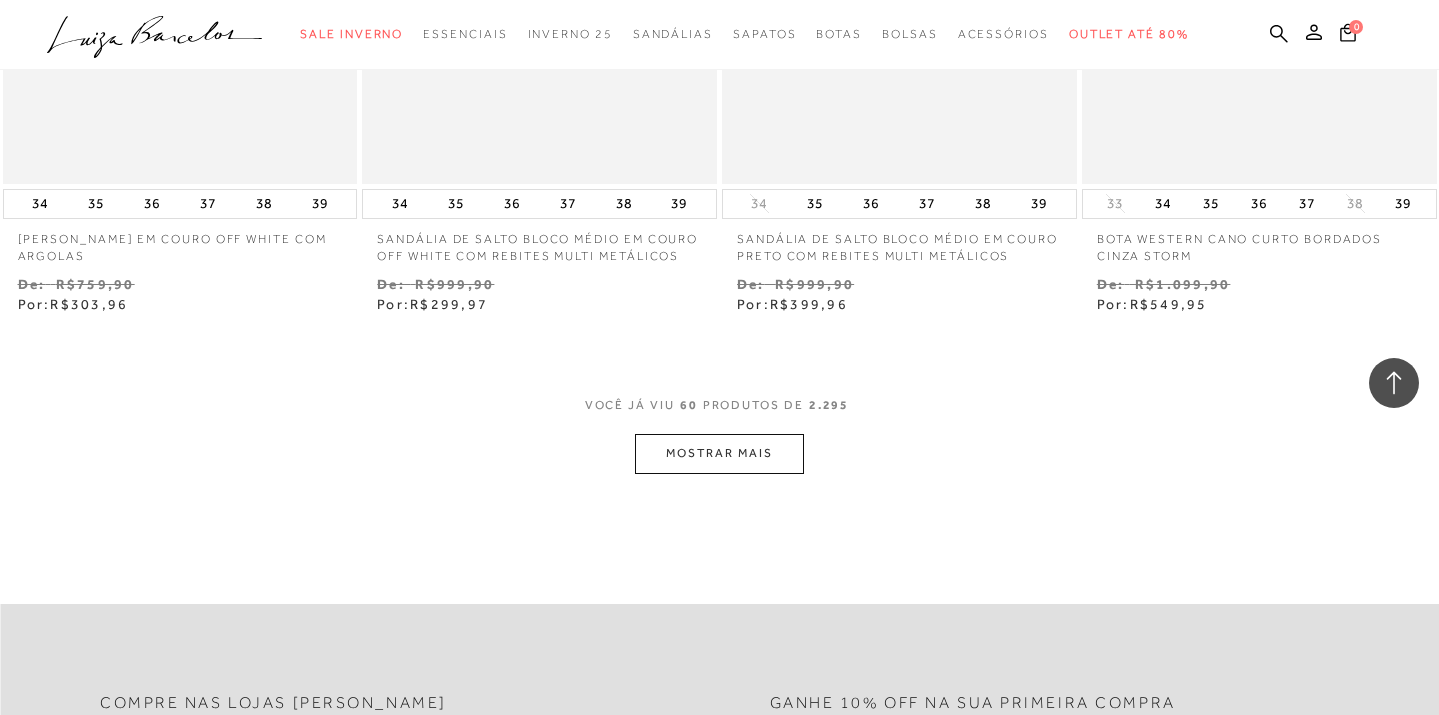 click on "MOSTRAR MAIS" at bounding box center (719, 453) 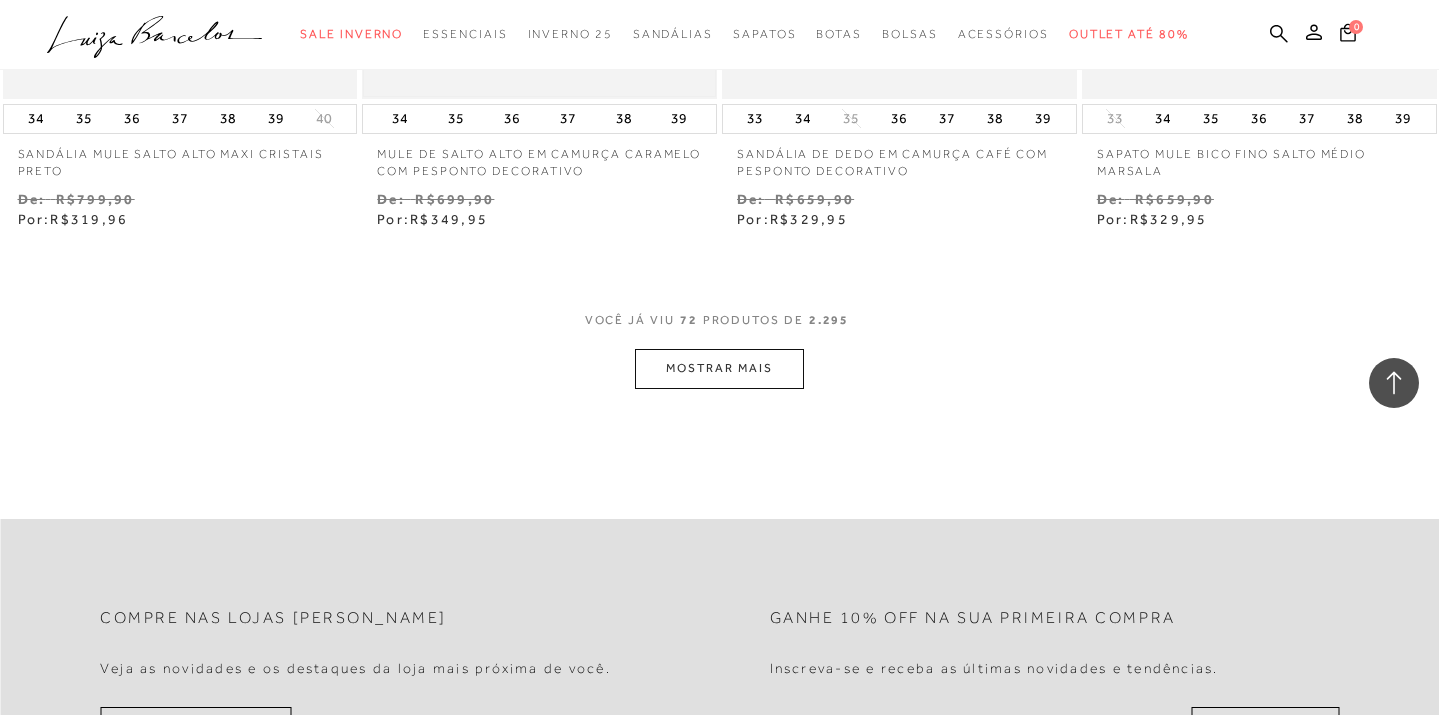scroll, scrollTop: 12287, scrollLeft: 0, axis: vertical 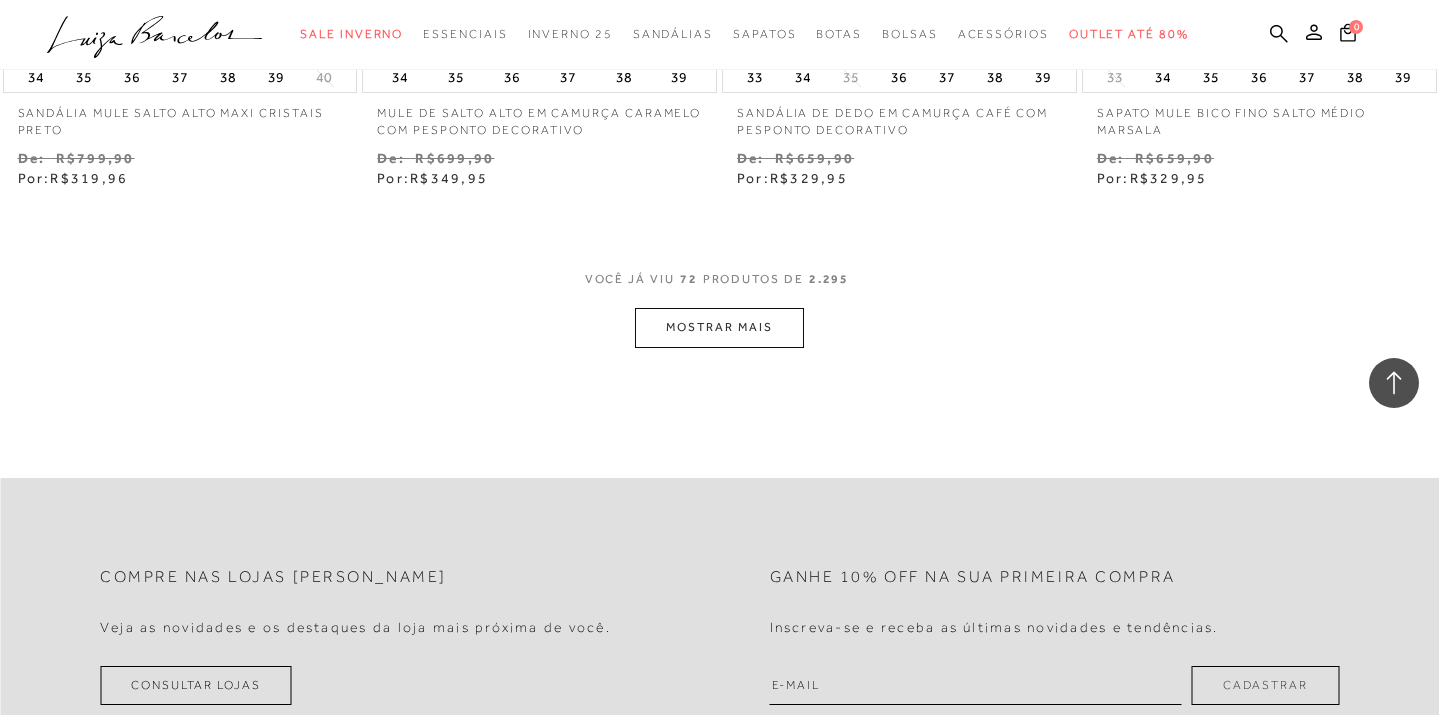 click on "MOSTRAR MAIS" at bounding box center [719, 327] 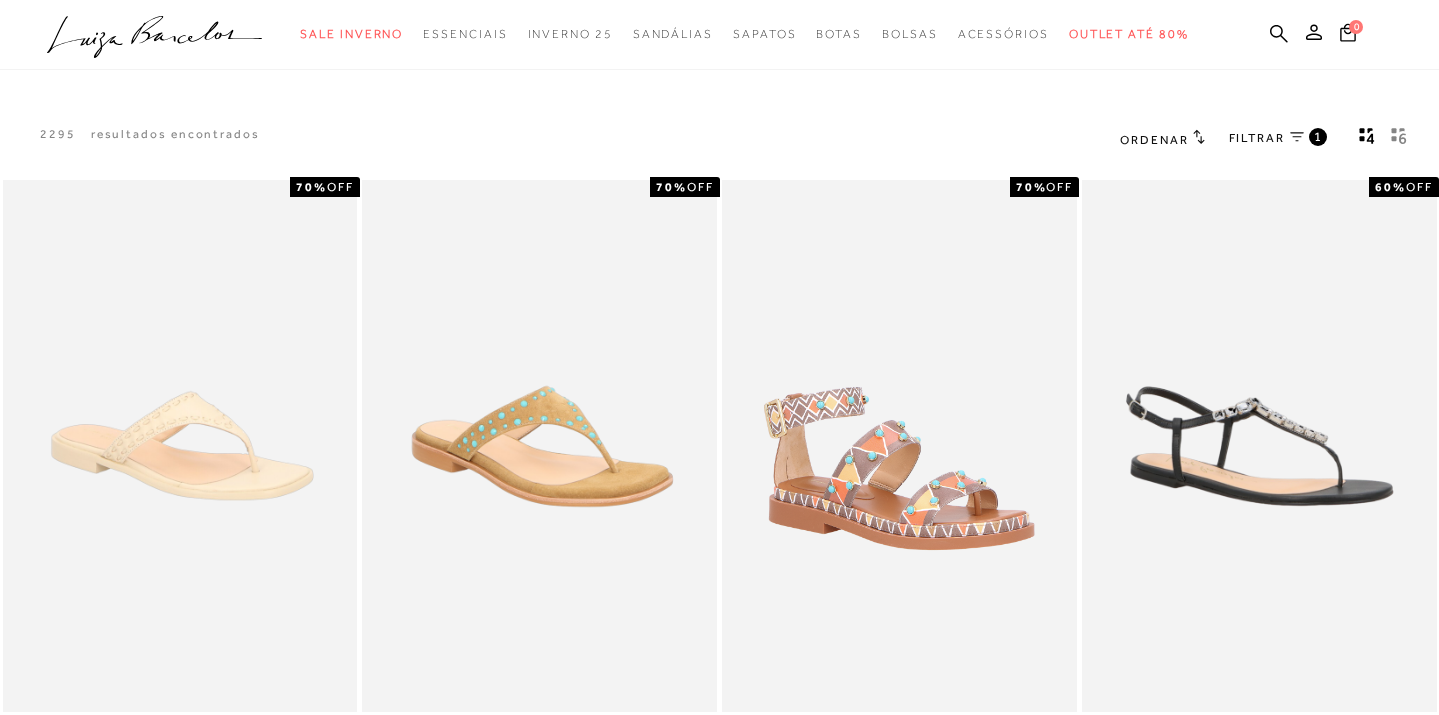 scroll, scrollTop: 0, scrollLeft: 0, axis: both 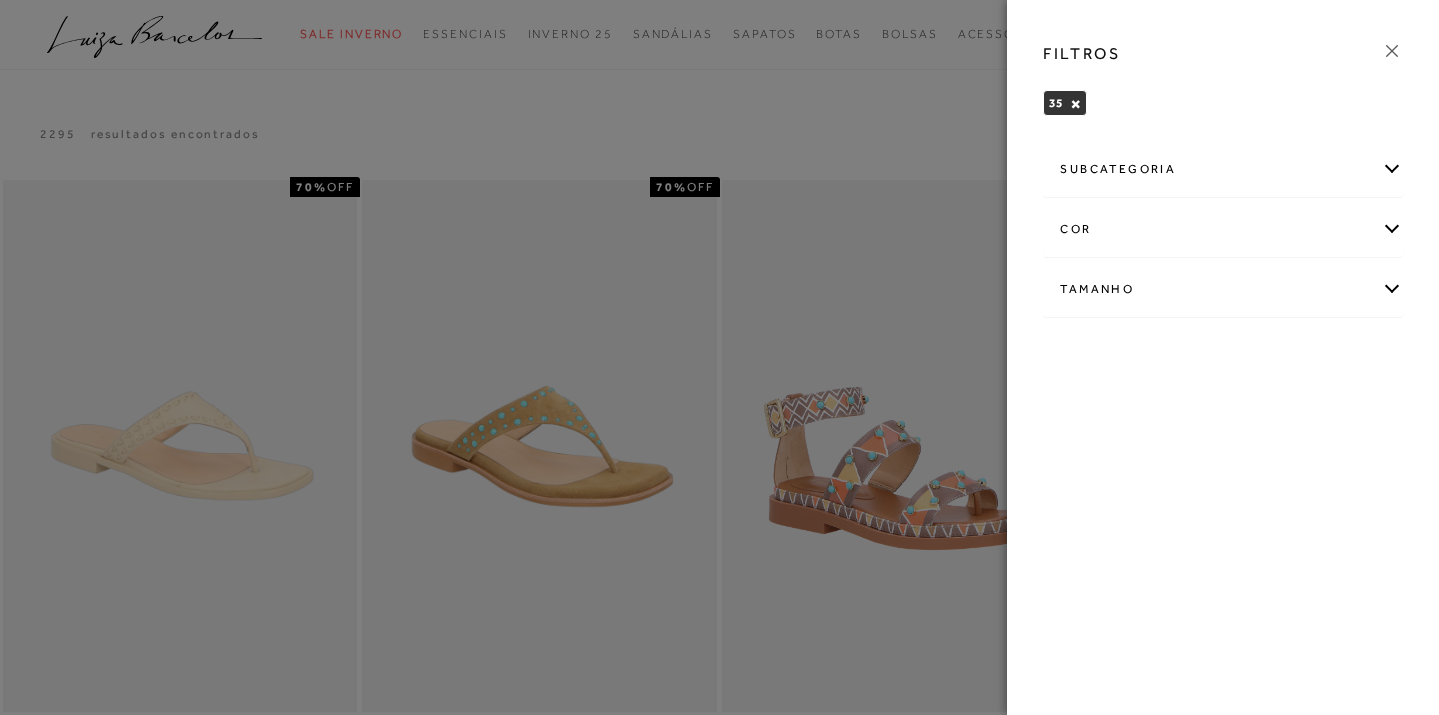 click on "subcategoria" at bounding box center (1223, 169) 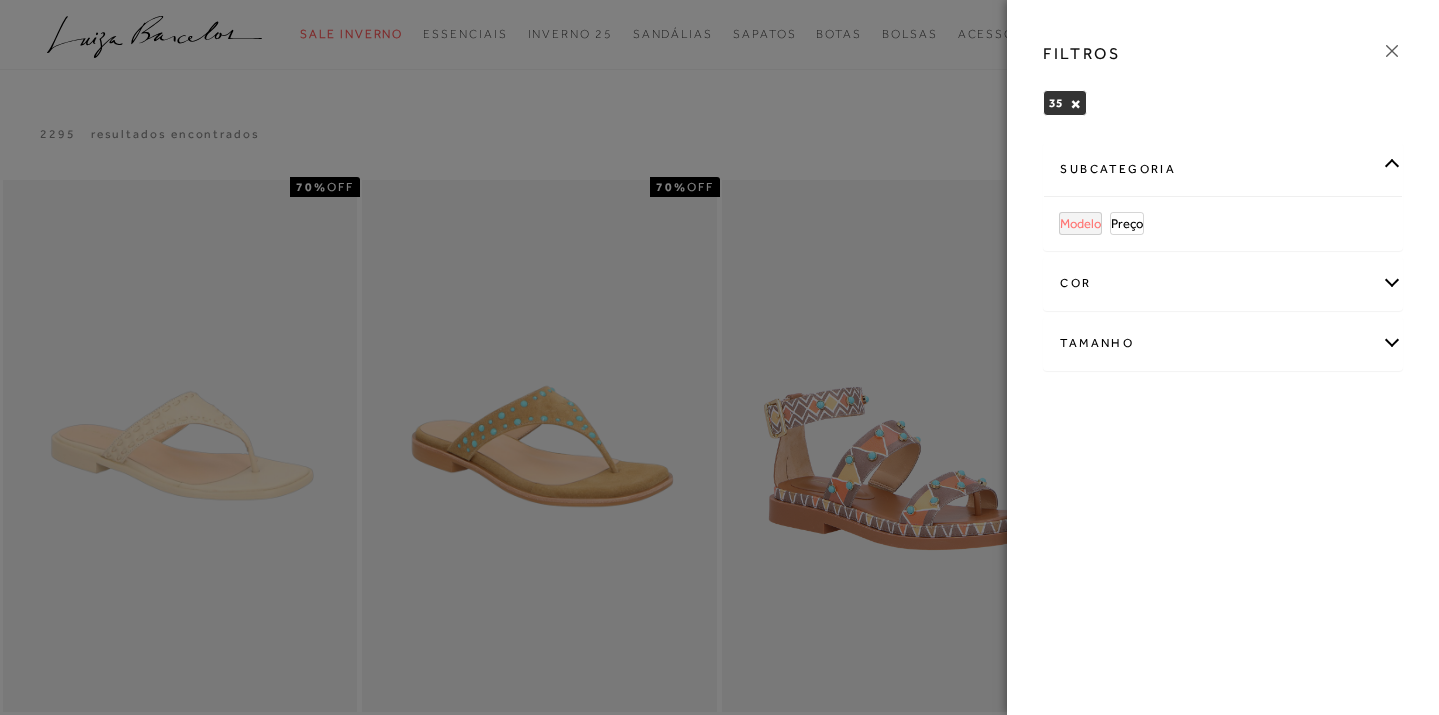 click on "Modelo" at bounding box center [1080, 223] 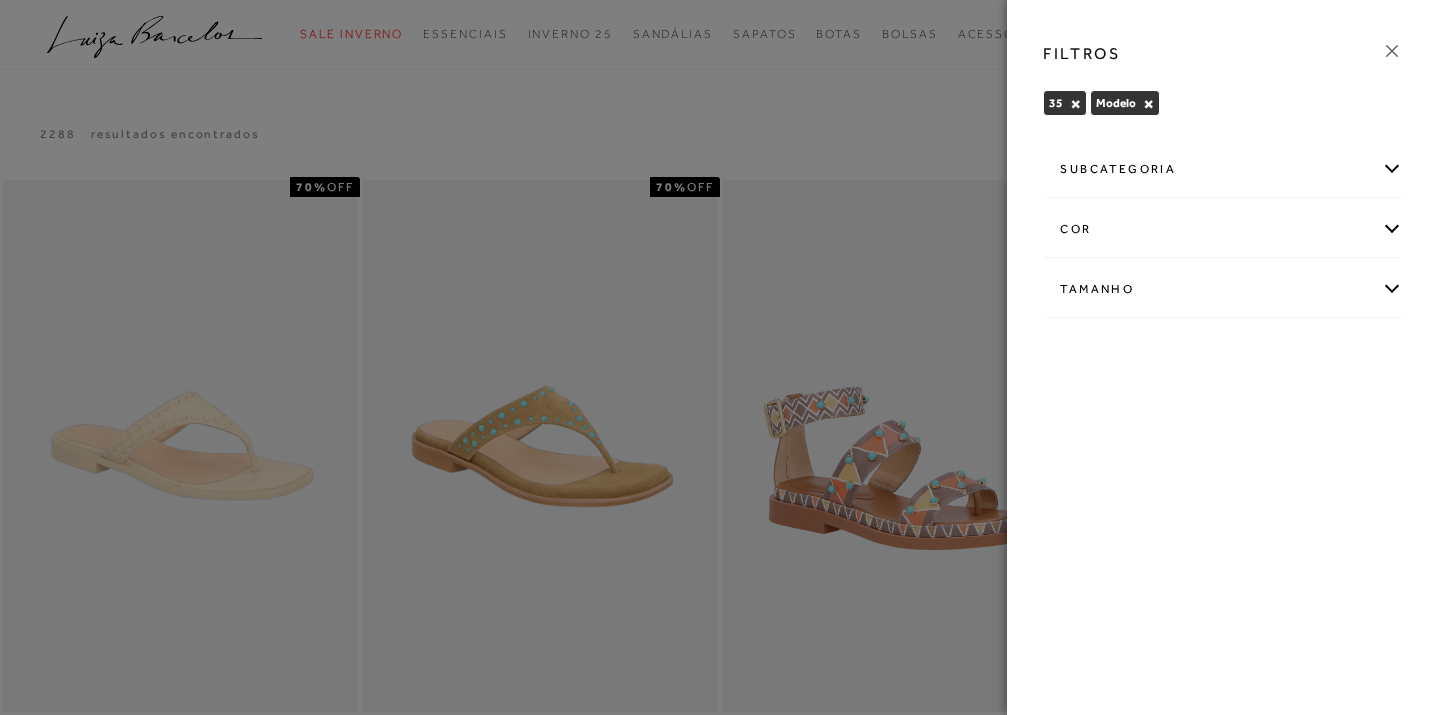 click on "×" at bounding box center [1148, 104] 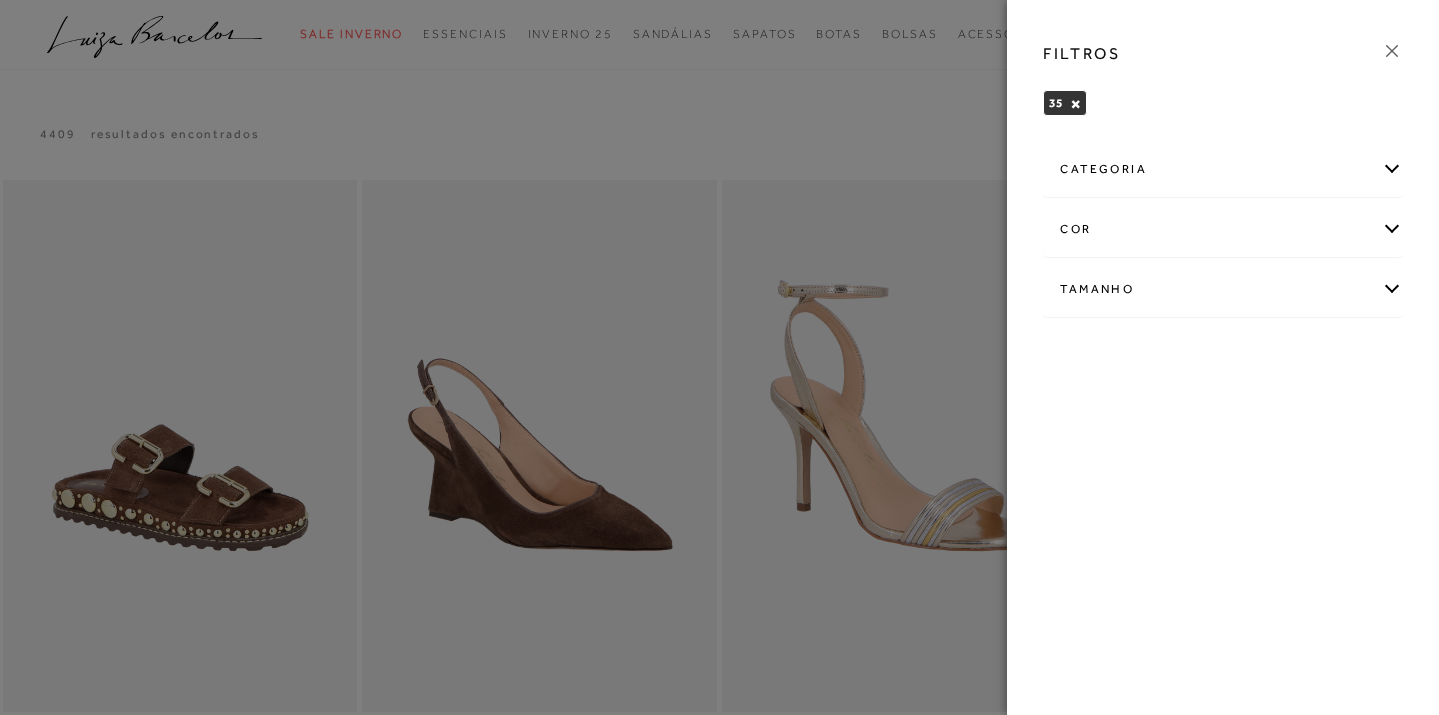 click at bounding box center [719, 357] 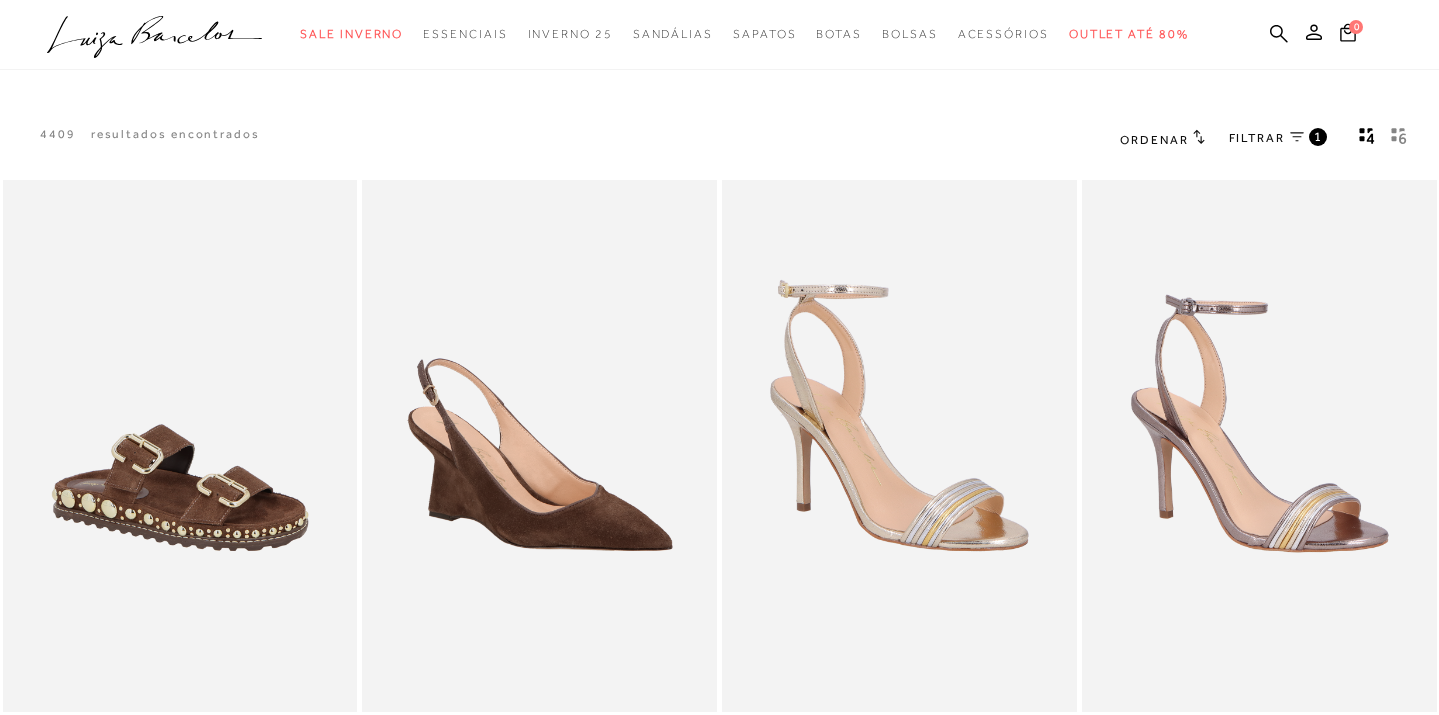 scroll, scrollTop: 0, scrollLeft: 0, axis: both 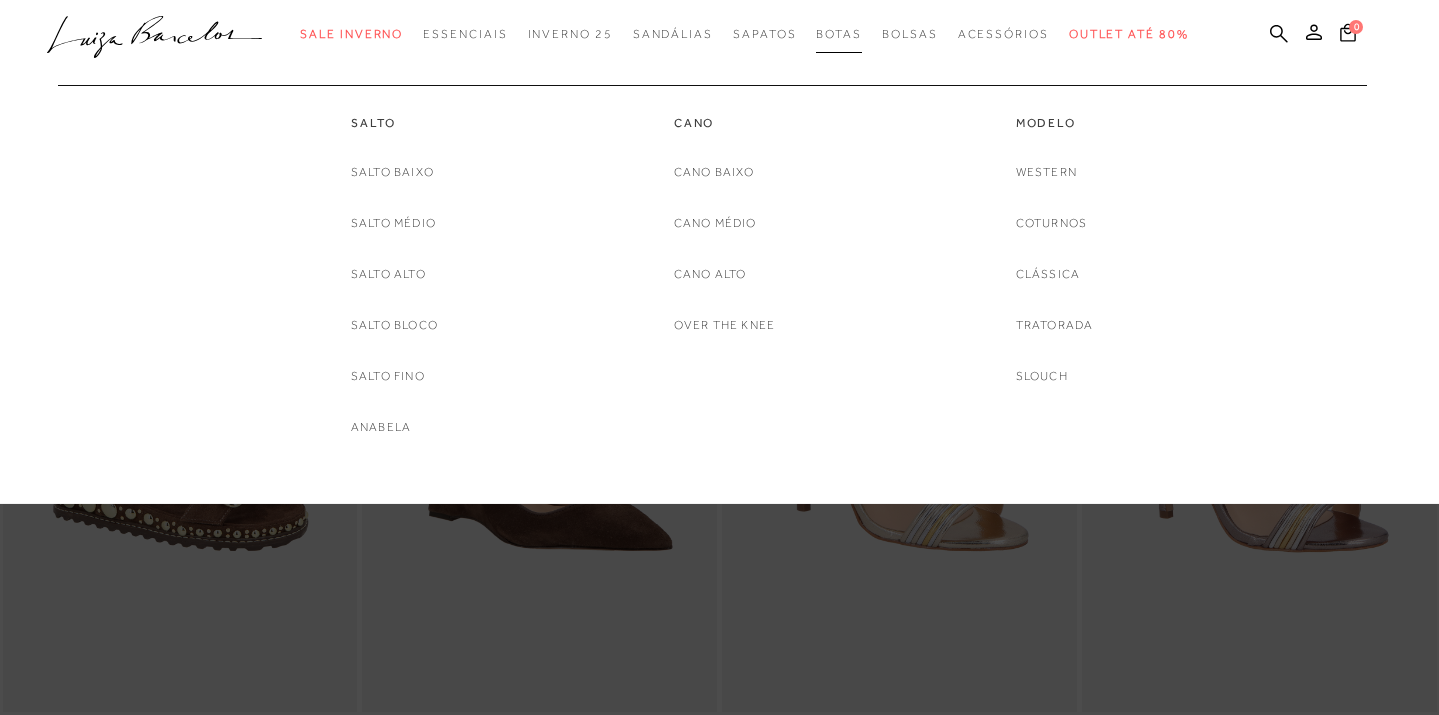 click on "Botas" at bounding box center [839, 34] 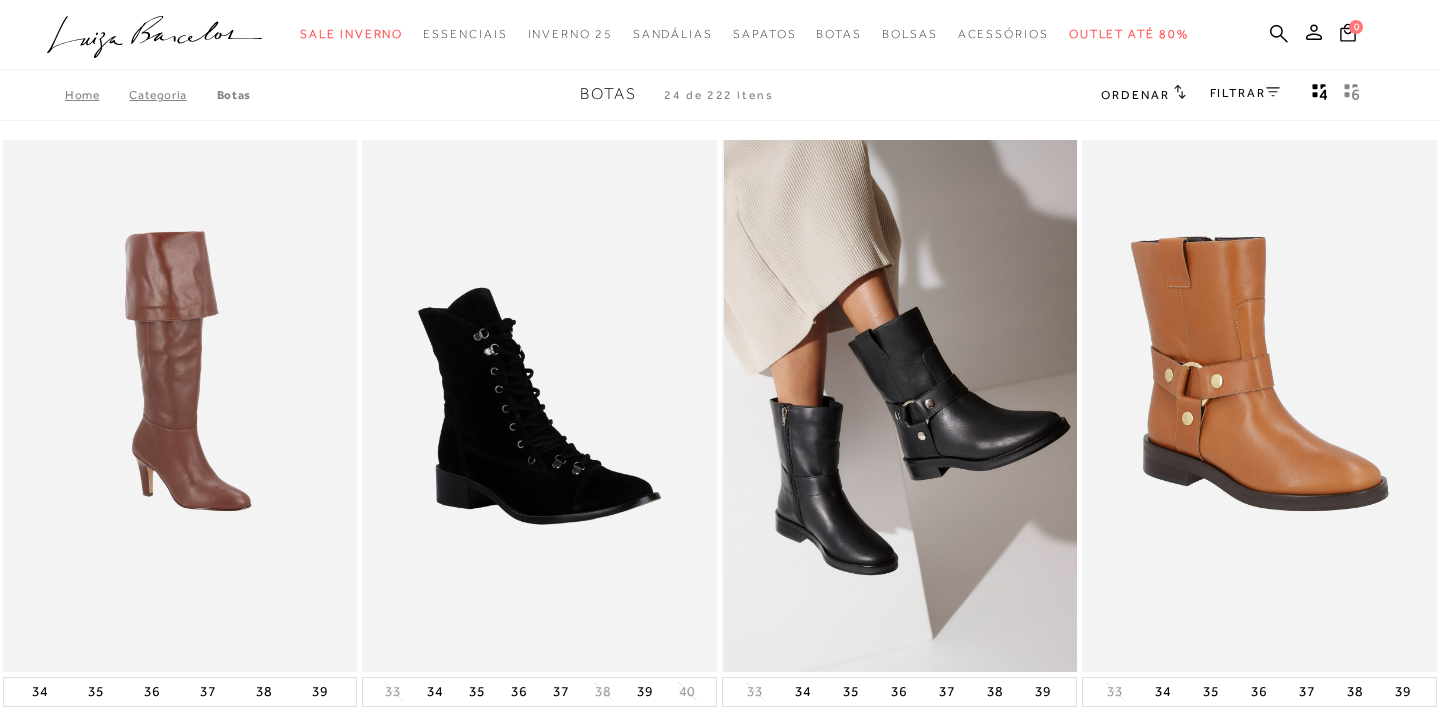 scroll, scrollTop: 0, scrollLeft: 0, axis: both 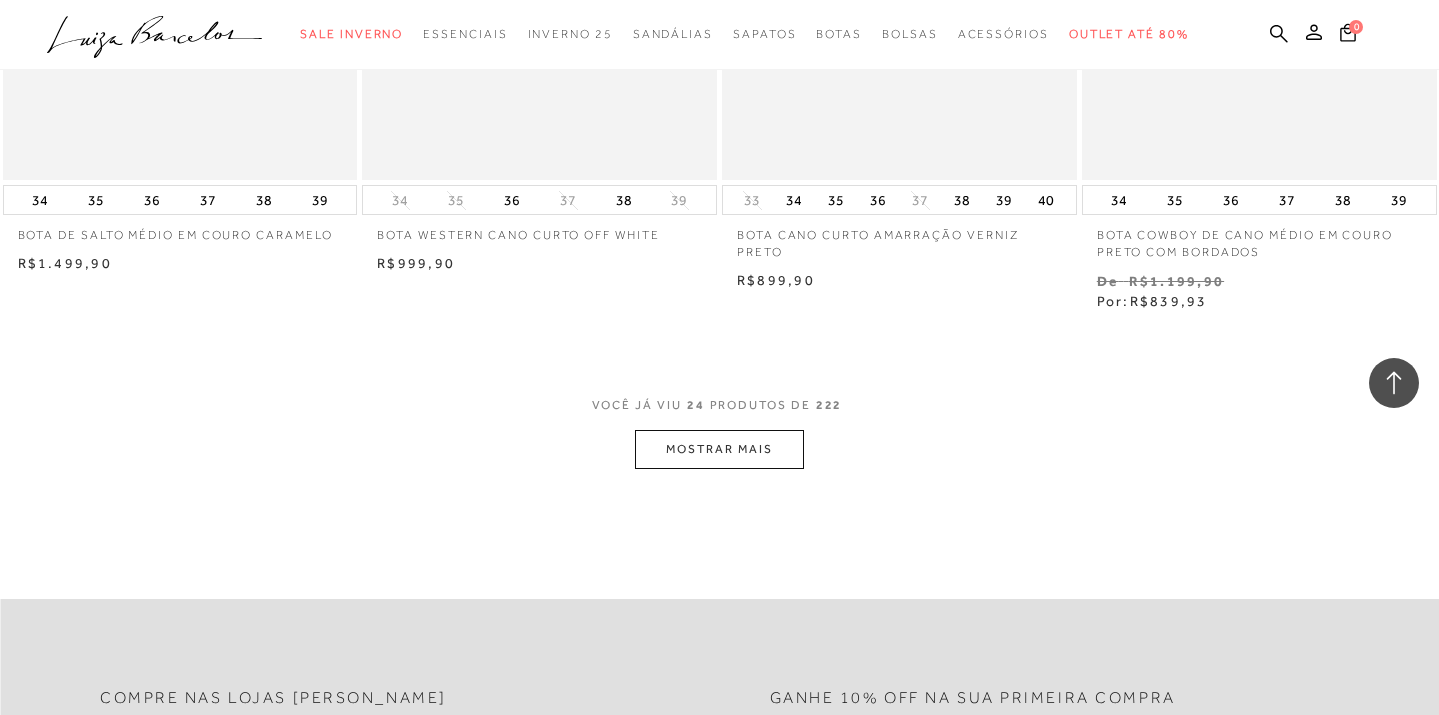click on "MOSTRAR MAIS" at bounding box center [719, 449] 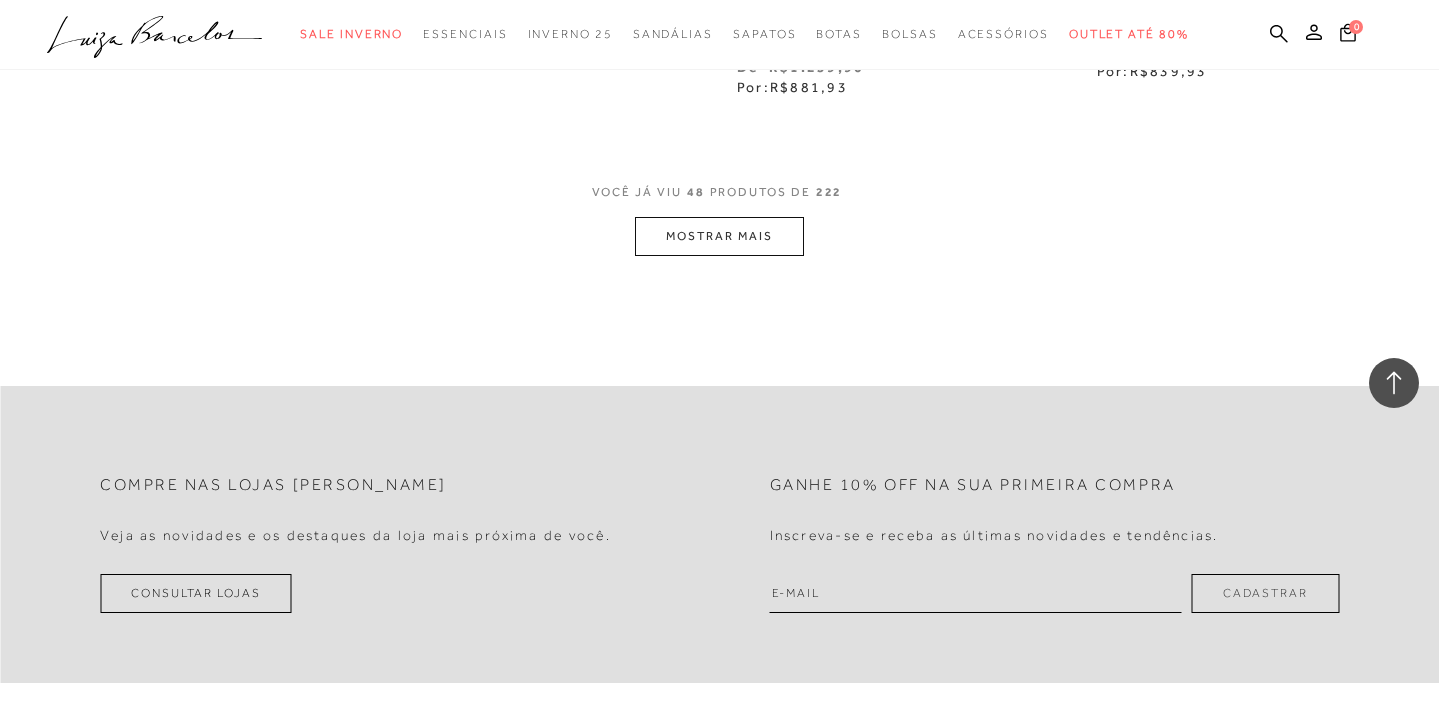 scroll, scrollTop: 8220, scrollLeft: 0, axis: vertical 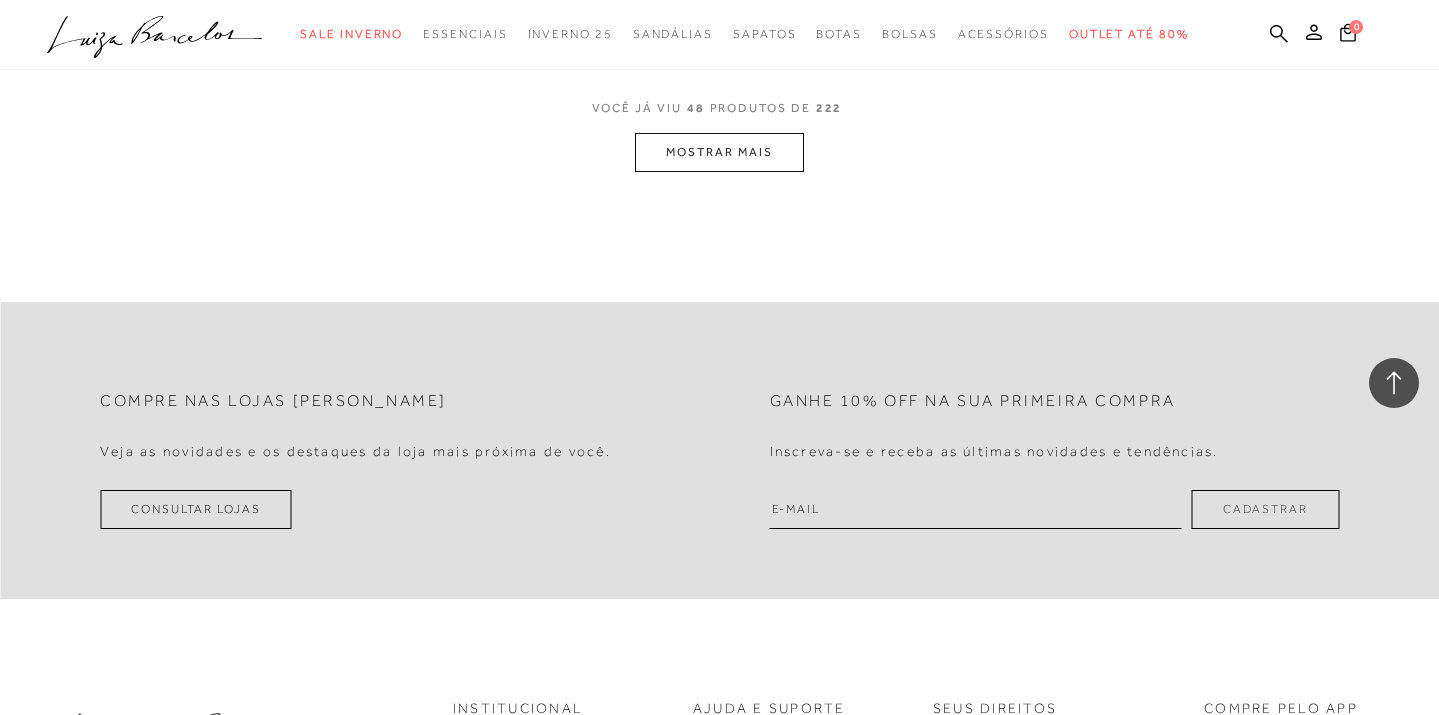 click on "MOSTRAR MAIS" at bounding box center (719, 152) 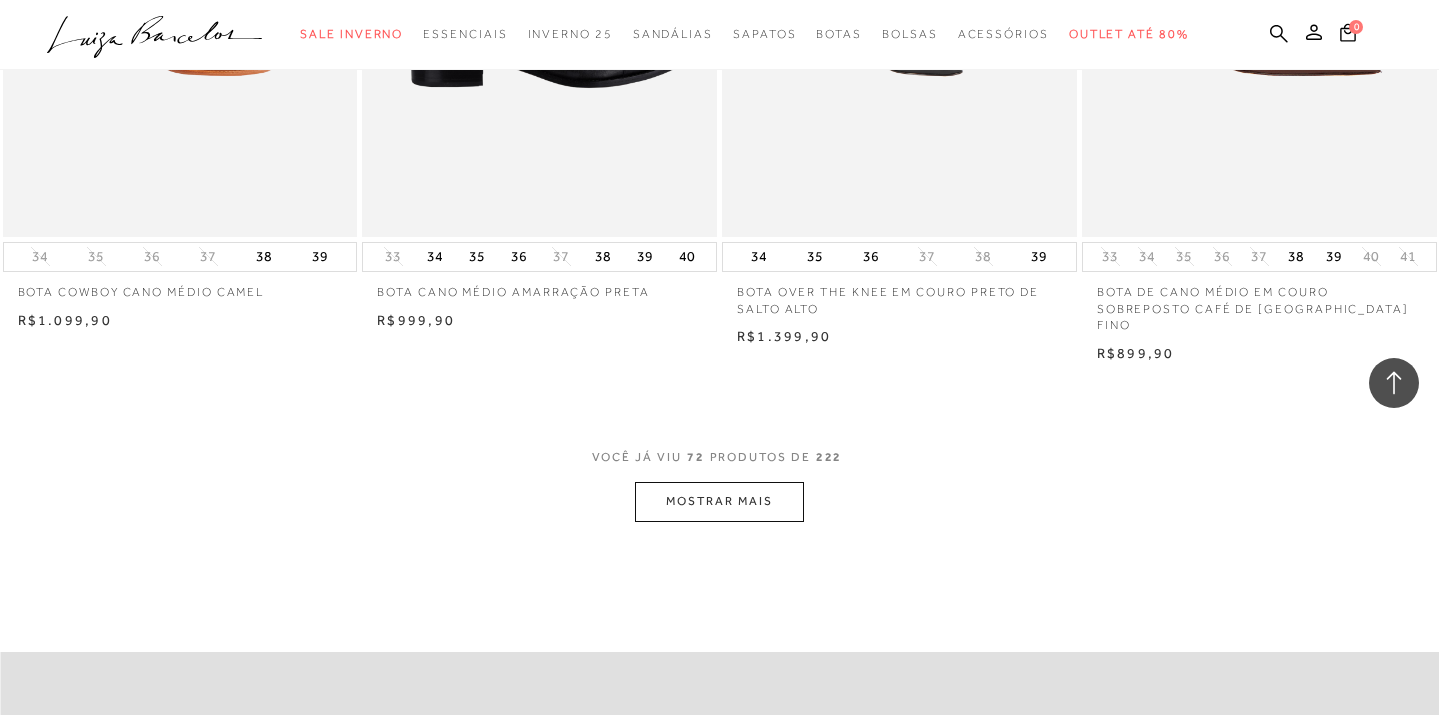 scroll, scrollTop: 11887, scrollLeft: 0, axis: vertical 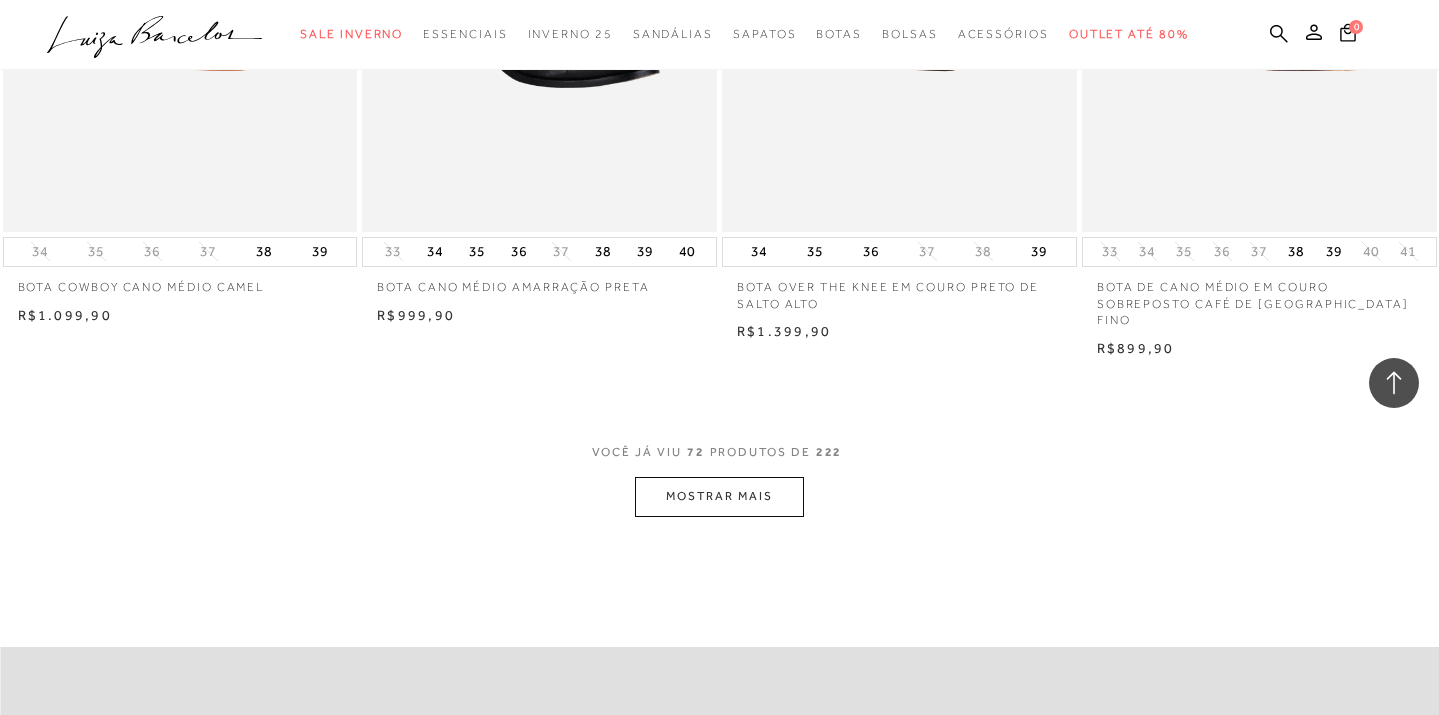 click on "MOSTRAR MAIS" at bounding box center (719, 496) 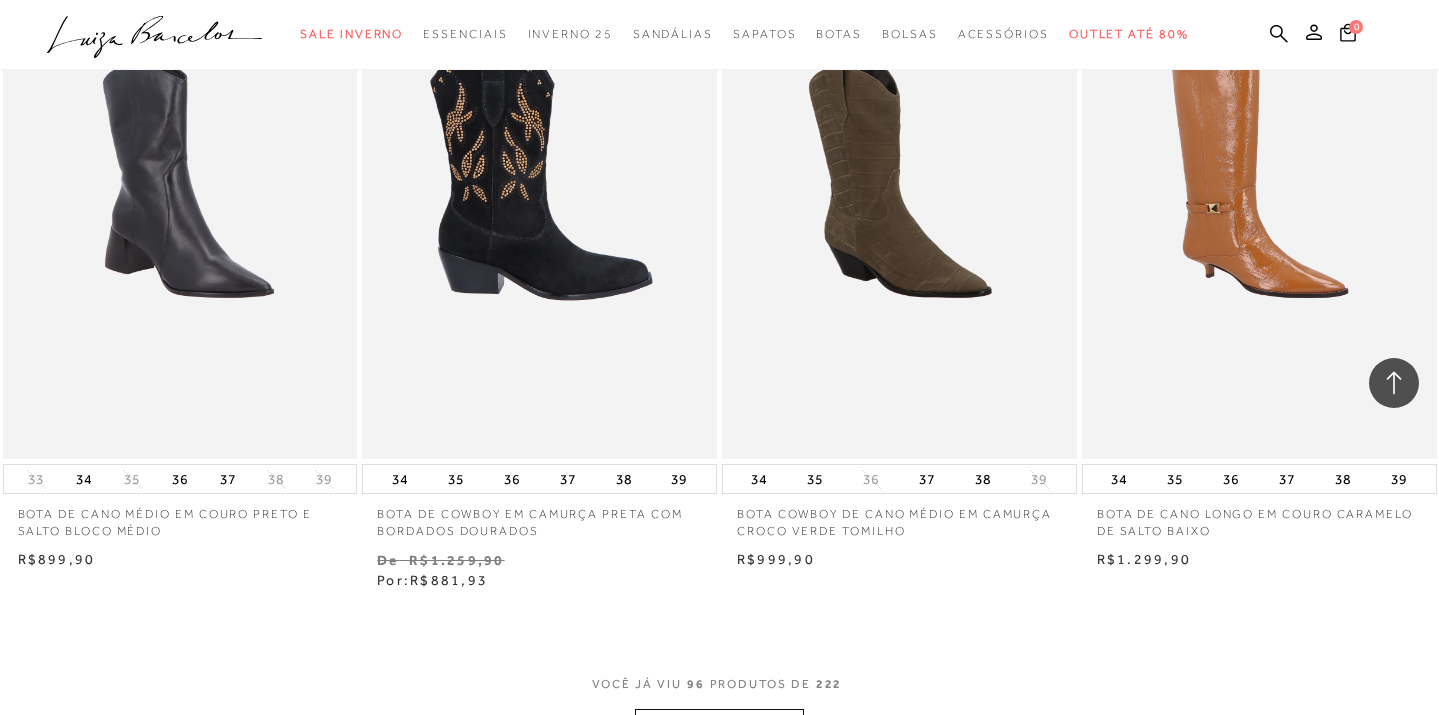 scroll, scrollTop: 15753, scrollLeft: 0, axis: vertical 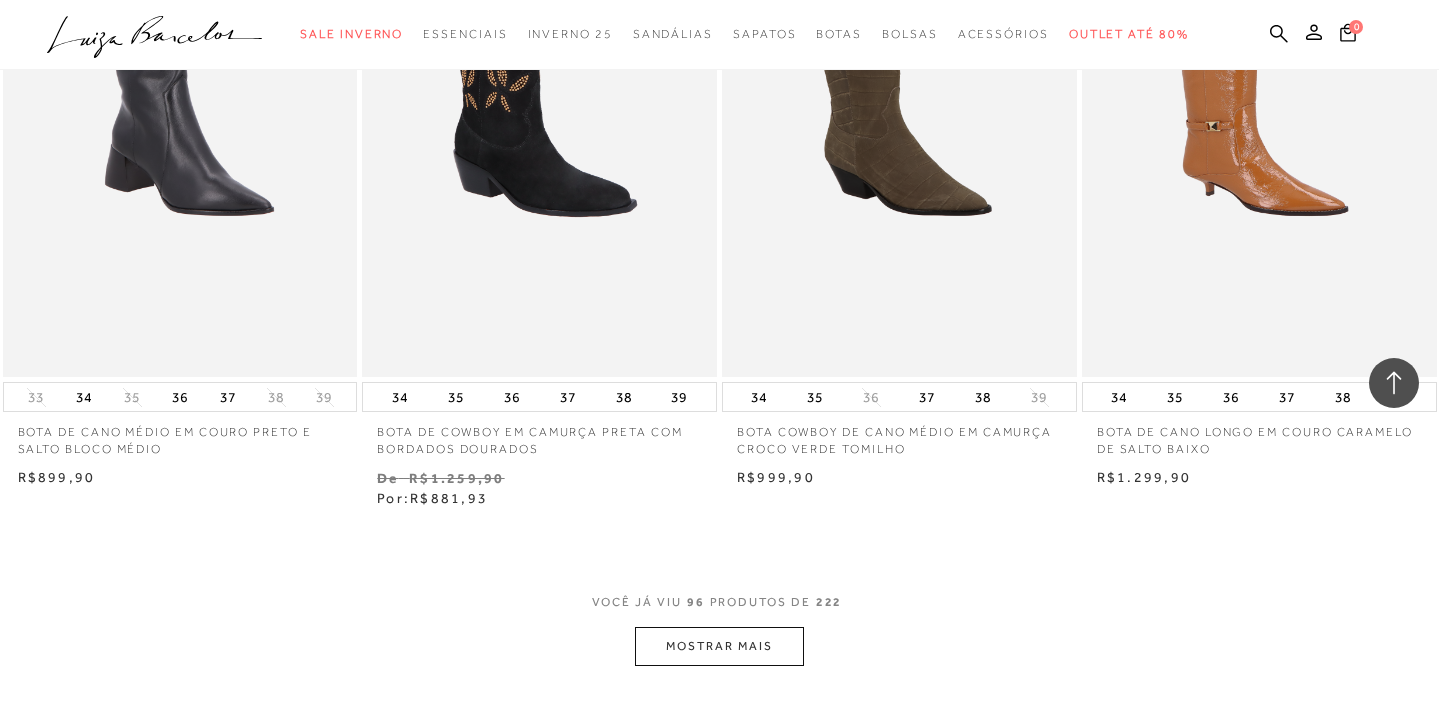 click on "MOSTRAR MAIS" at bounding box center (719, 646) 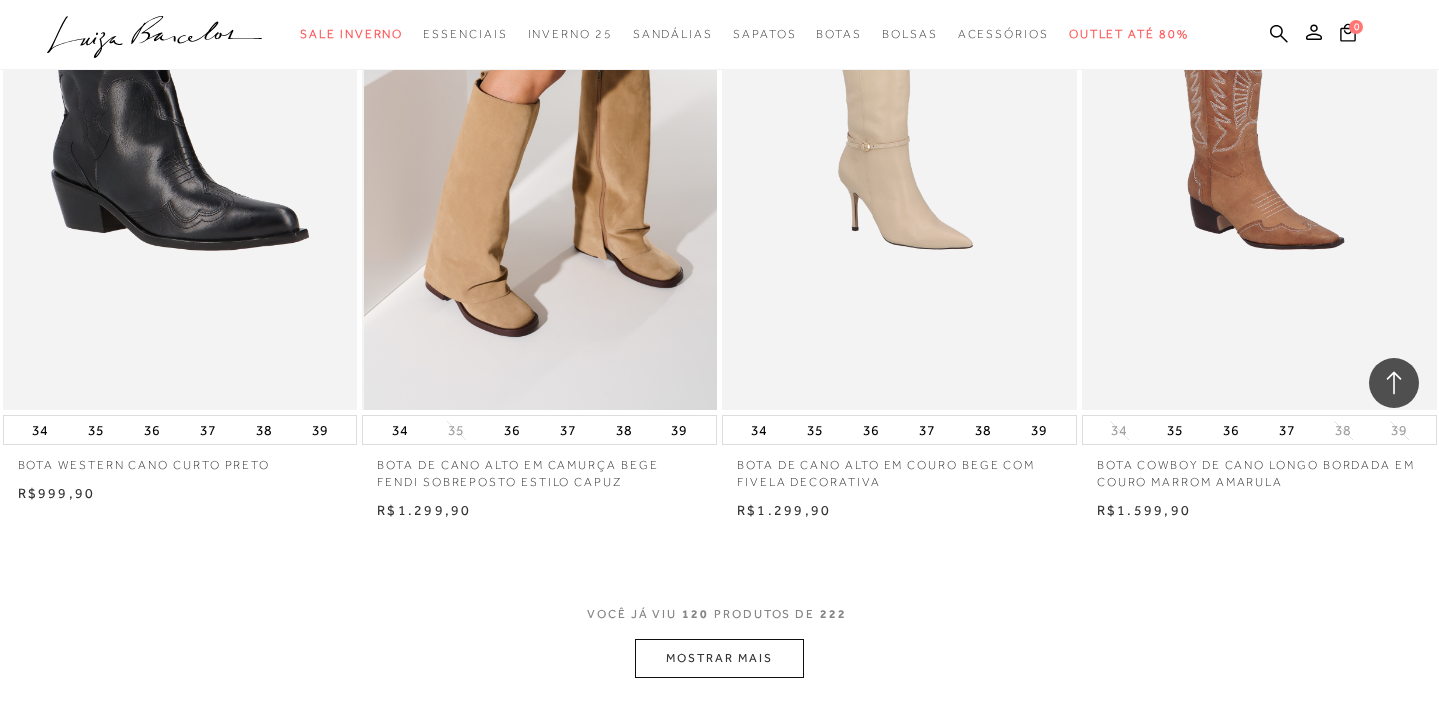 scroll, scrollTop: 19823, scrollLeft: 0, axis: vertical 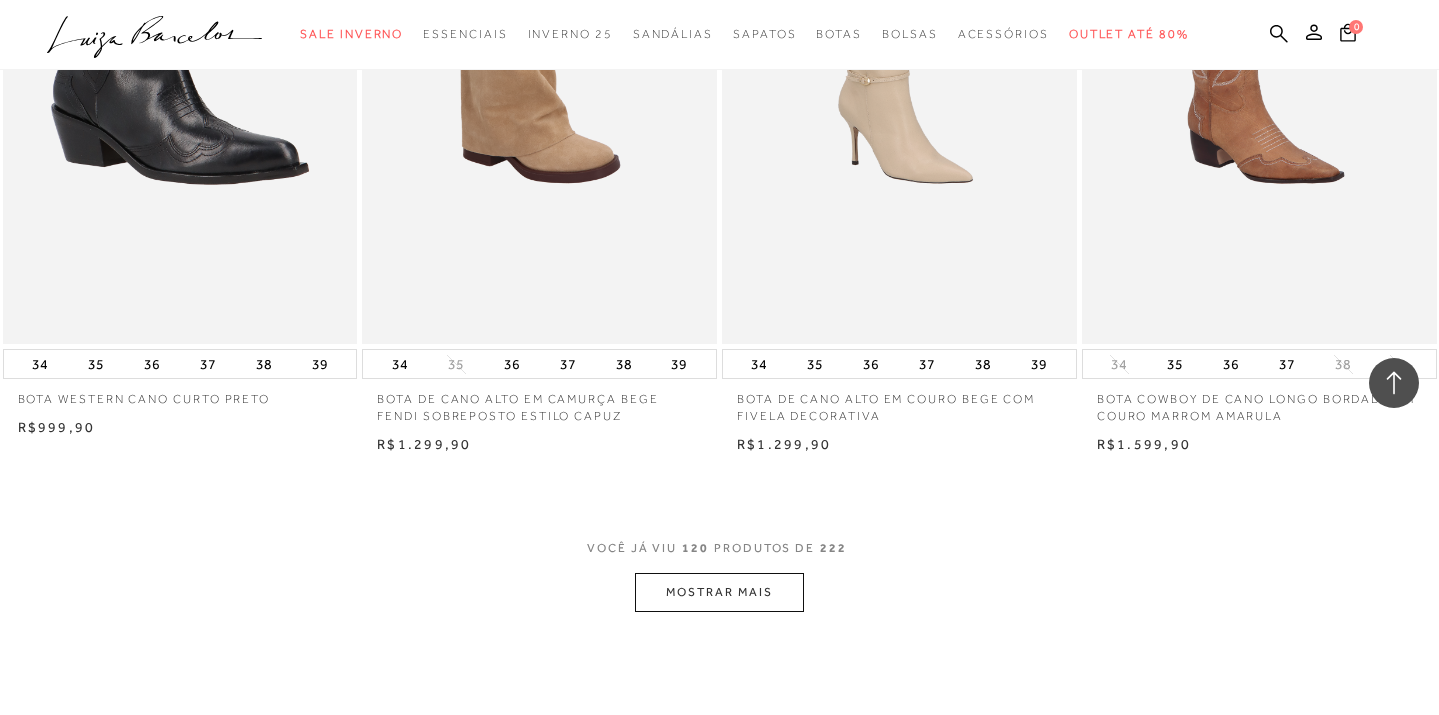 click on "MOSTRAR MAIS" at bounding box center [719, 592] 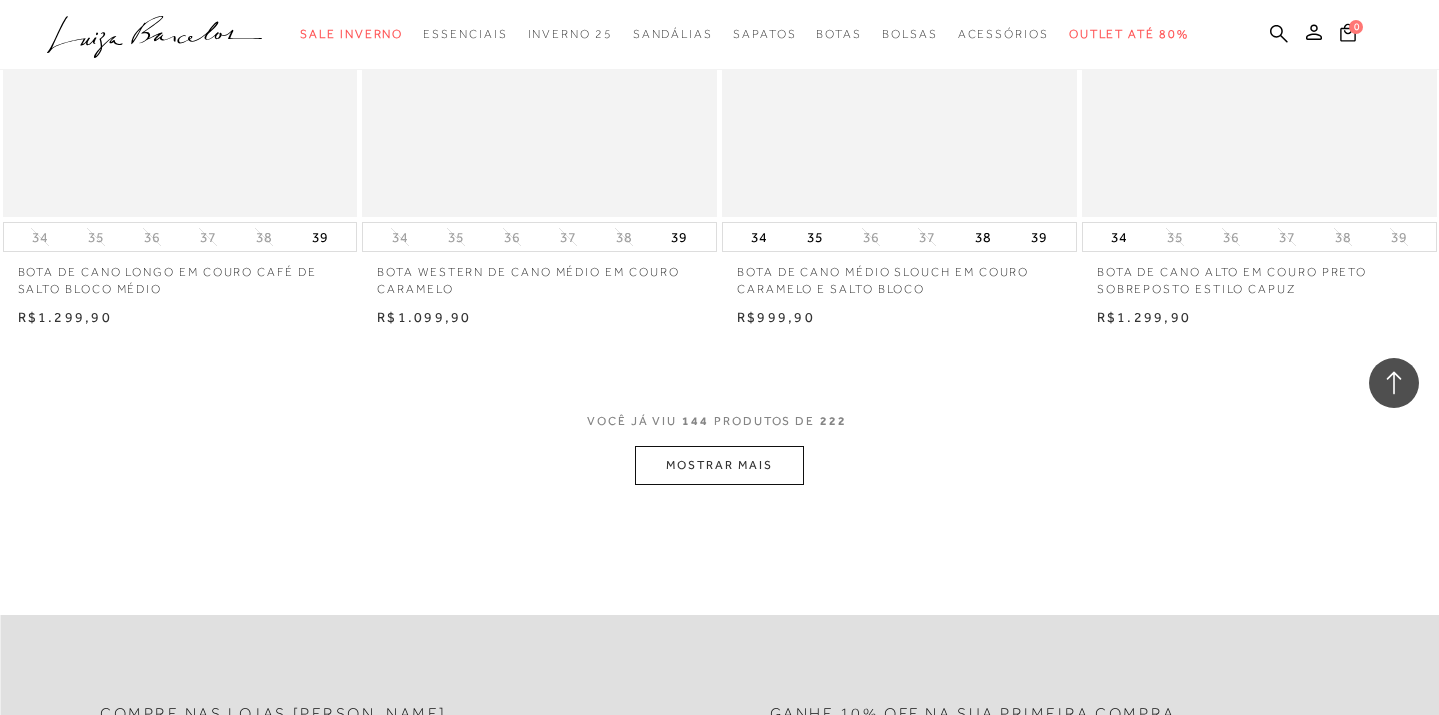 scroll, scrollTop: 23929, scrollLeft: 0, axis: vertical 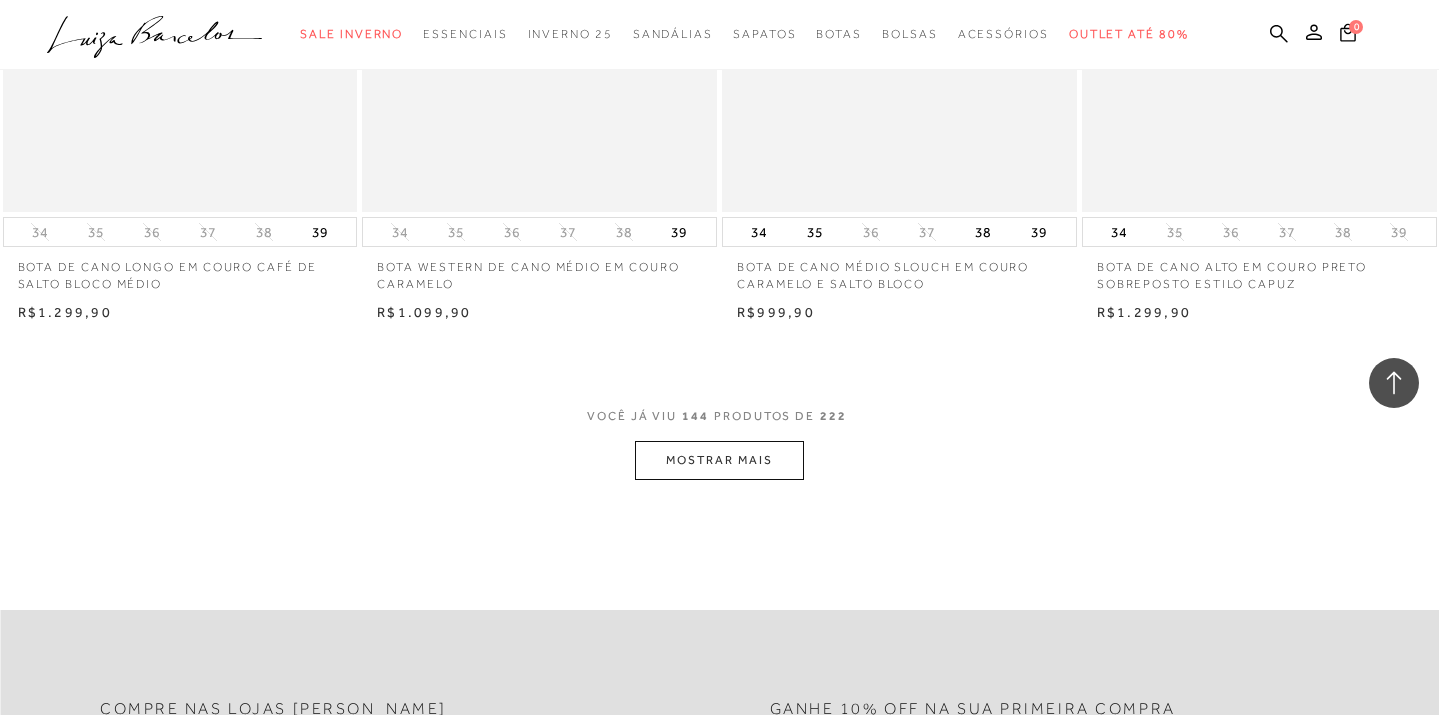 click on "MOSTRAR MAIS" at bounding box center [719, 460] 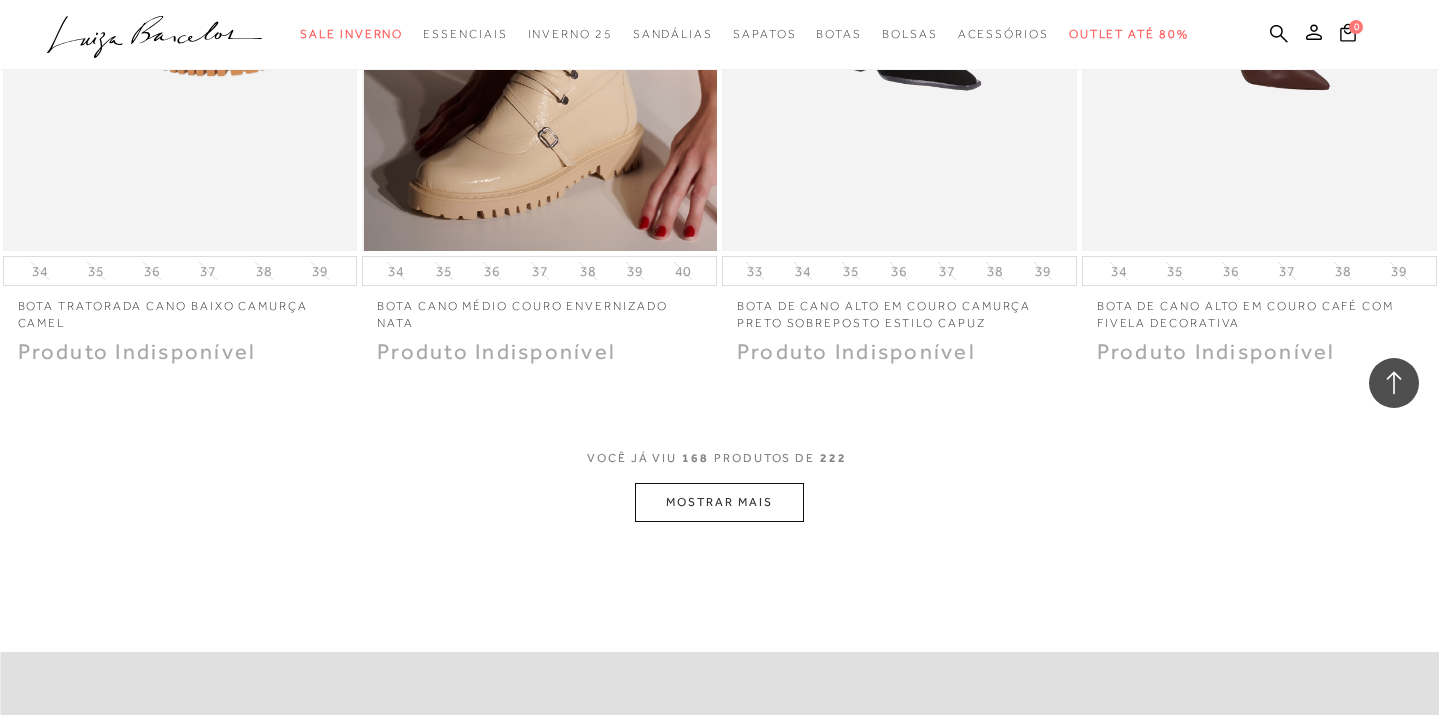 scroll, scrollTop: 27891, scrollLeft: 0, axis: vertical 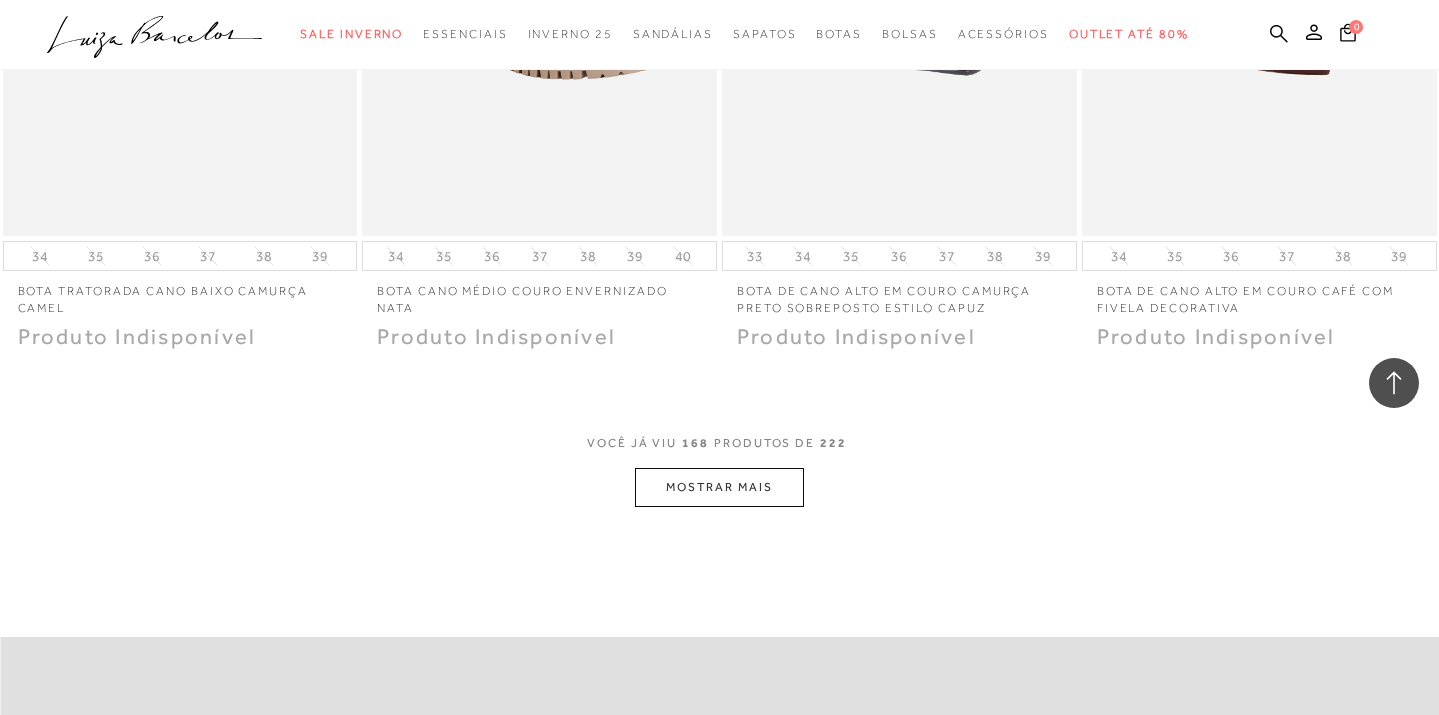 click on "MOSTRAR MAIS" at bounding box center [719, 487] 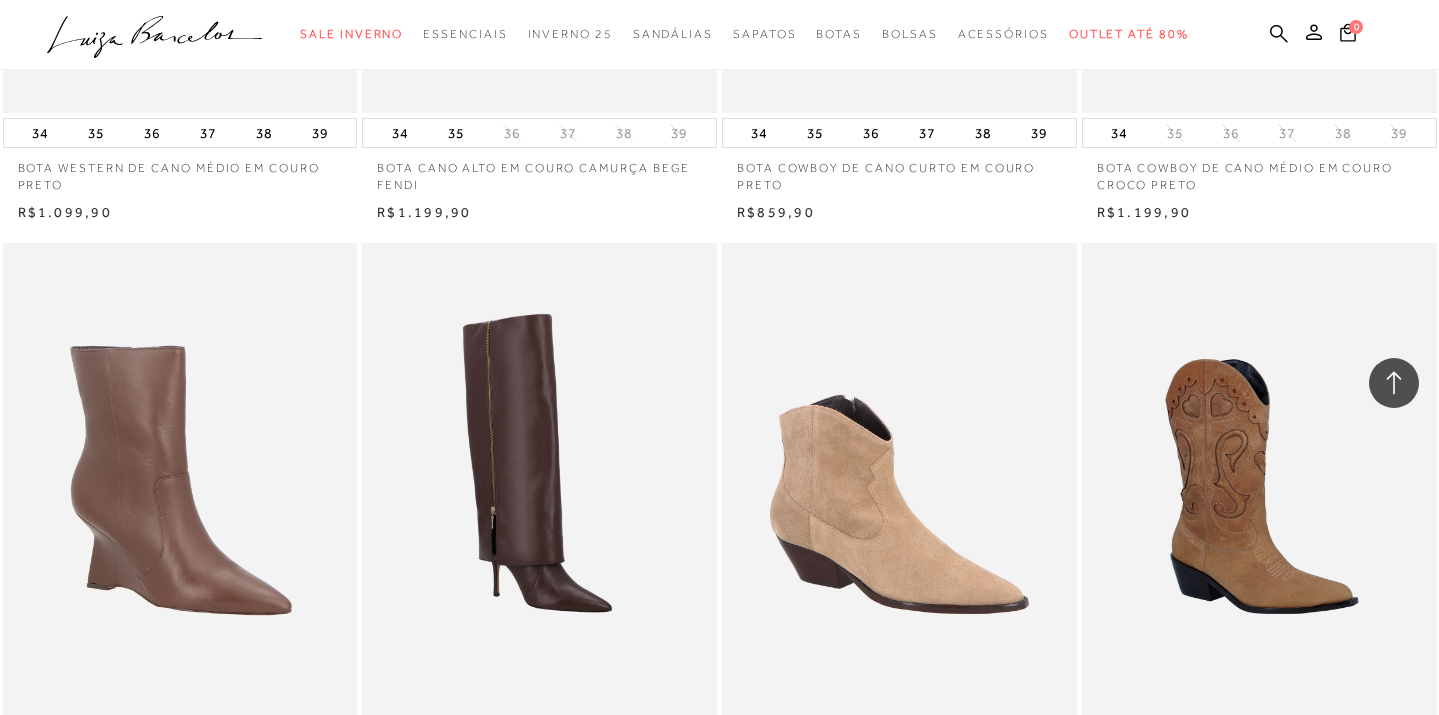 scroll, scrollTop: 10659, scrollLeft: 0, axis: vertical 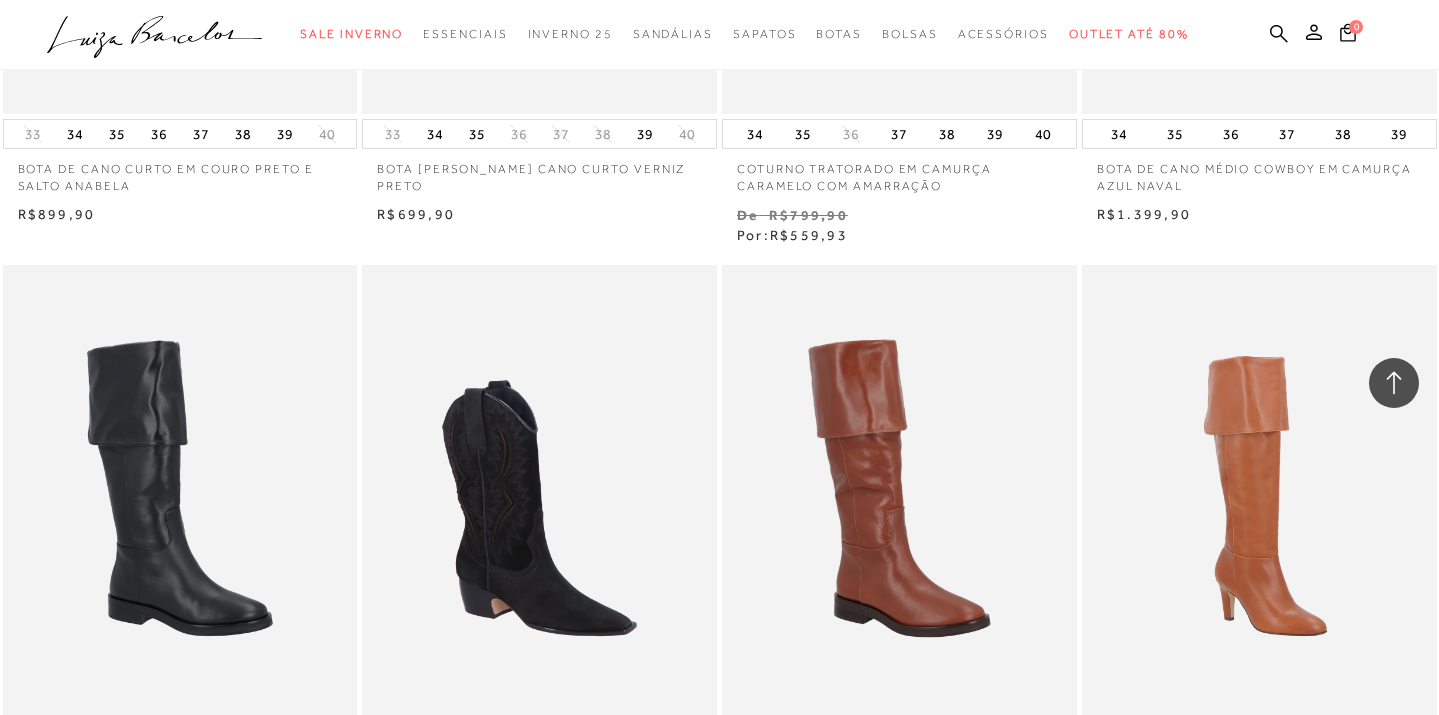click 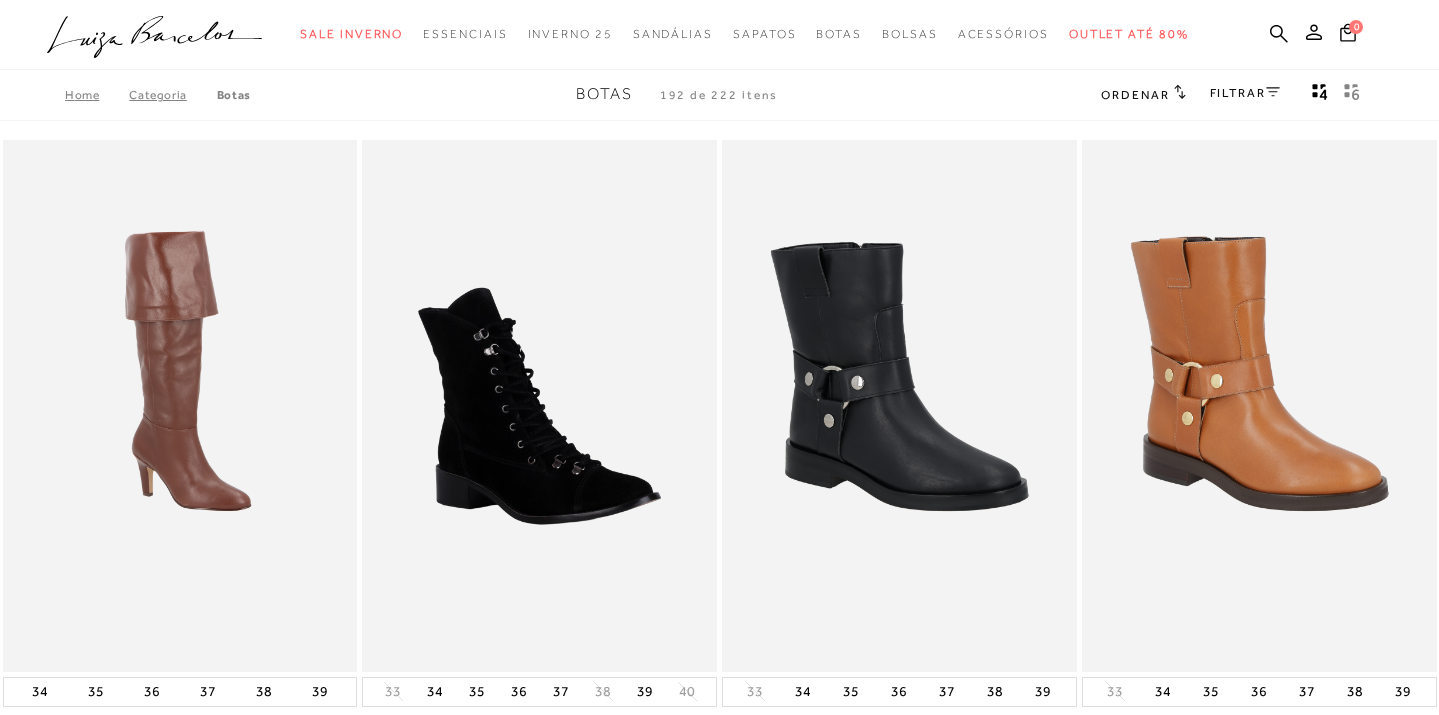 scroll, scrollTop: 0, scrollLeft: 0, axis: both 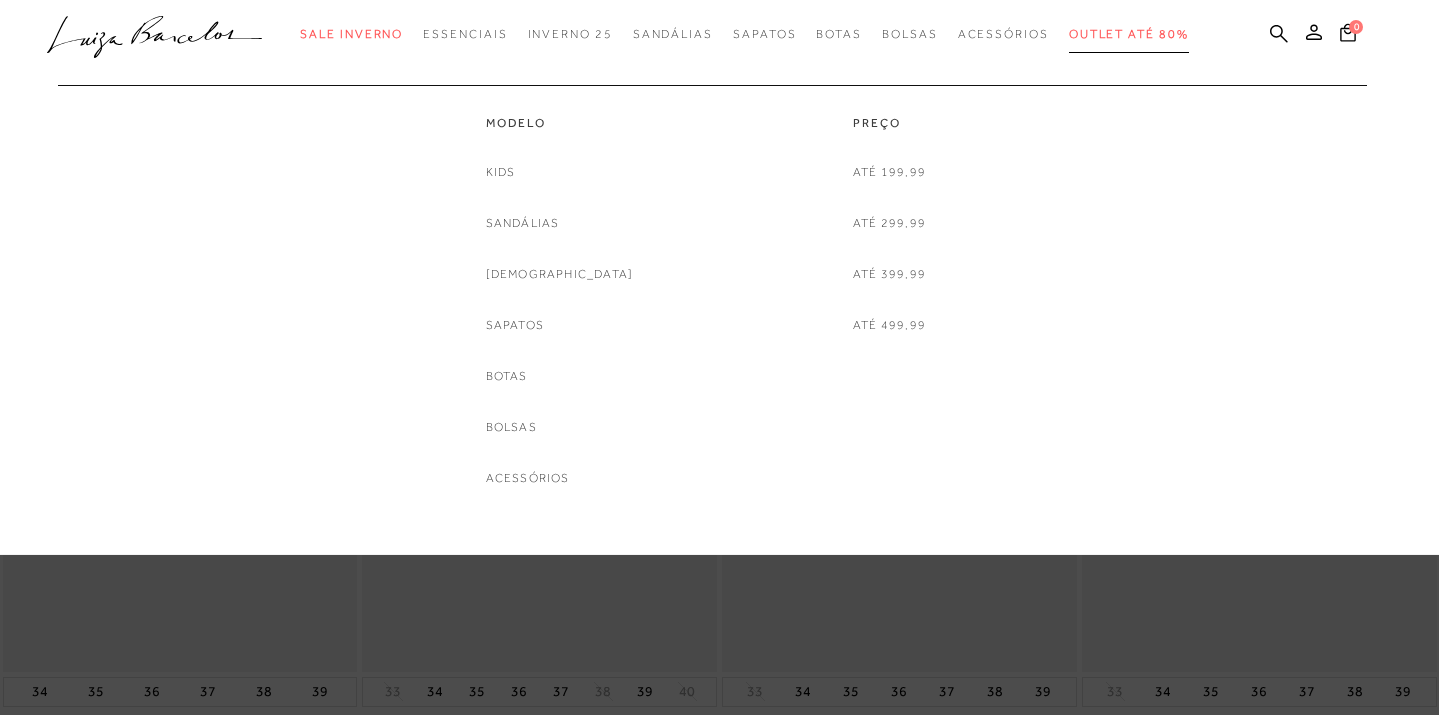 click on "Outlet até 80%" at bounding box center [1129, 34] 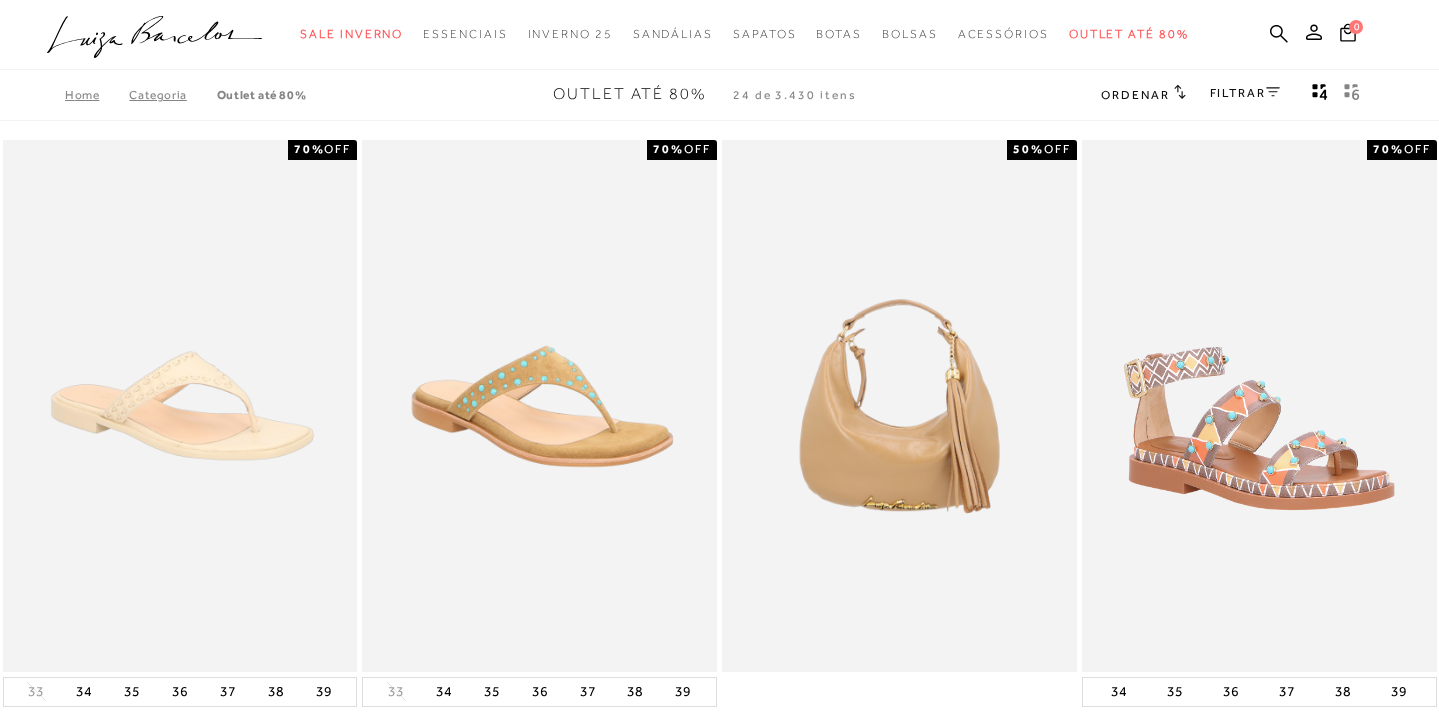 click on "FILTRAR" at bounding box center (1245, 93) 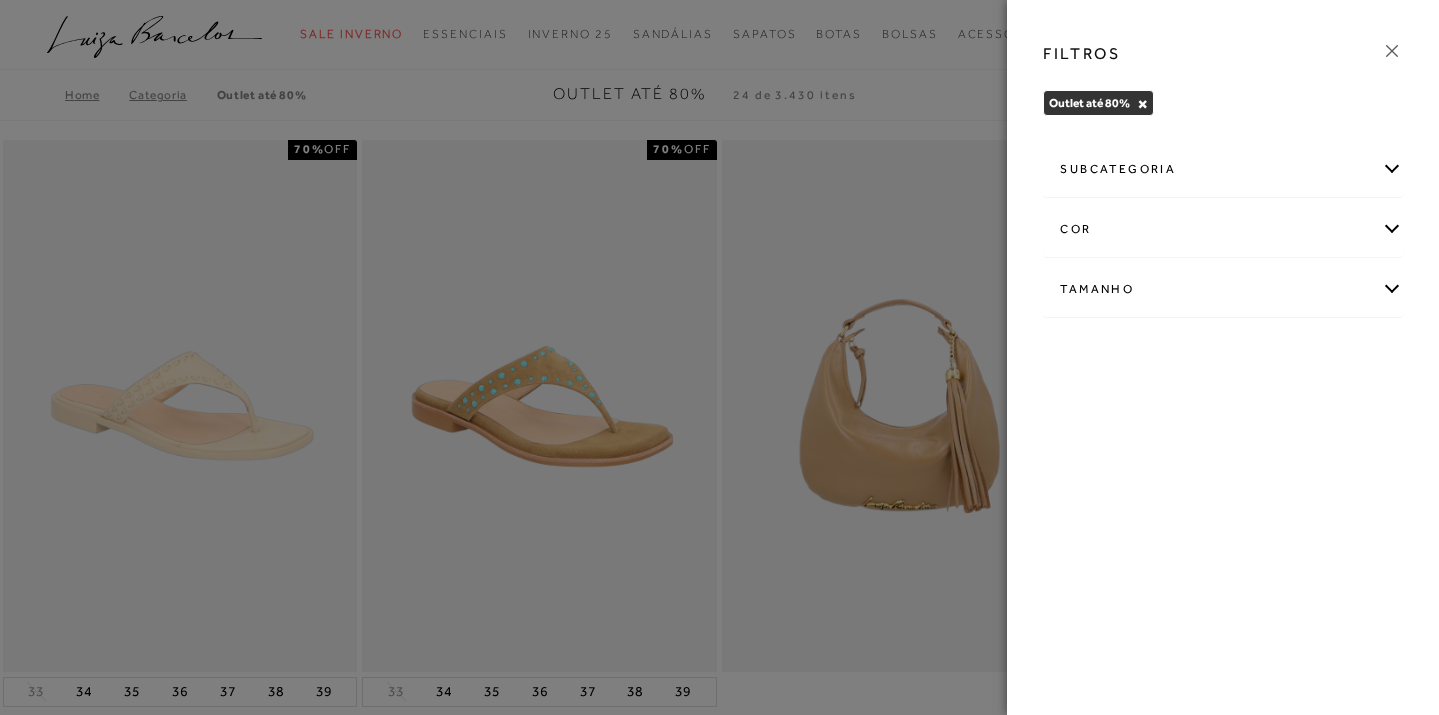 click on "Tamanho" at bounding box center (1223, 289) 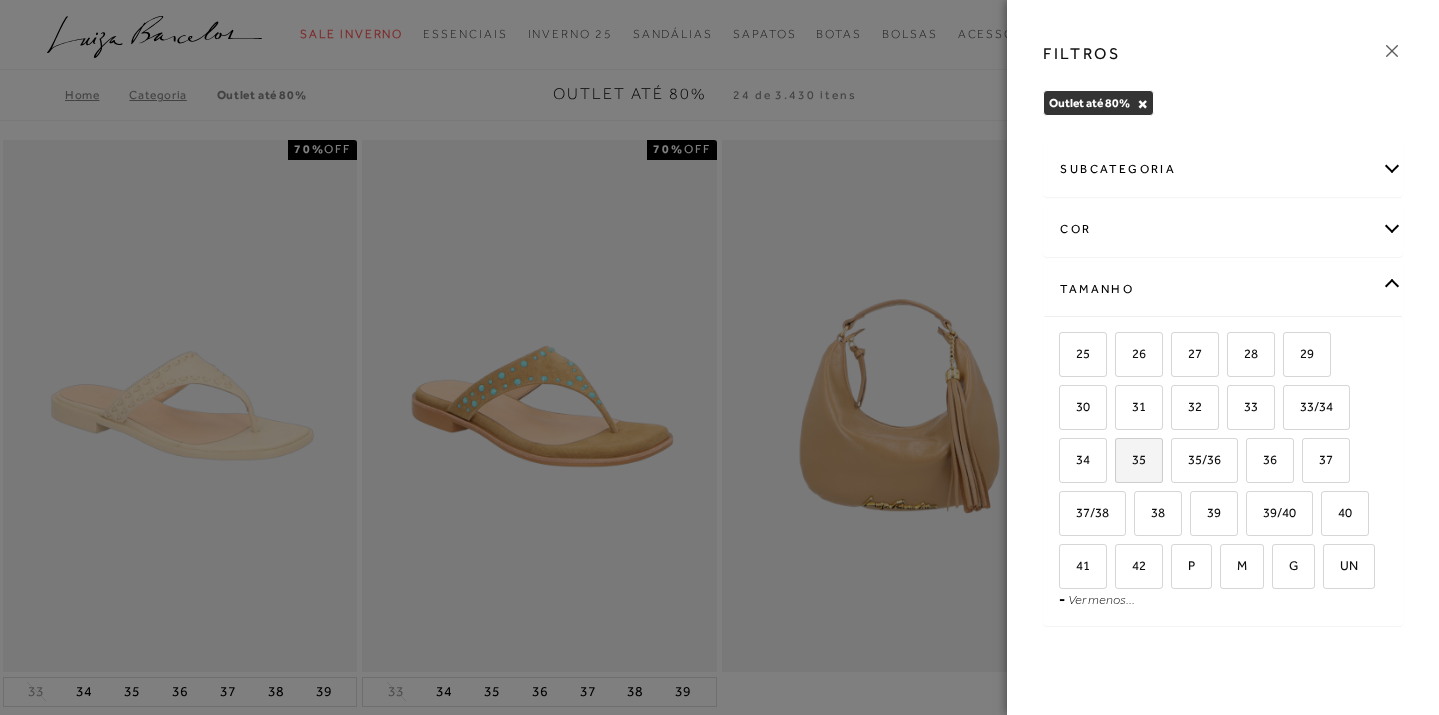 click on "35" at bounding box center [1131, 459] 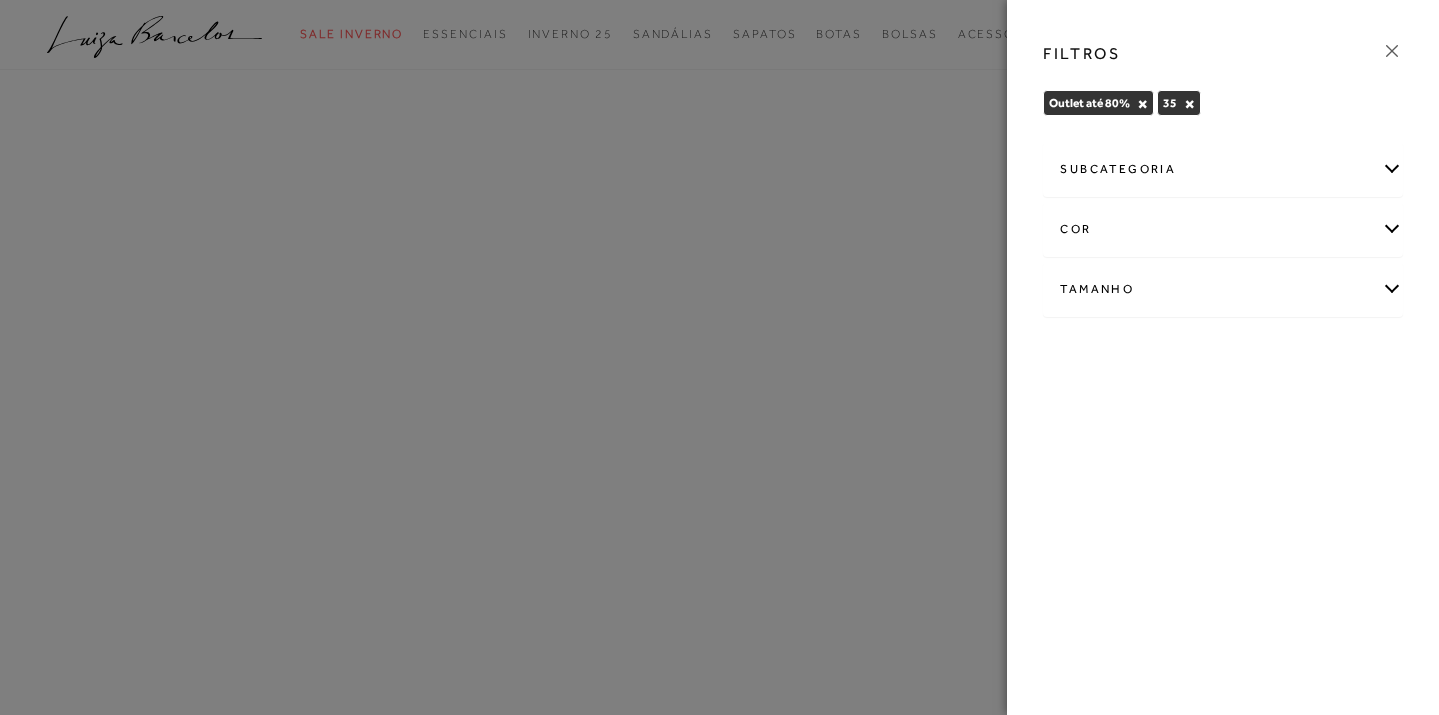click 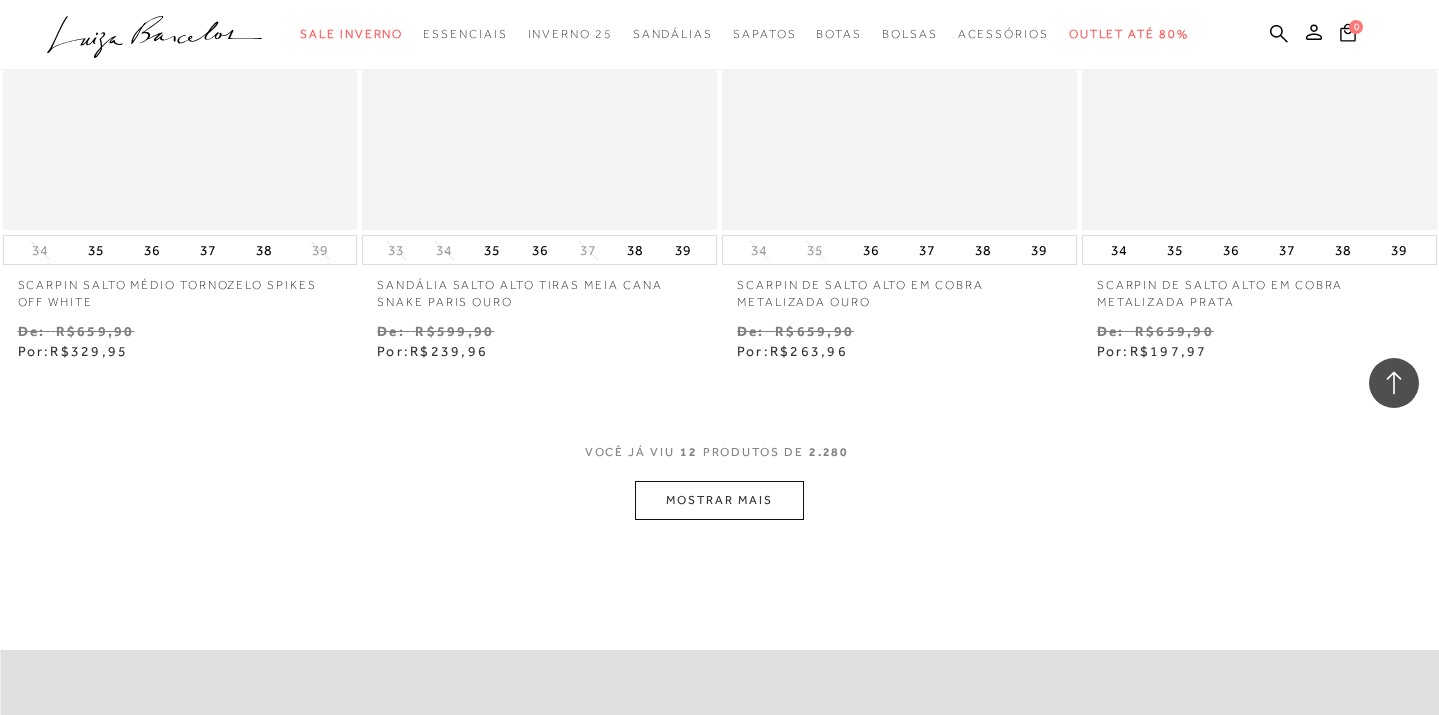 scroll, scrollTop: 1813, scrollLeft: 0, axis: vertical 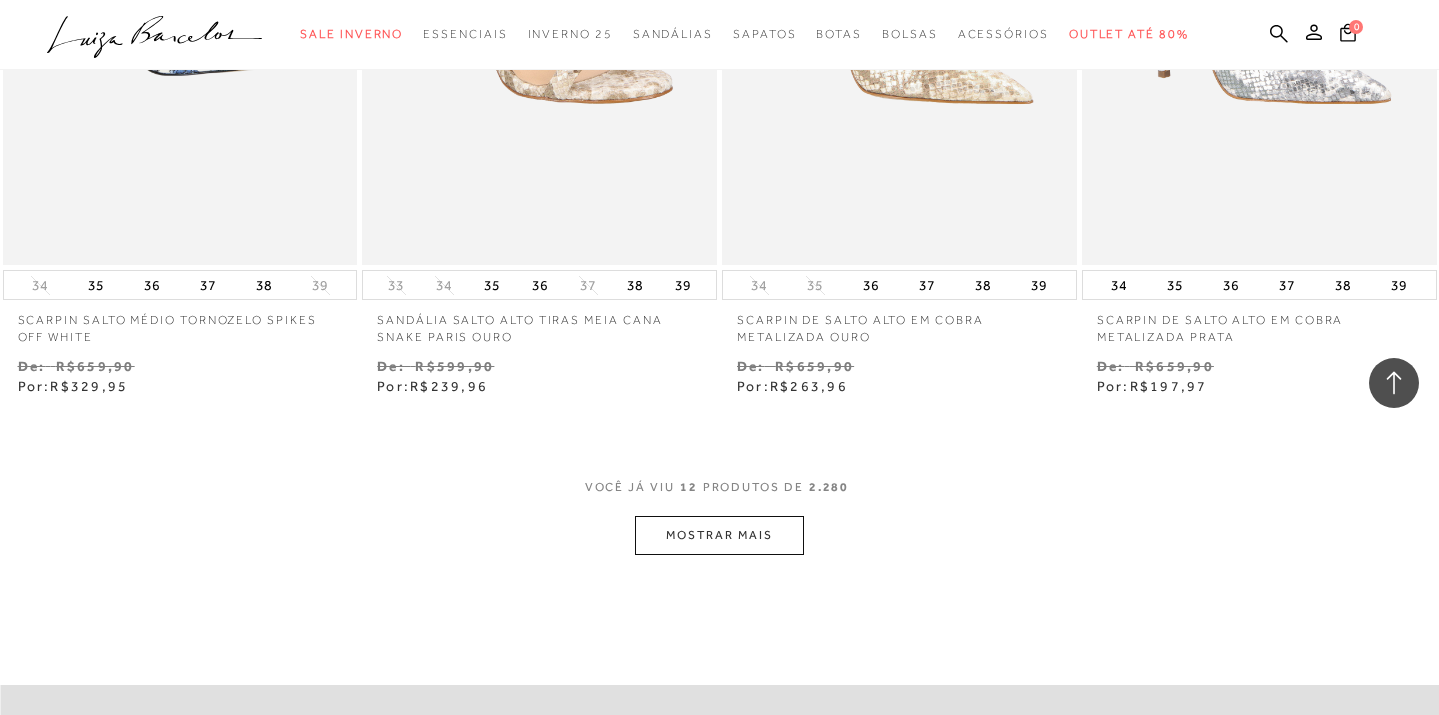 click on "MOSTRAR MAIS" at bounding box center [719, 535] 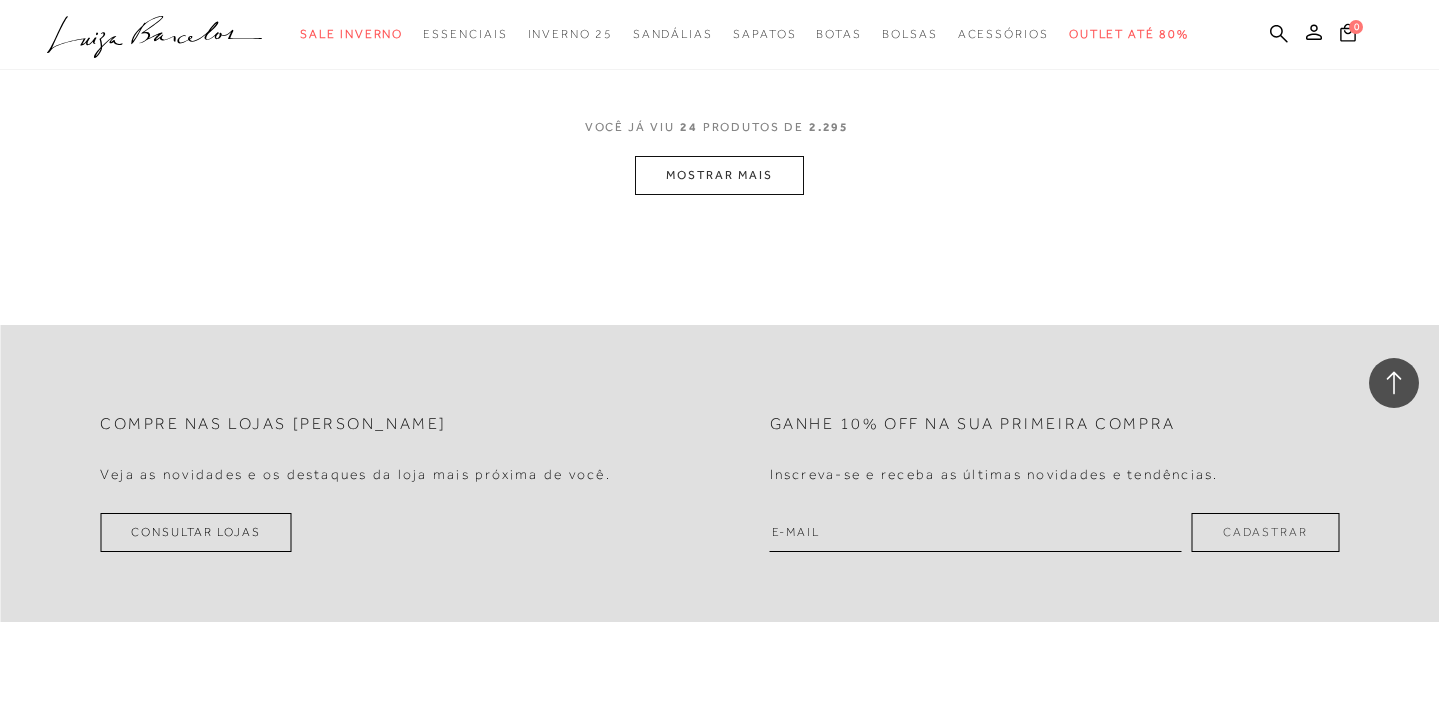 scroll, scrollTop: 4254, scrollLeft: 0, axis: vertical 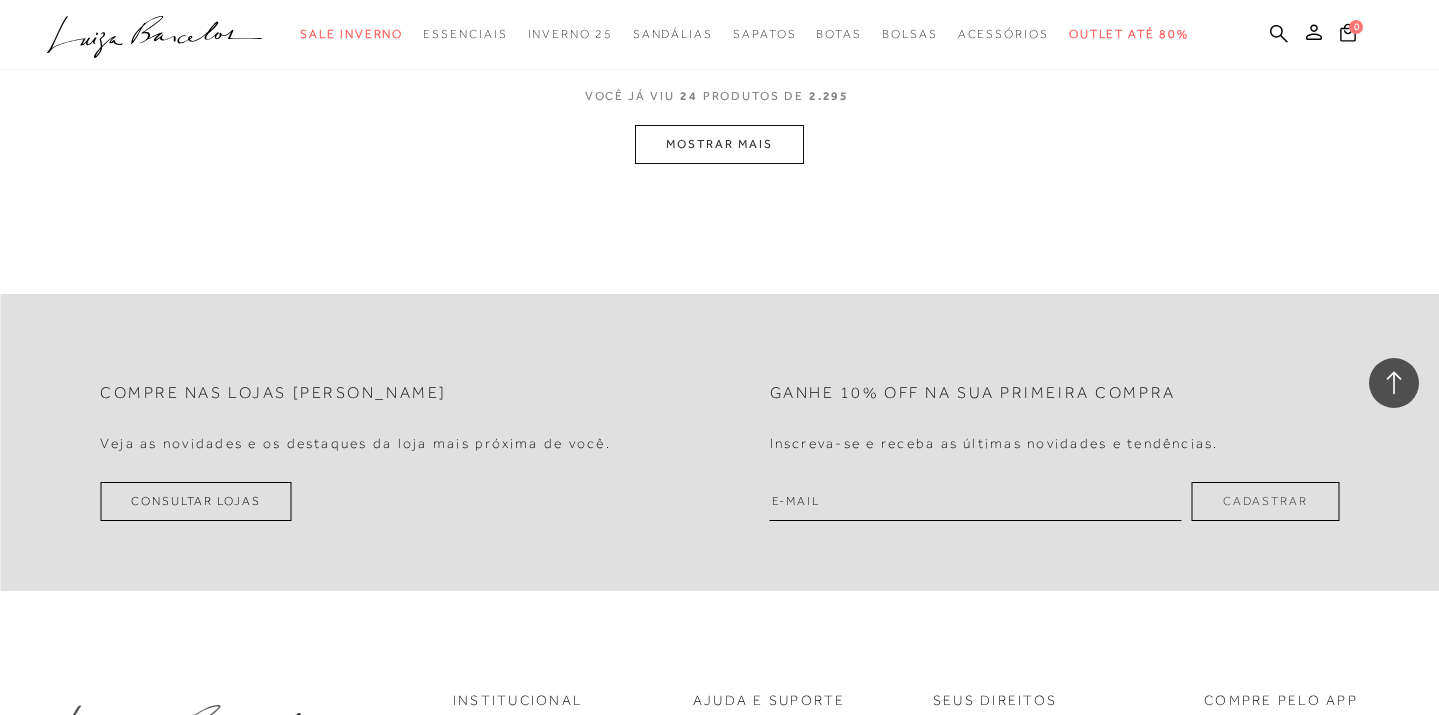 click on "MOSTRAR MAIS" at bounding box center [719, 144] 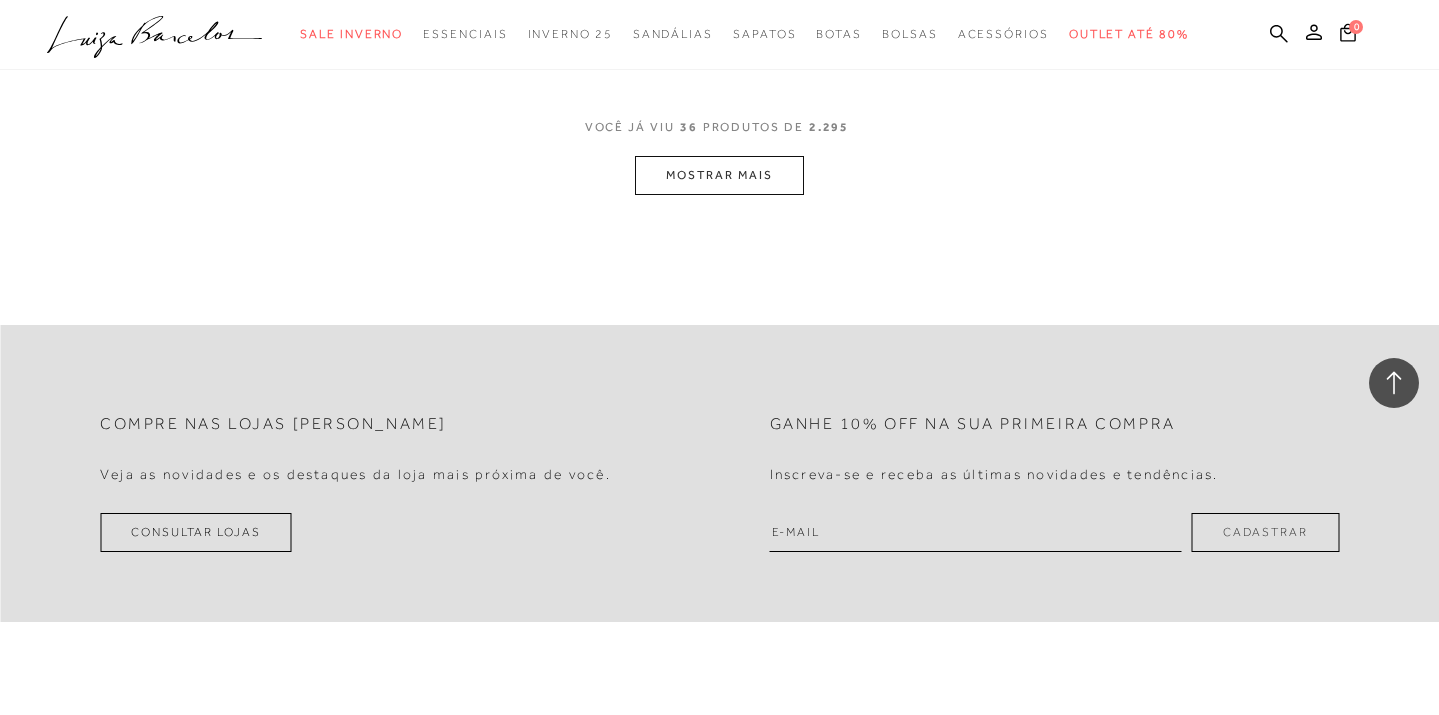 scroll, scrollTop: 6266, scrollLeft: 0, axis: vertical 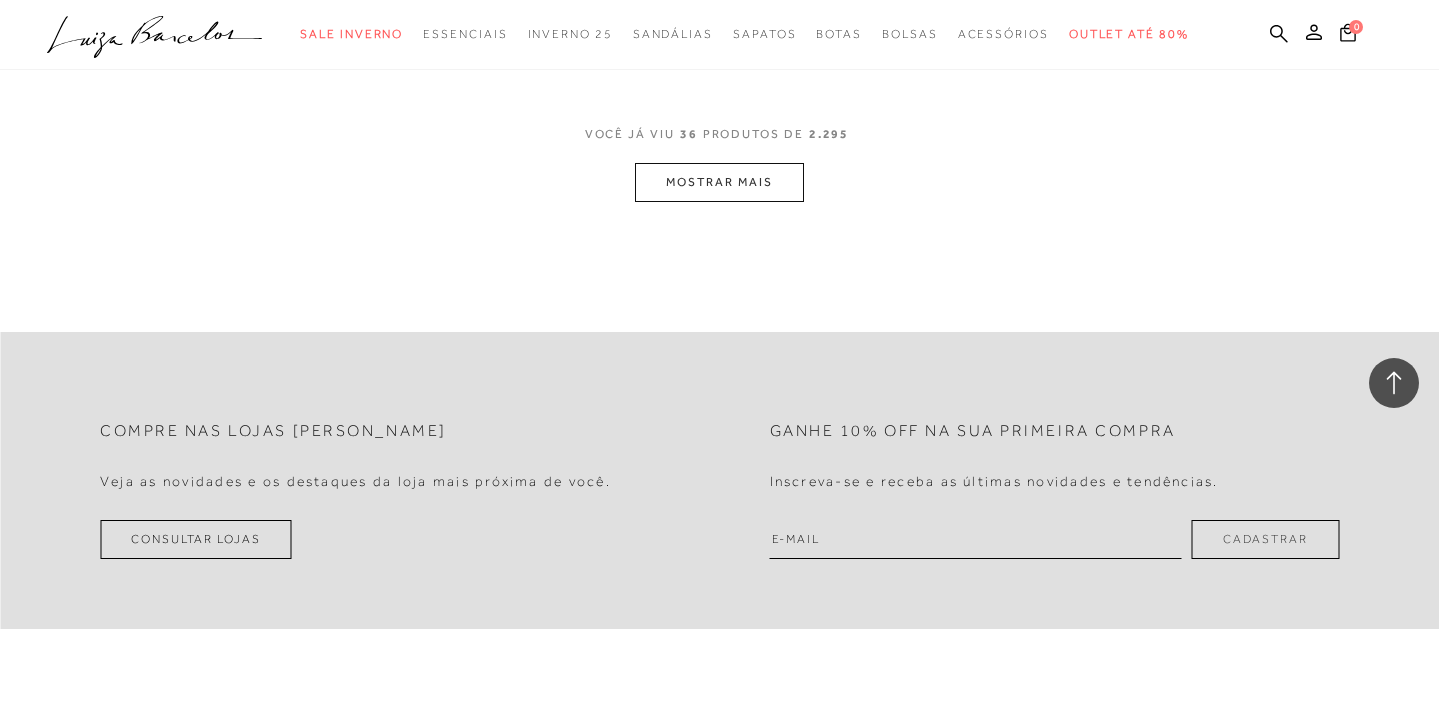 click on "MOSTRAR MAIS" at bounding box center [719, 182] 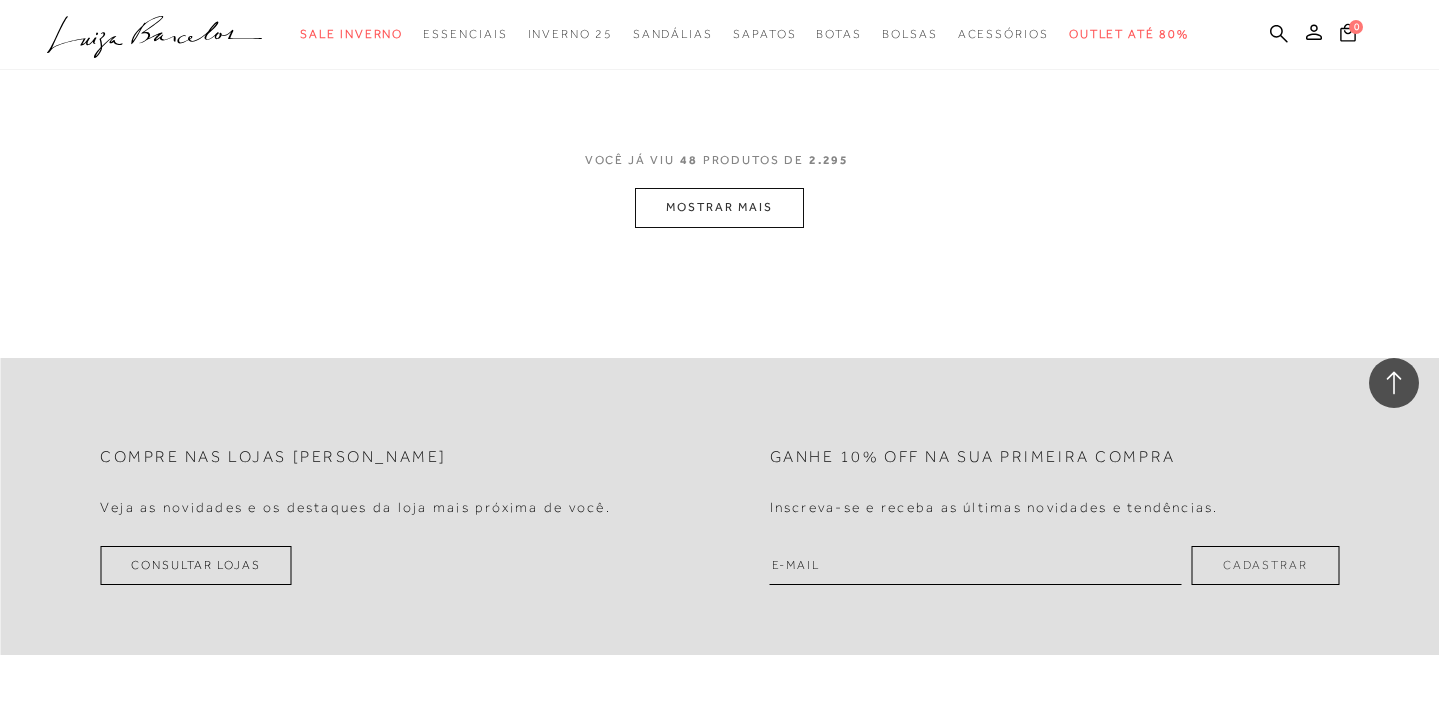 scroll, scrollTop: 8353, scrollLeft: 0, axis: vertical 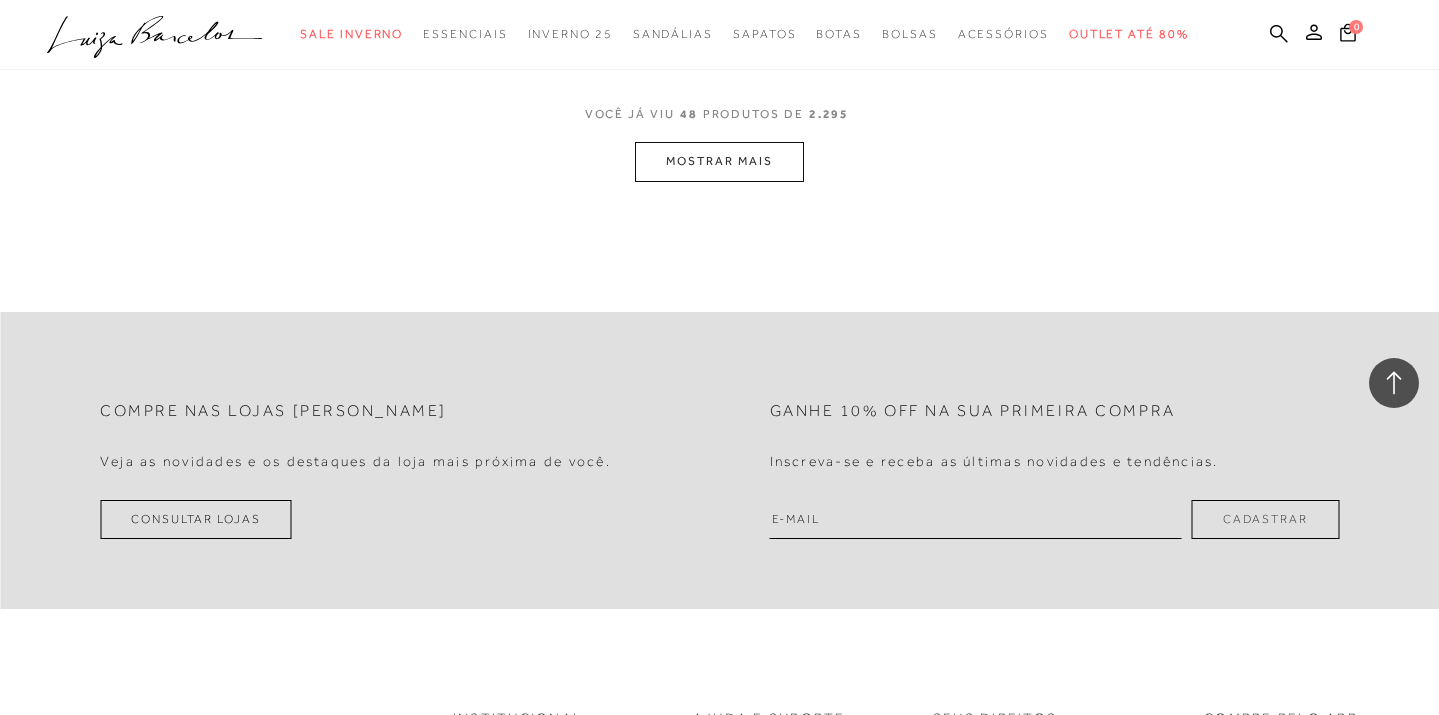 click on "MOSTRAR MAIS" at bounding box center (719, 161) 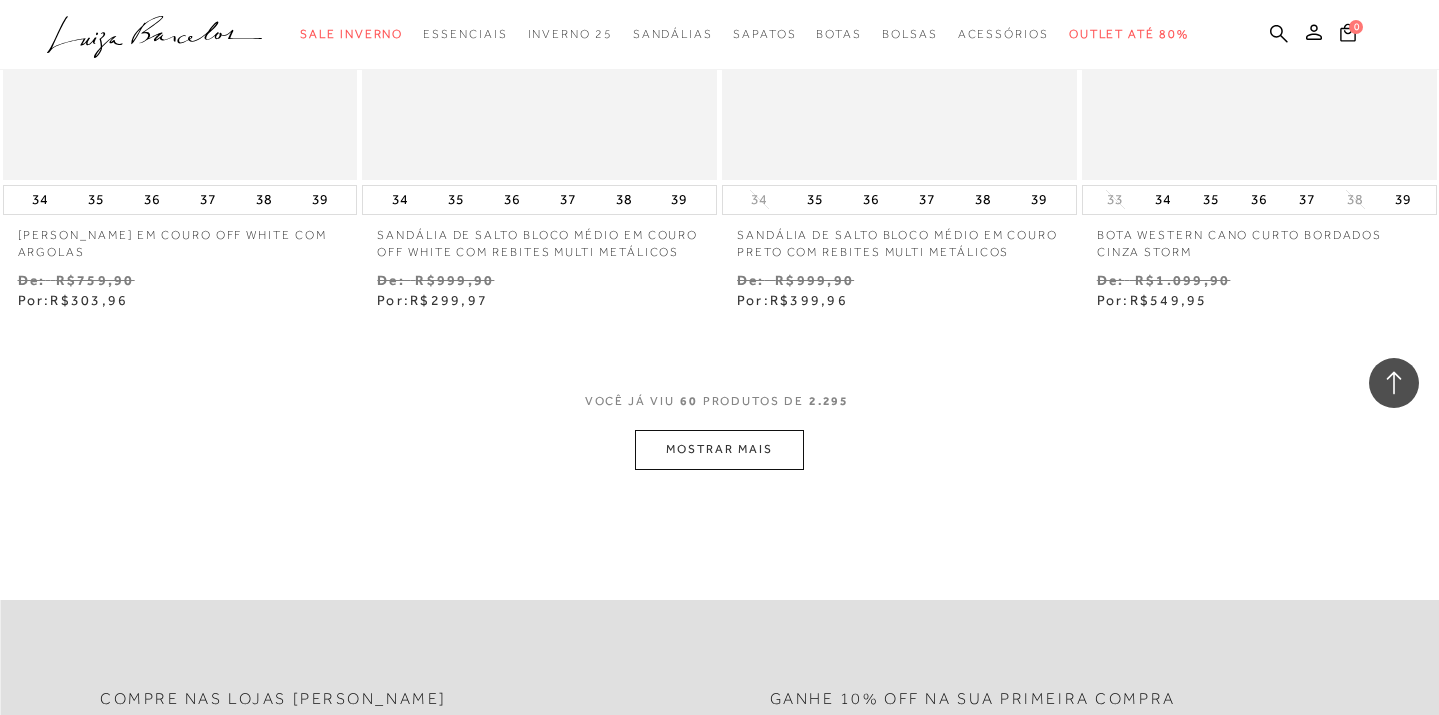 scroll, scrollTop: 10124, scrollLeft: 0, axis: vertical 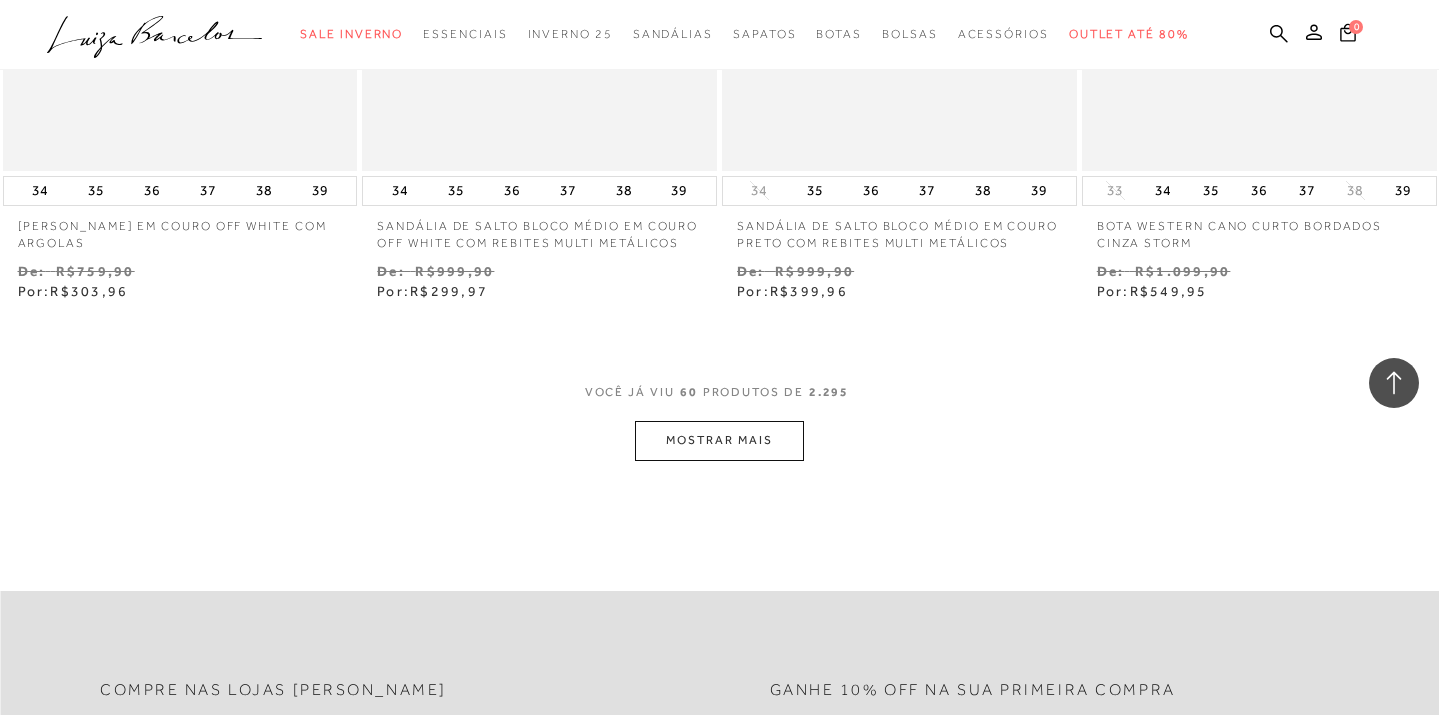 click on "MOSTRAR MAIS" at bounding box center (719, 440) 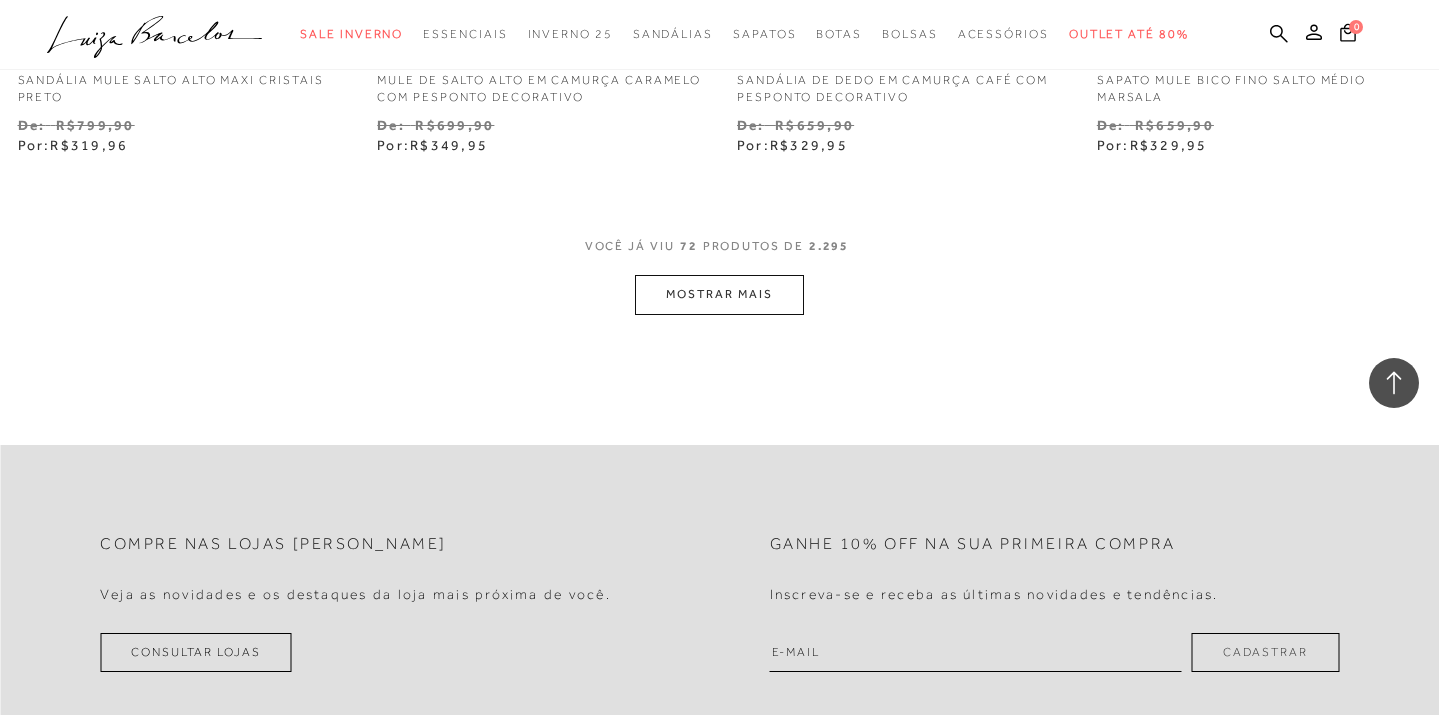 scroll, scrollTop: 12331, scrollLeft: 0, axis: vertical 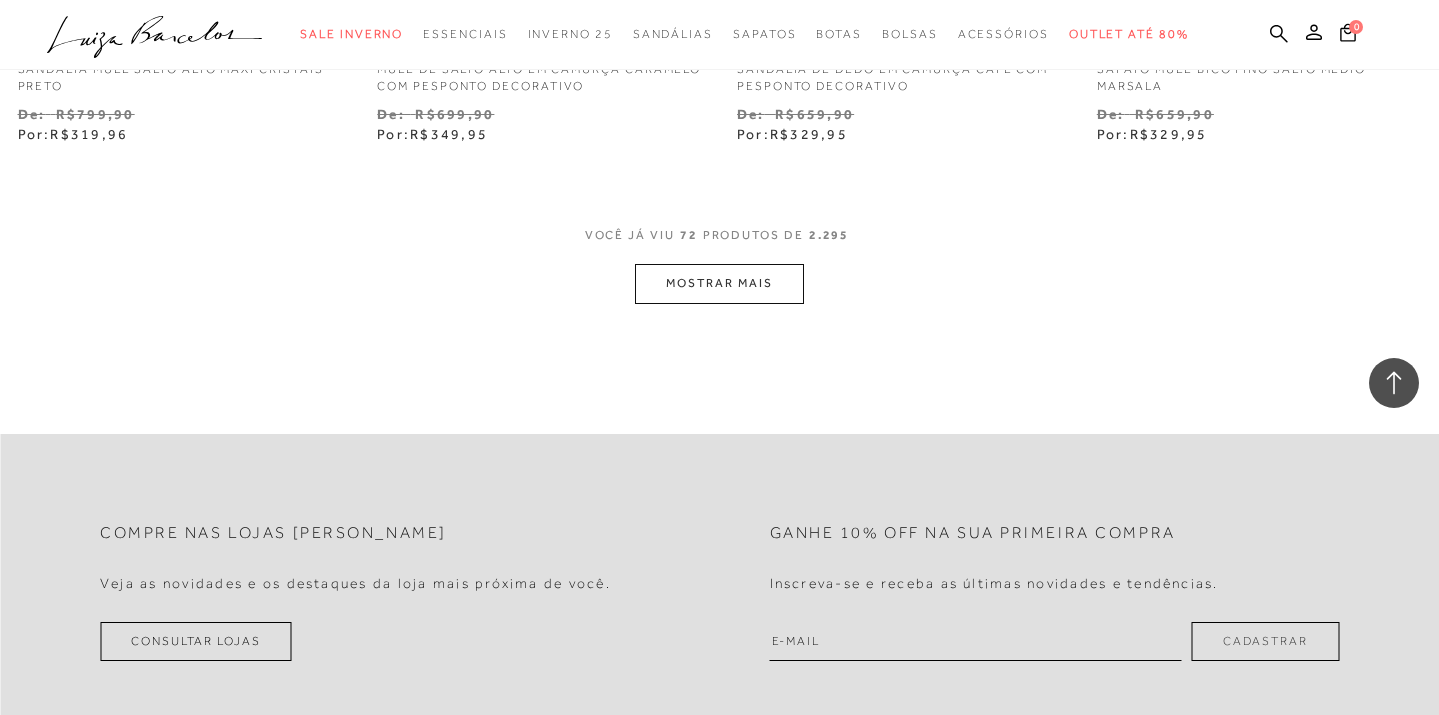 click on "MOSTRAR MAIS" at bounding box center (719, 283) 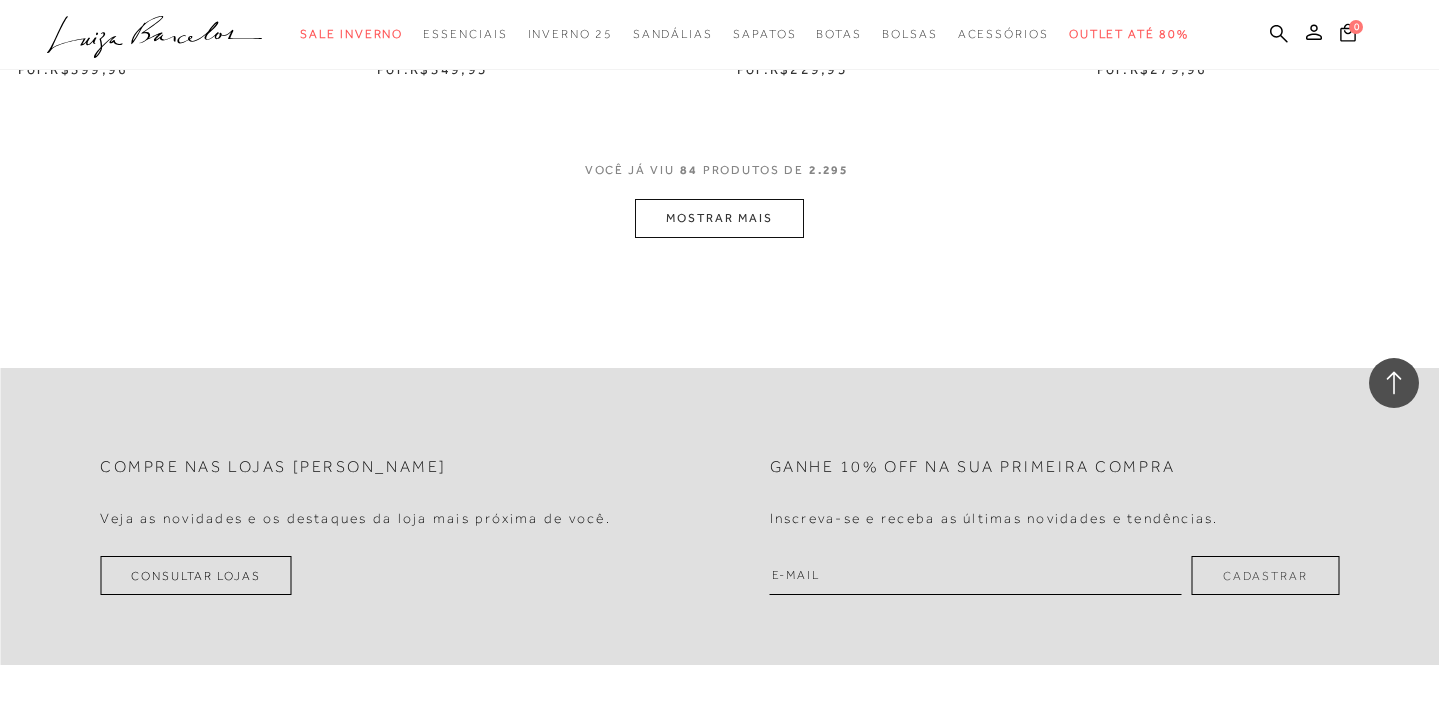 scroll, scrollTop: 14449, scrollLeft: 0, axis: vertical 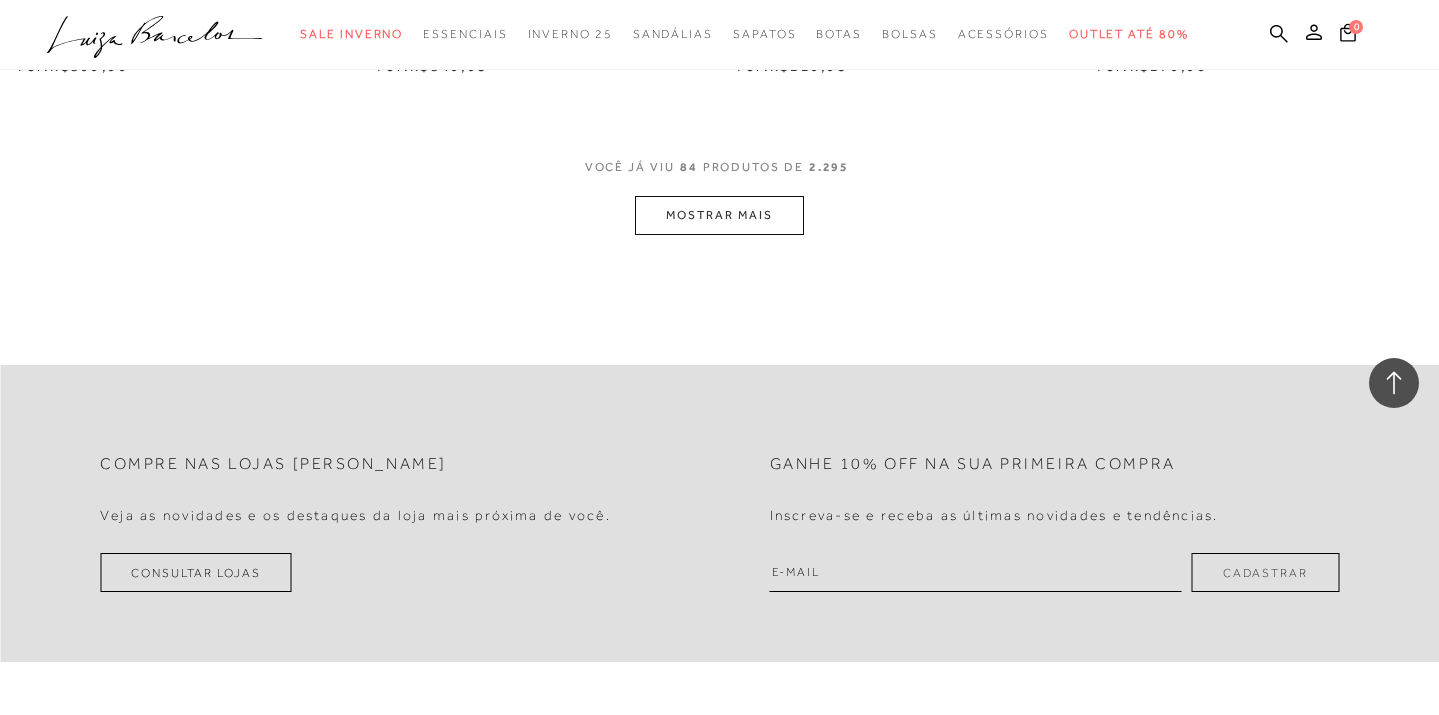 click on "MOSTRAR MAIS" at bounding box center (719, 215) 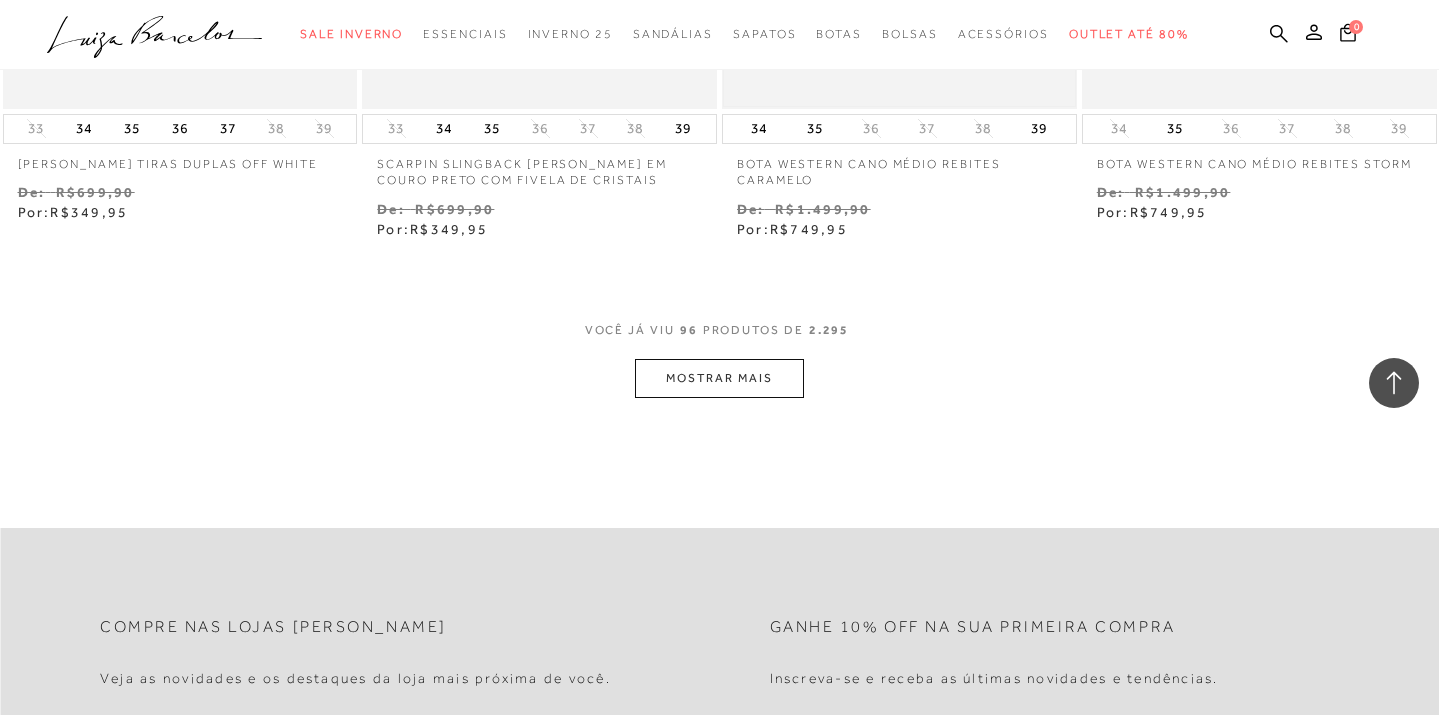 scroll, scrollTop: 16349, scrollLeft: 0, axis: vertical 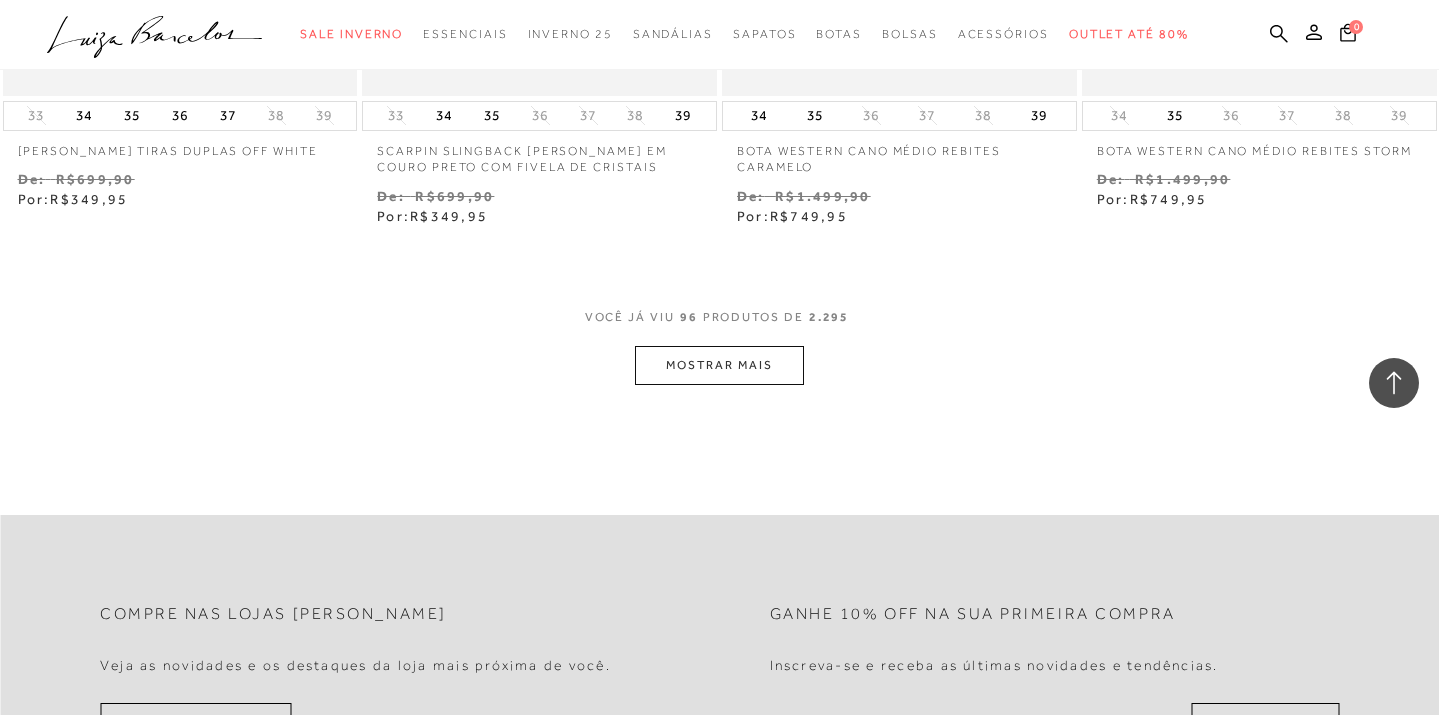 click on "MOSTRAR MAIS" at bounding box center [719, 365] 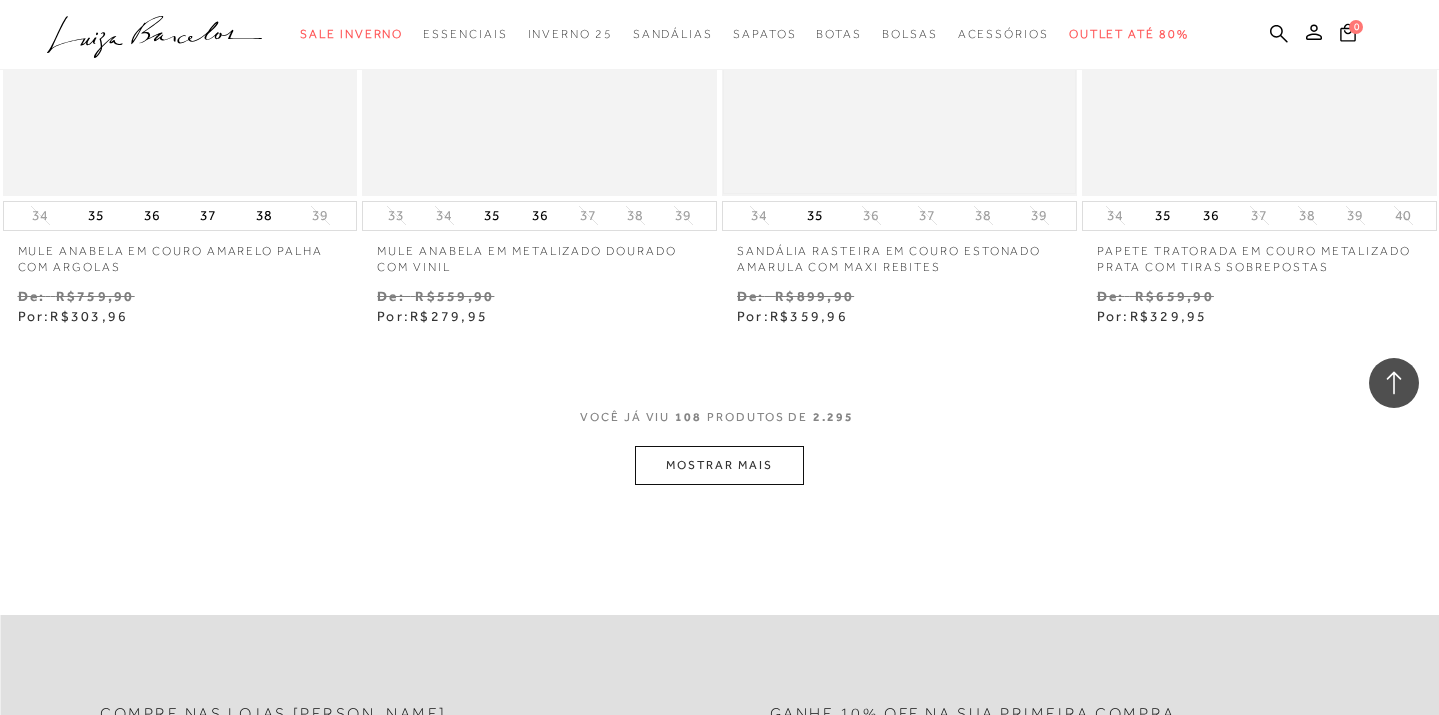 scroll, scrollTop: 18342, scrollLeft: 0, axis: vertical 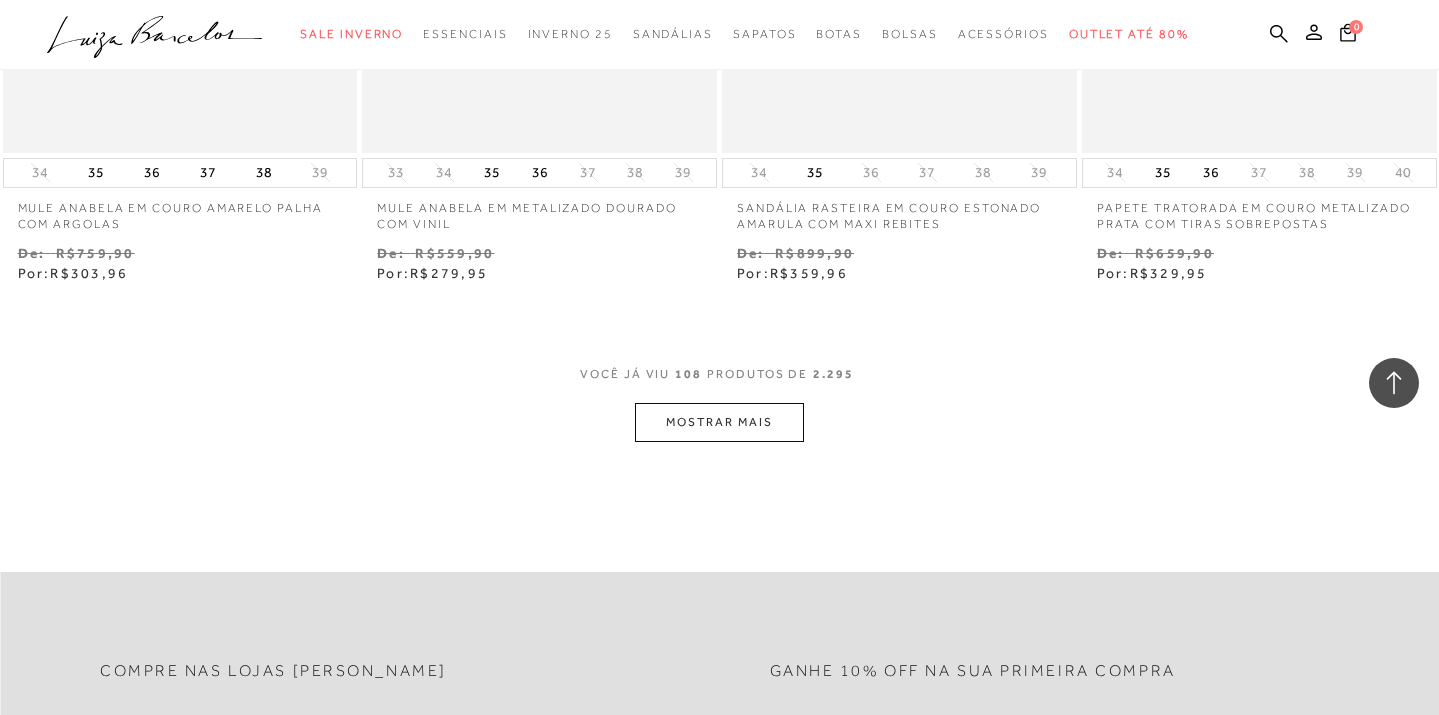 click on "Resultados da pesquisa
Outlet até 80%
Resultados: 97 - 108 (de 2.295)
Opções de exibição
2295
resultados encontrados
Ordenar Padrão 2 70%" at bounding box center [719, -8910] 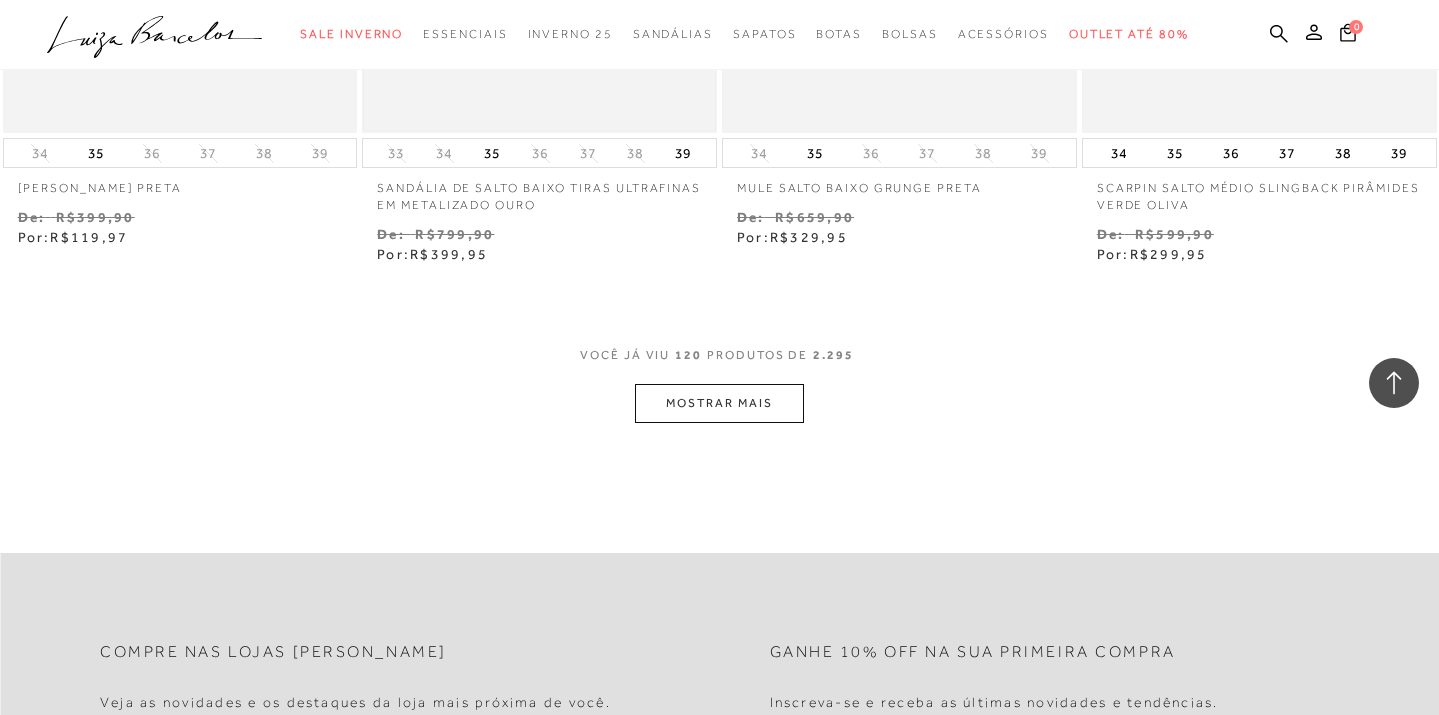 scroll, scrollTop: 20457, scrollLeft: 0, axis: vertical 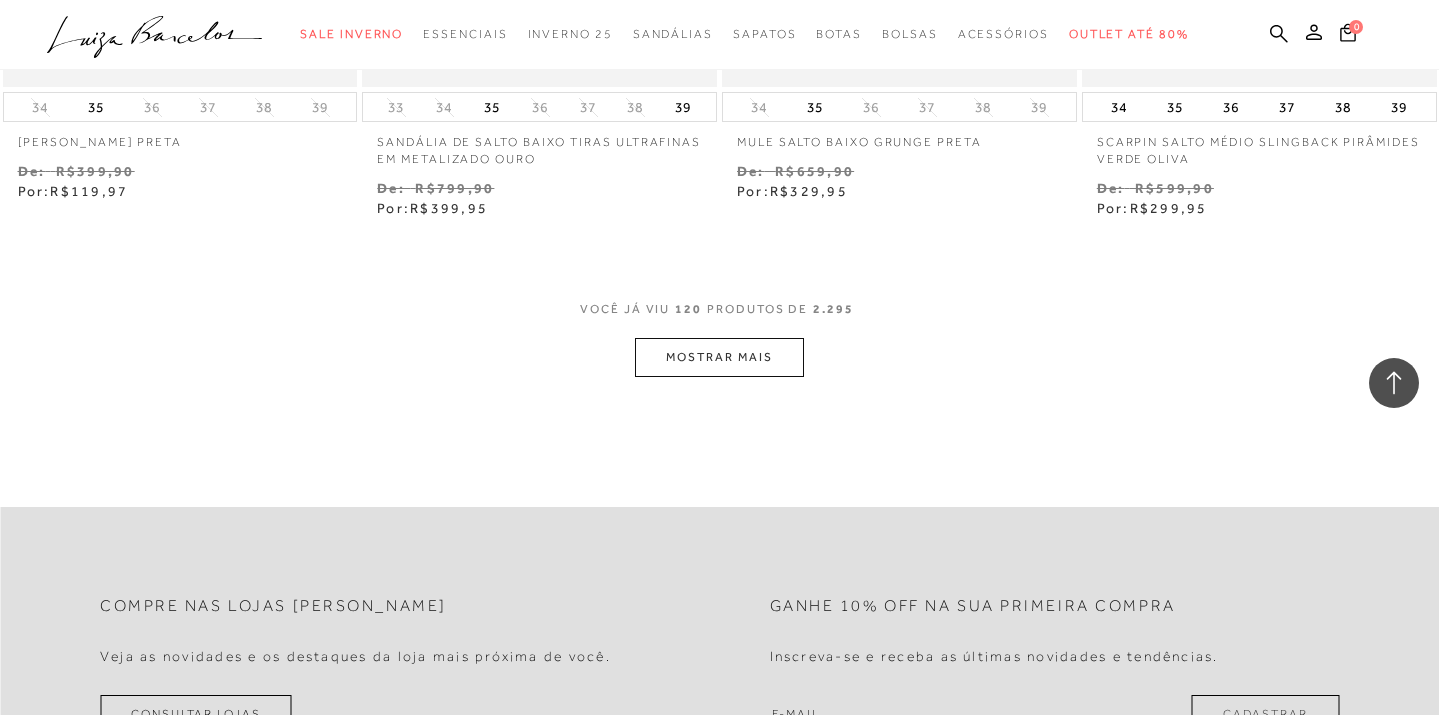 click on "MOSTRAR MAIS" at bounding box center (719, 357) 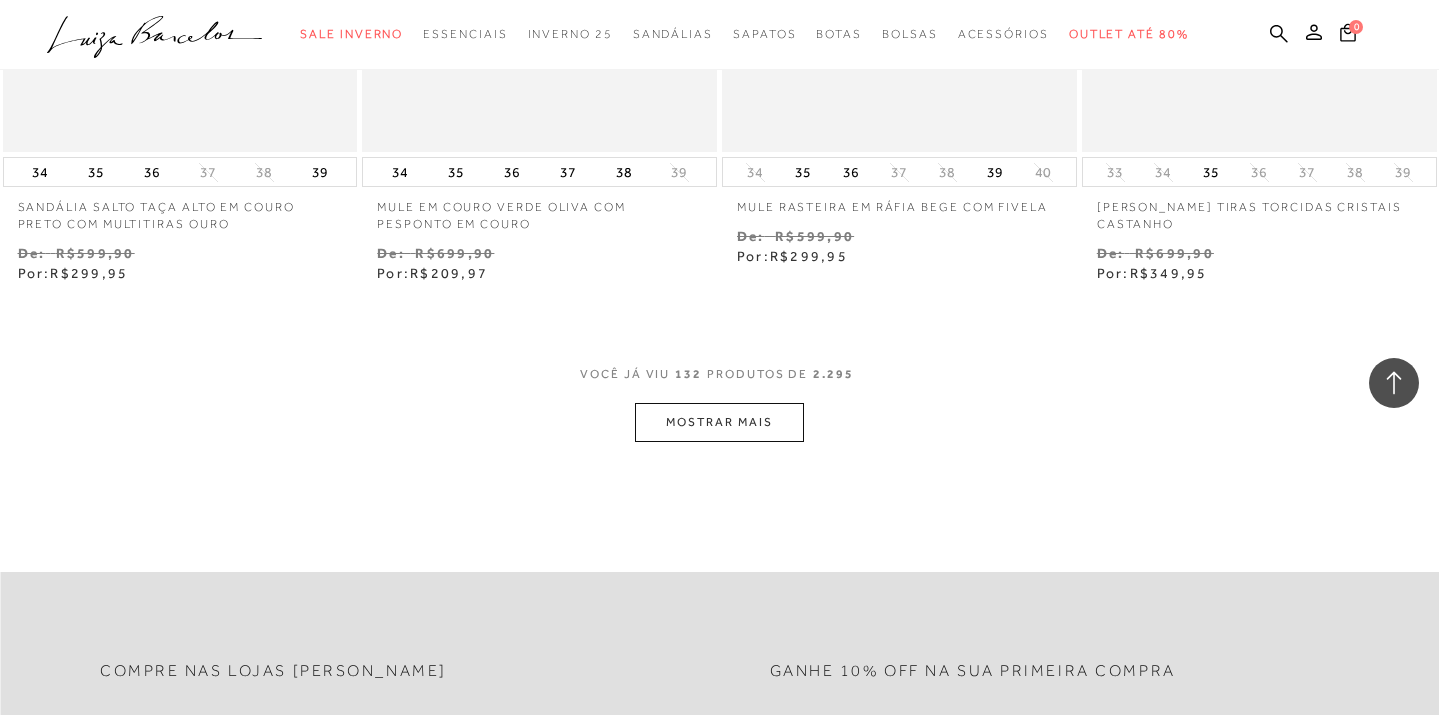 scroll, scrollTop: 22465, scrollLeft: 0, axis: vertical 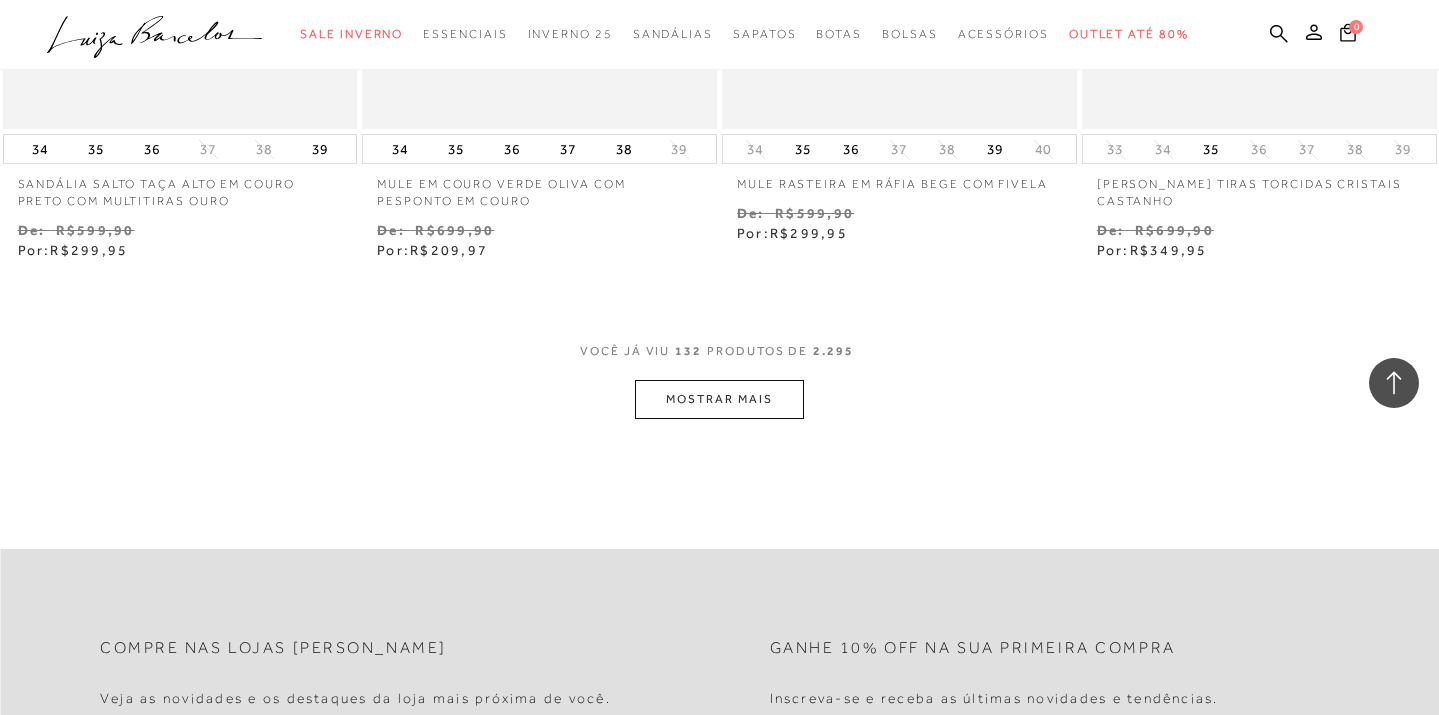 click on "MOSTRAR MAIS" at bounding box center (719, 399) 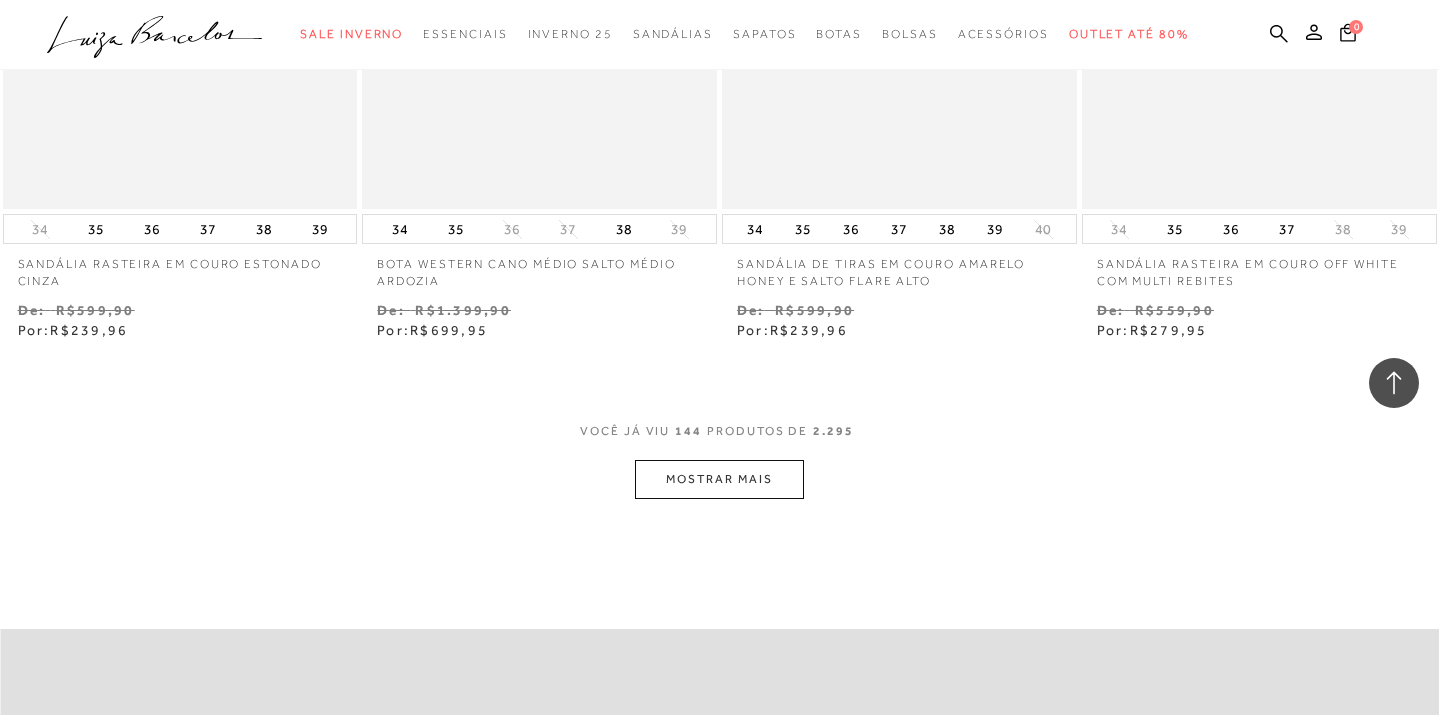scroll, scrollTop: 24460, scrollLeft: 0, axis: vertical 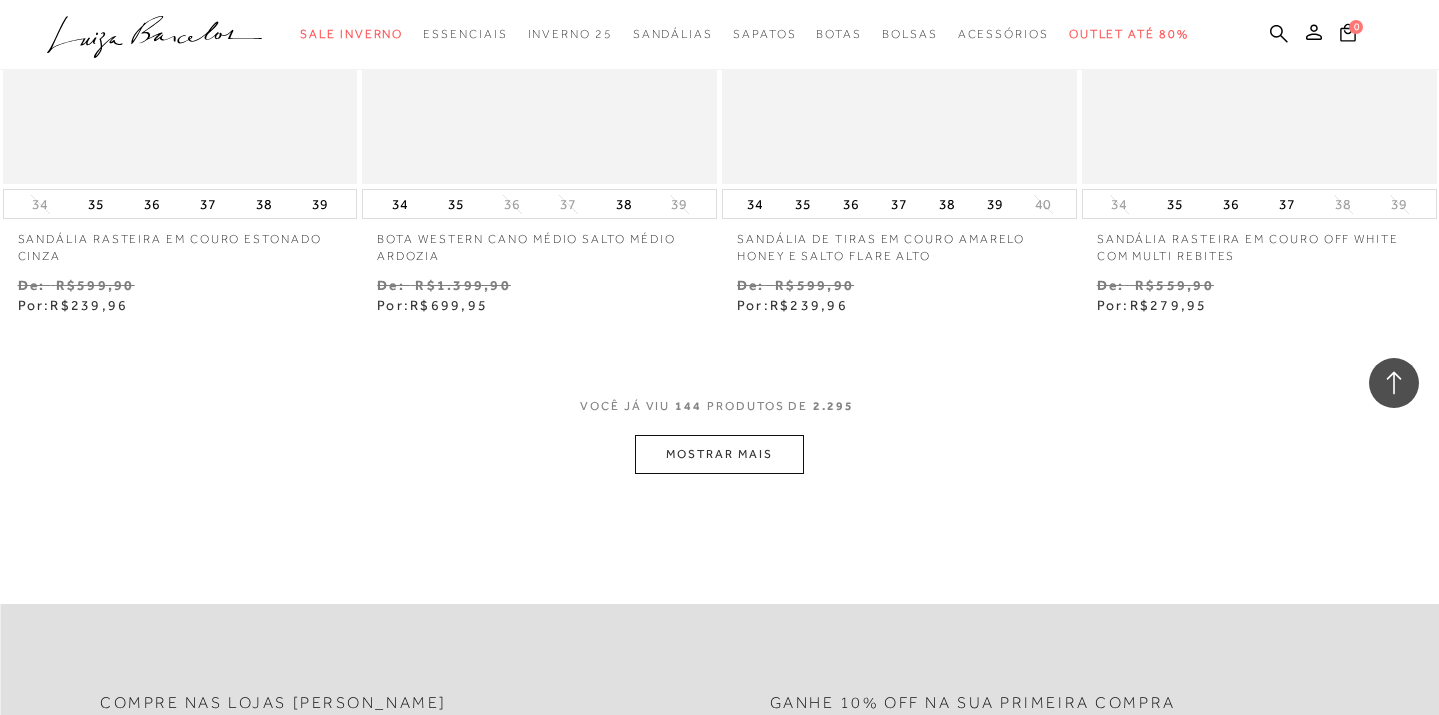 click on "MOSTRAR MAIS" at bounding box center (719, 454) 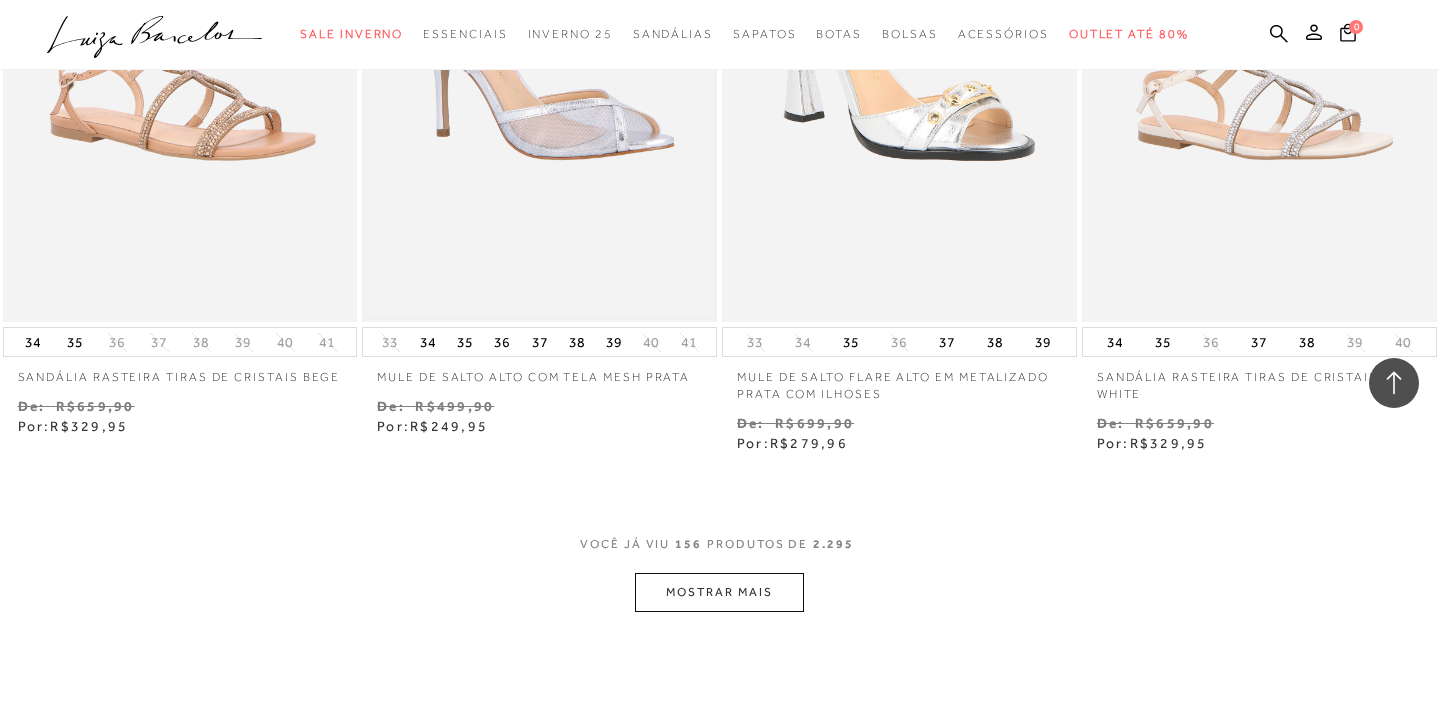 scroll, scrollTop: 26385, scrollLeft: 0, axis: vertical 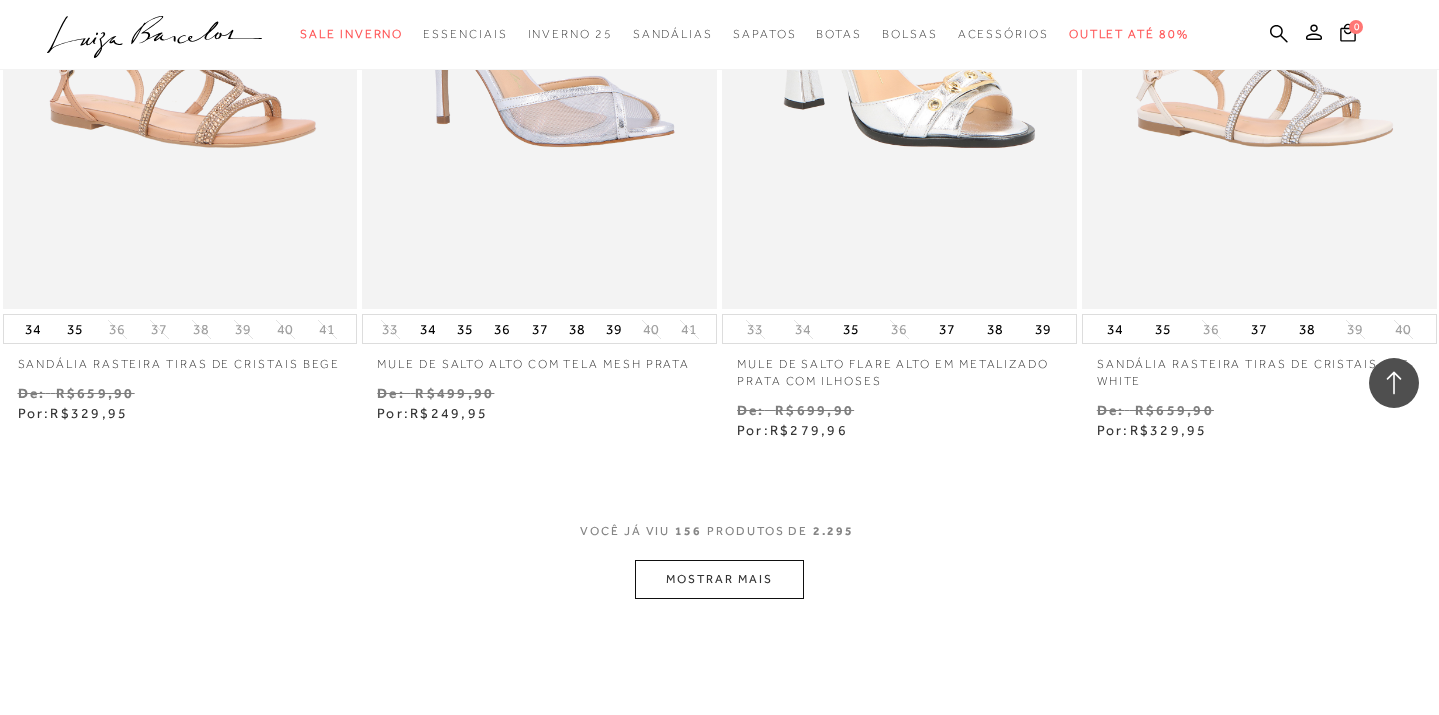 click on "MOSTRAR MAIS" at bounding box center (719, 579) 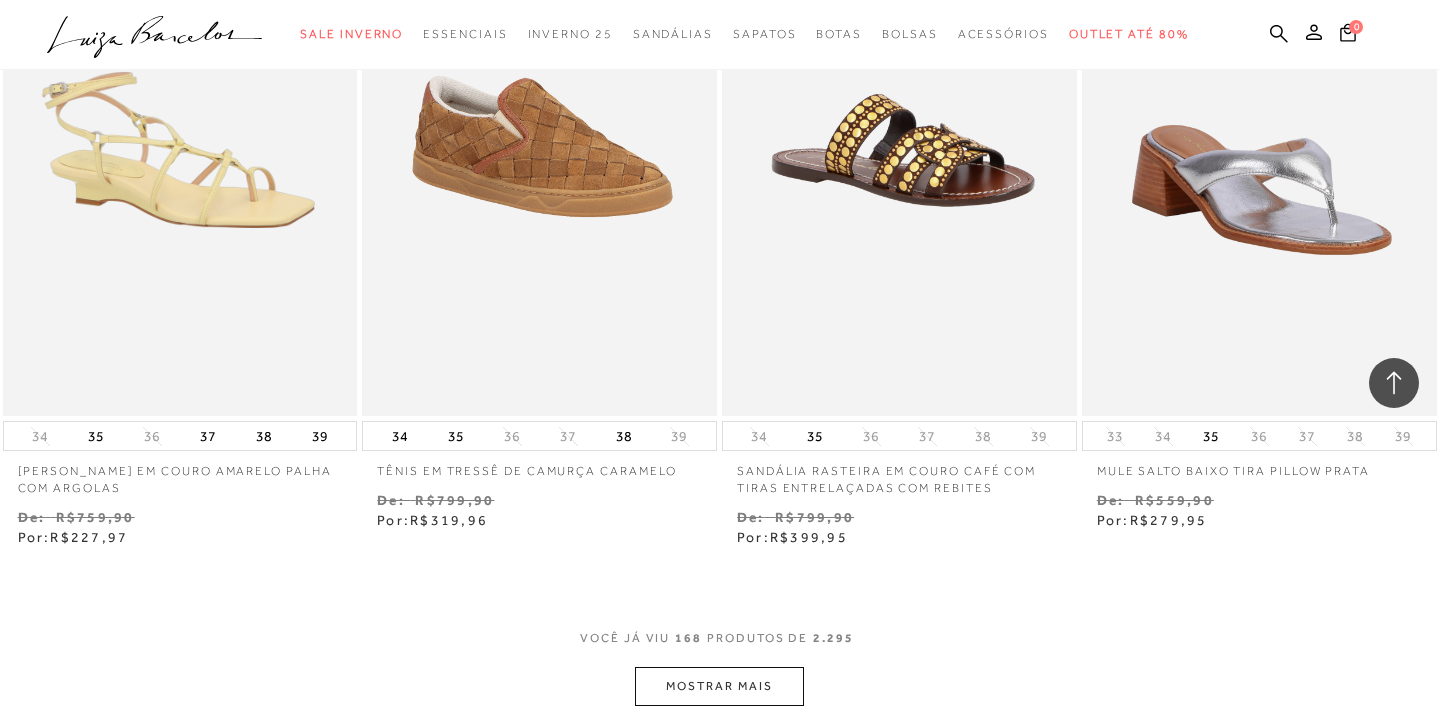 scroll, scrollTop: 28355, scrollLeft: 0, axis: vertical 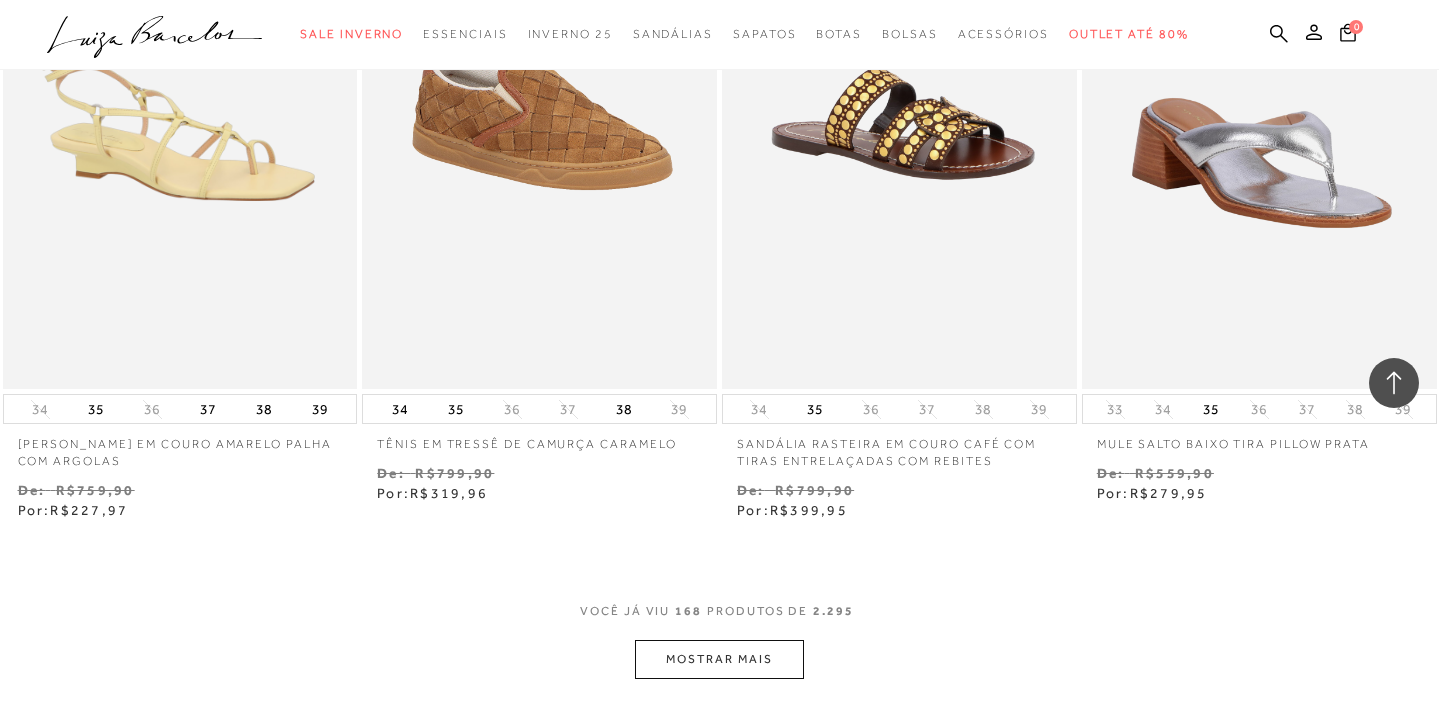 click on "MOSTRAR MAIS" at bounding box center (719, 659) 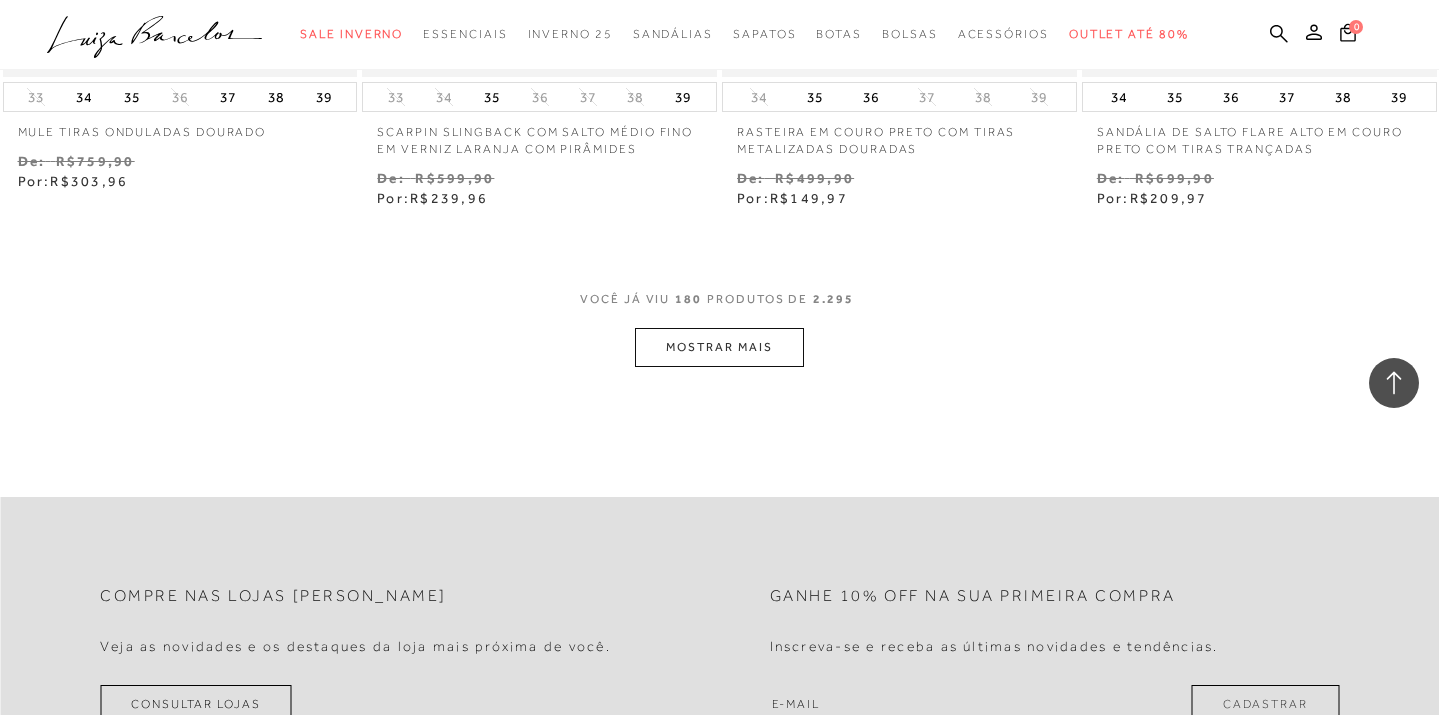 scroll, scrollTop: 30716, scrollLeft: 0, axis: vertical 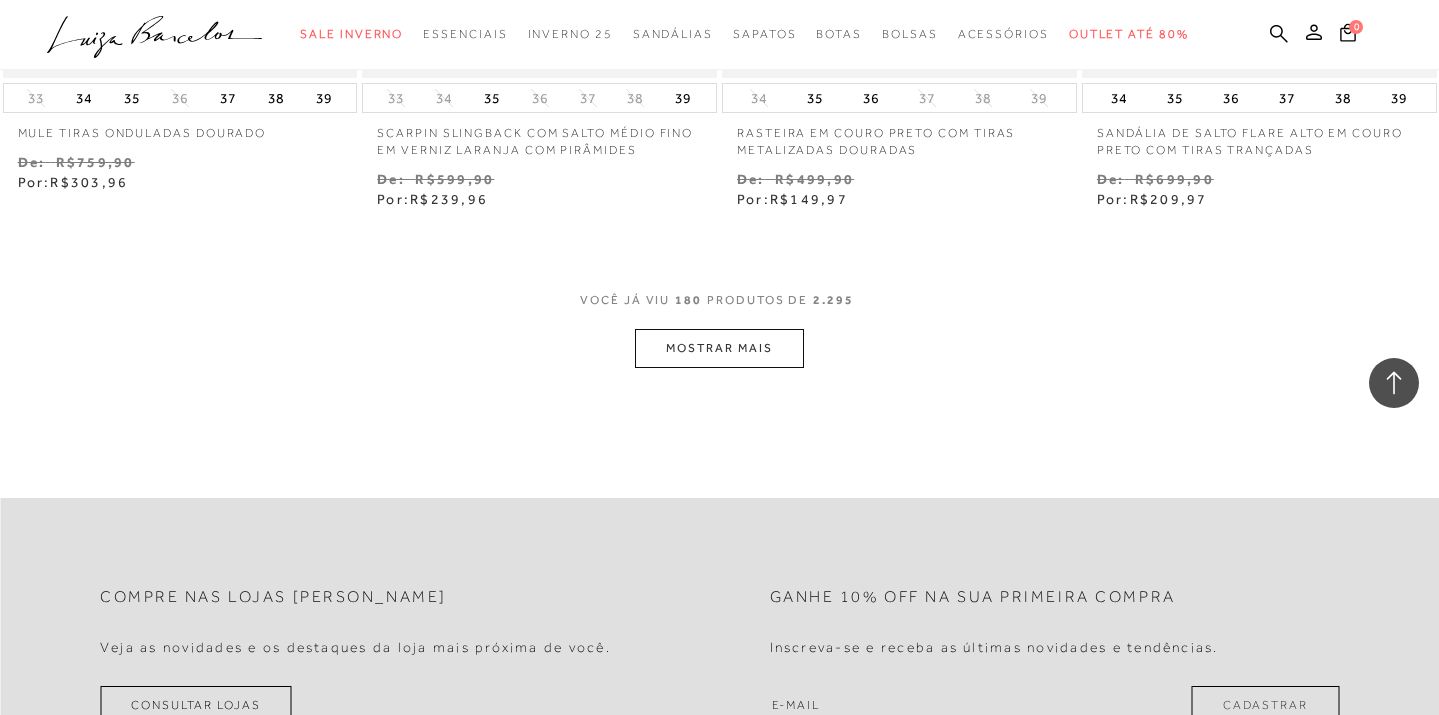click on "MOSTRAR MAIS" at bounding box center [719, 348] 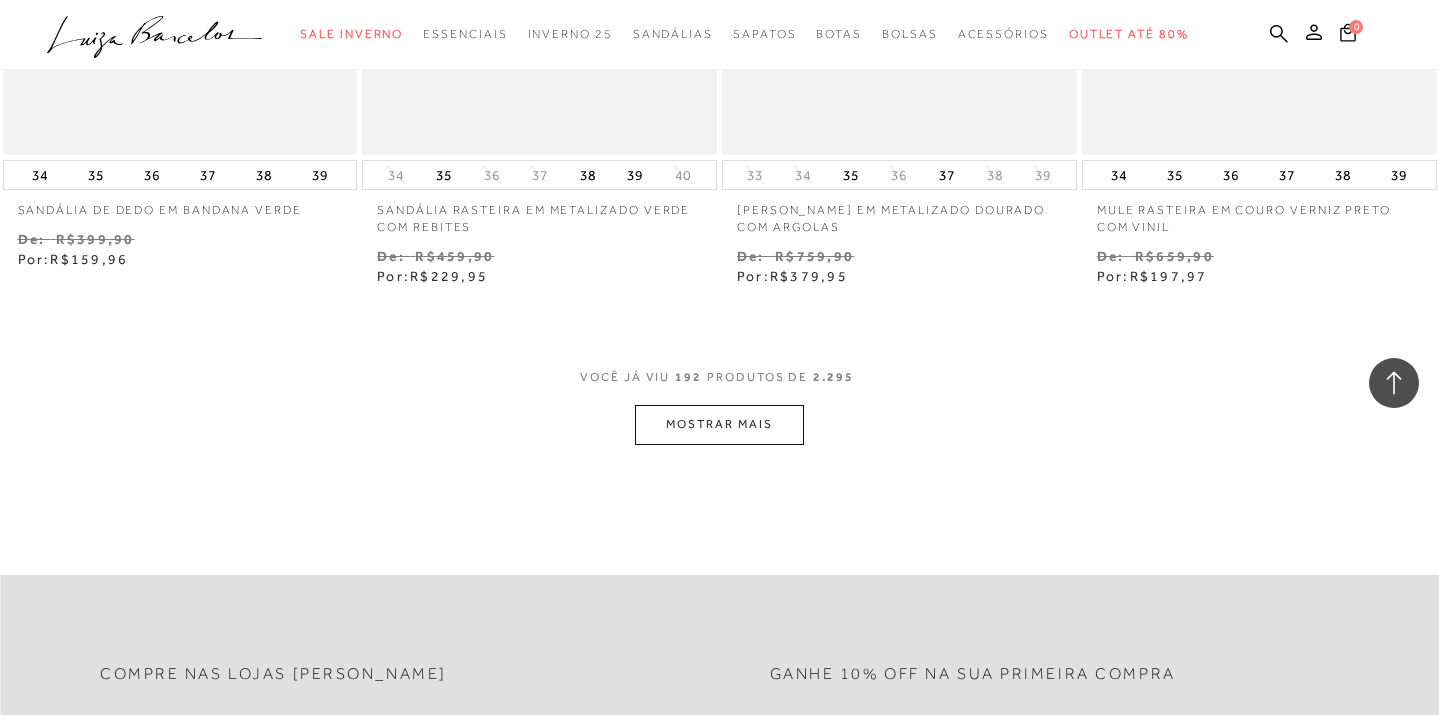 scroll, scrollTop: 32714, scrollLeft: 0, axis: vertical 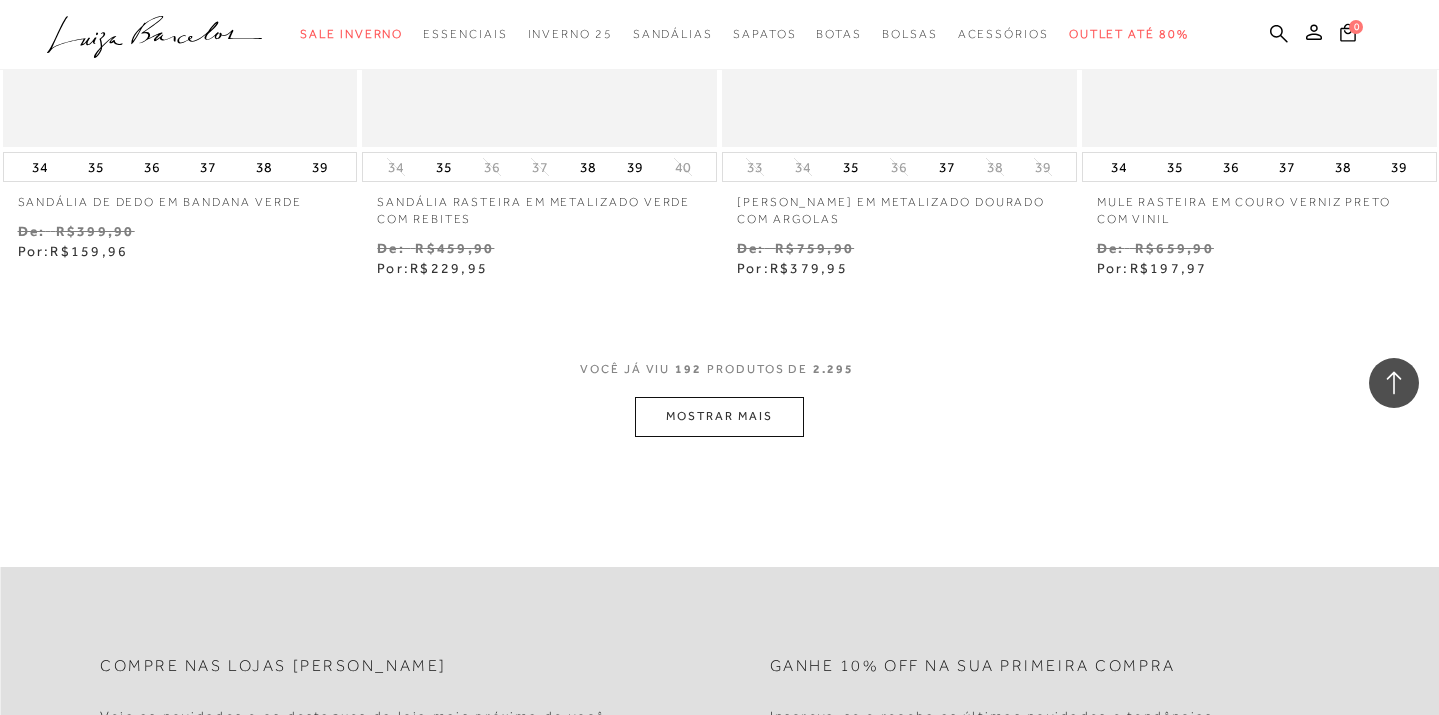 click on "MOSTRAR MAIS" at bounding box center (719, 416) 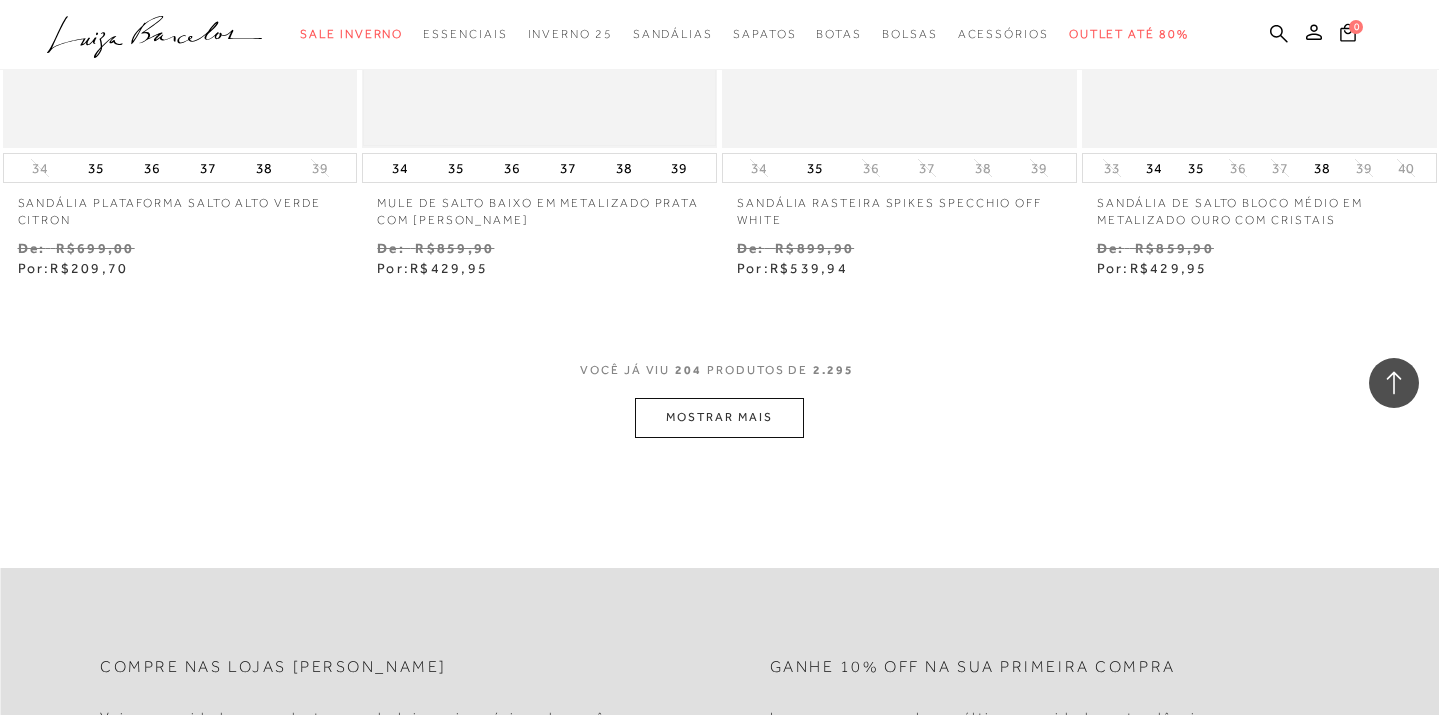 scroll, scrollTop: 34834, scrollLeft: 0, axis: vertical 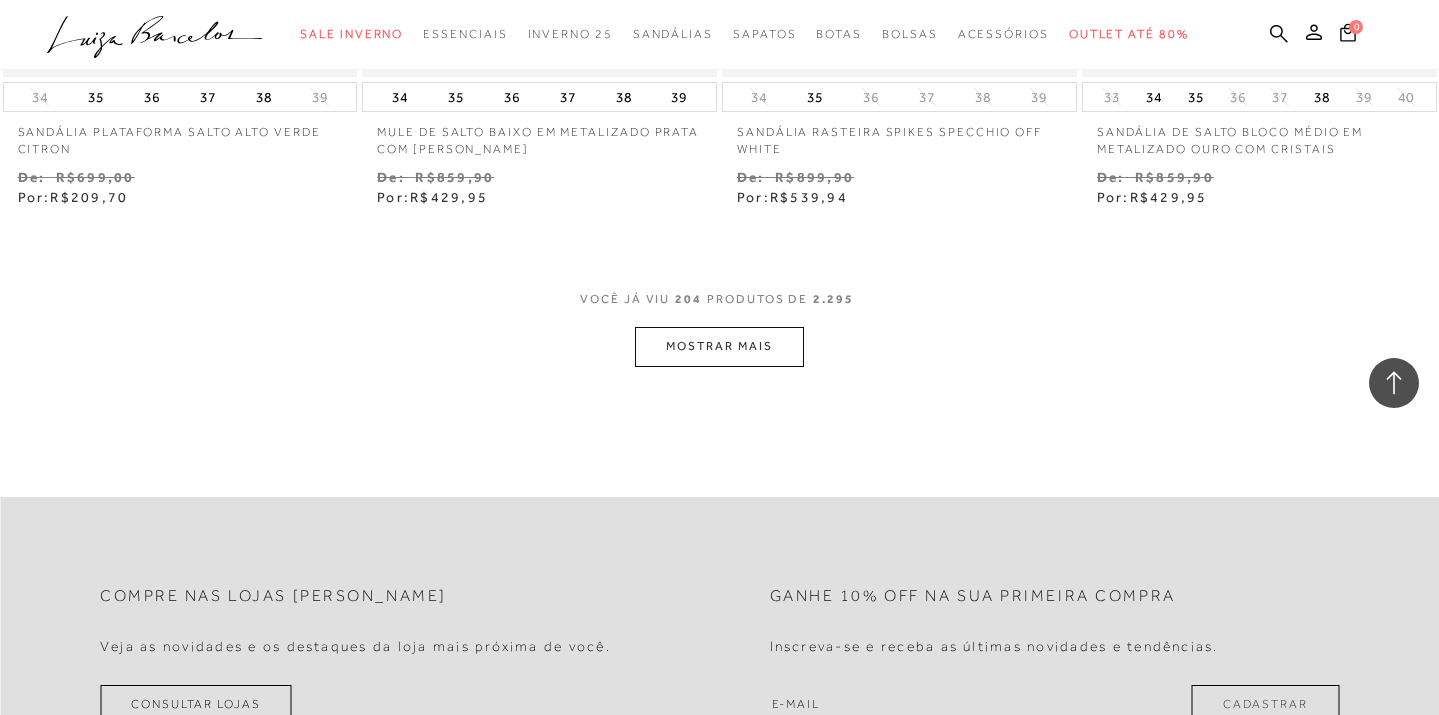 click on "MOSTRAR MAIS" at bounding box center (719, 346) 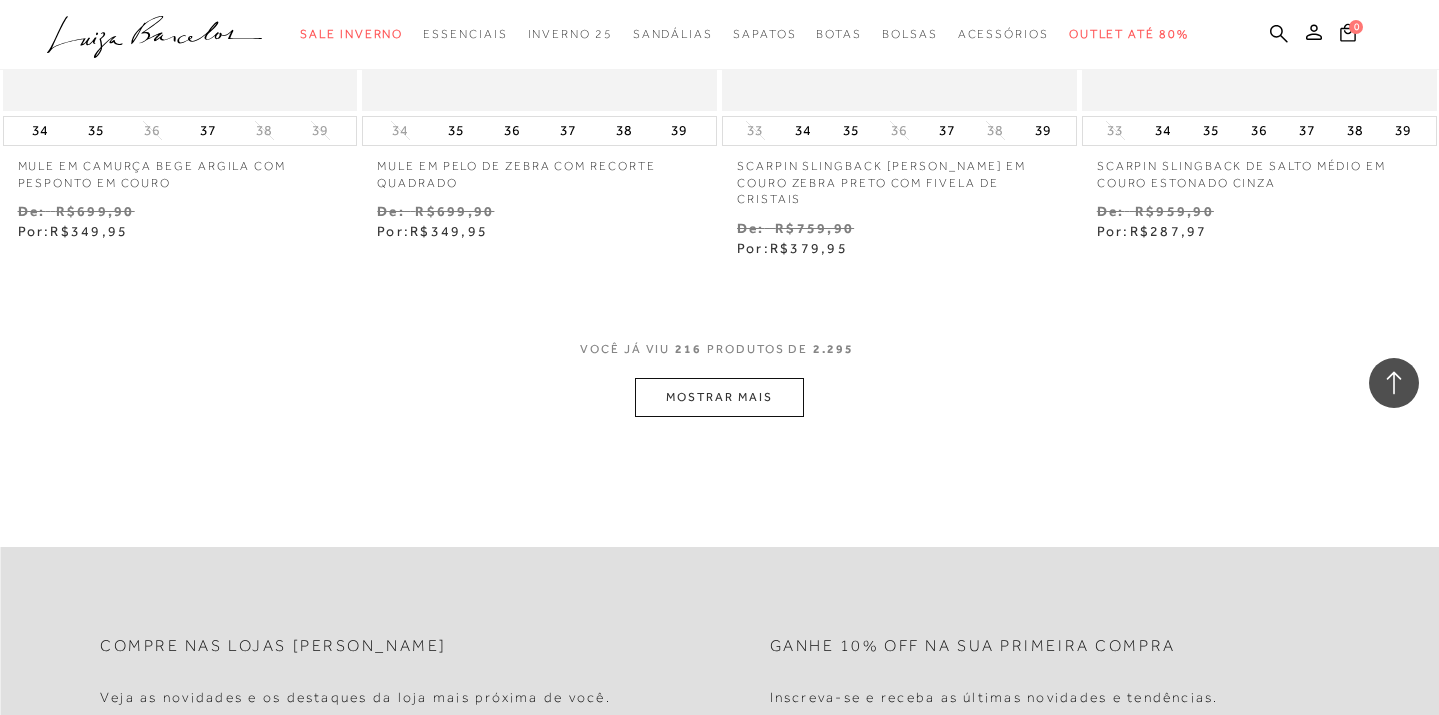 scroll, scrollTop: 36887, scrollLeft: 0, axis: vertical 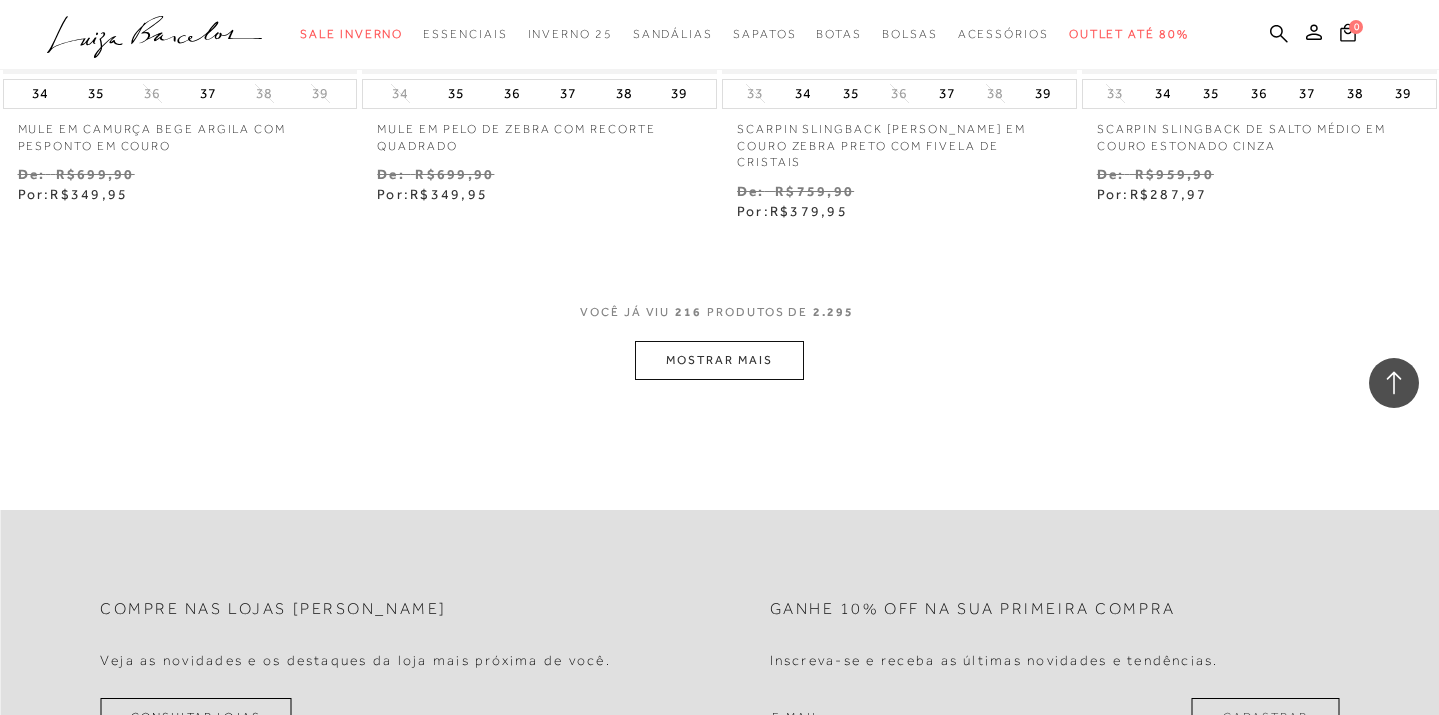 click on "MOSTRAR MAIS" at bounding box center (719, 360) 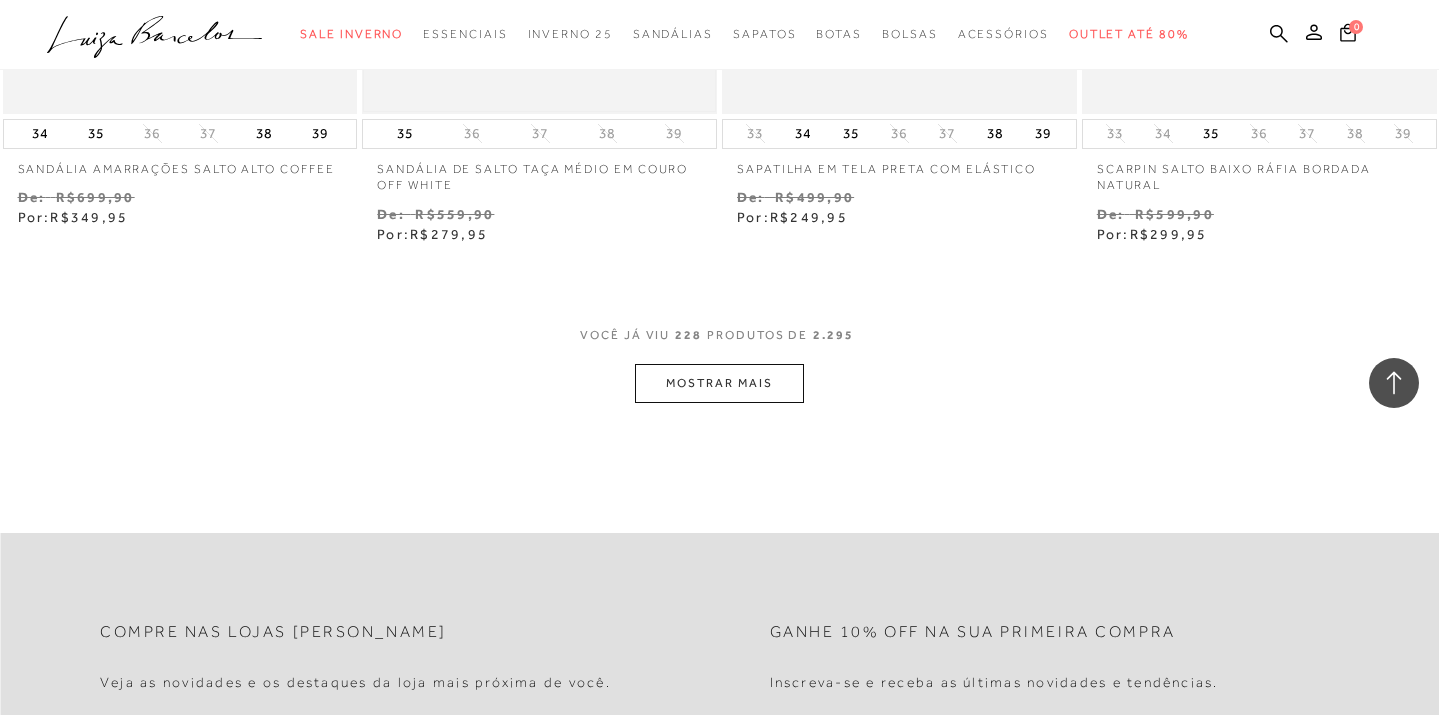 scroll, scrollTop: 38925, scrollLeft: 0, axis: vertical 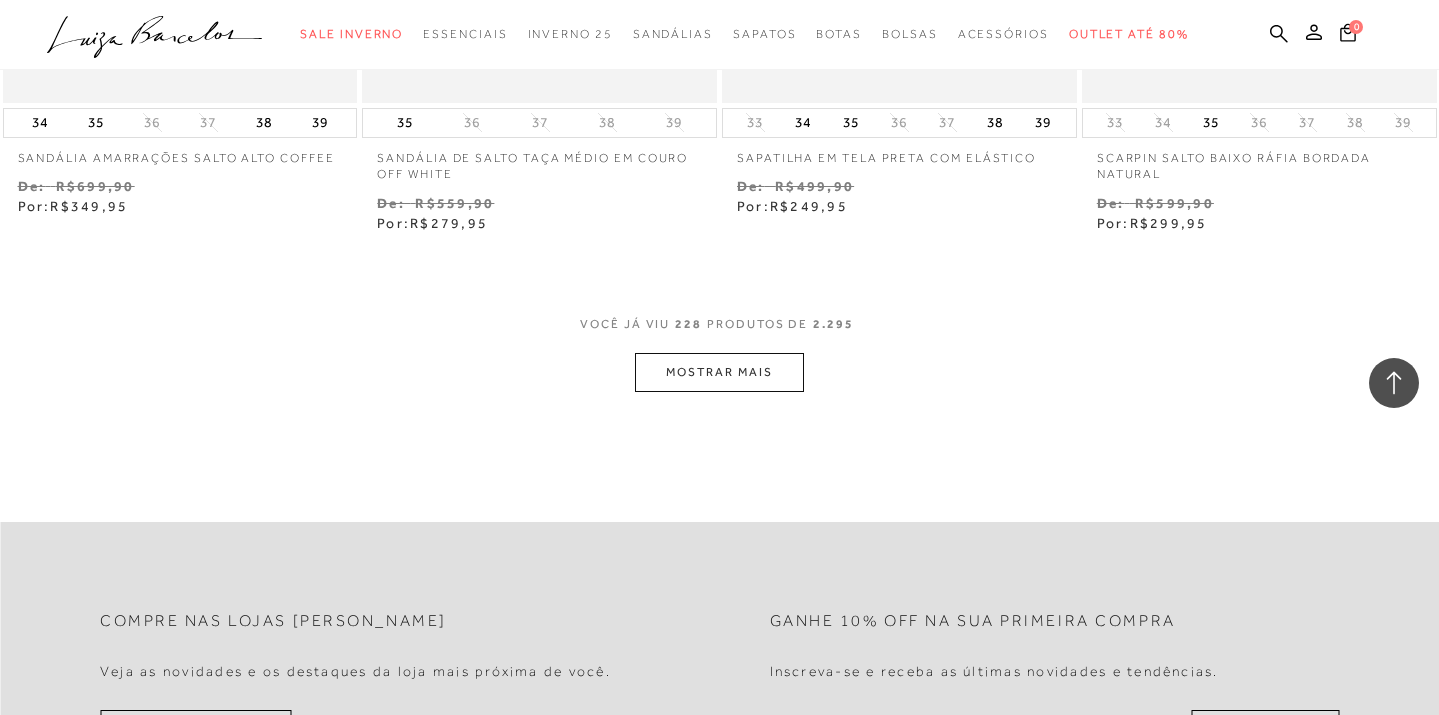 click on "MOSTRAR MAIS" at bounding box center [719, 372] 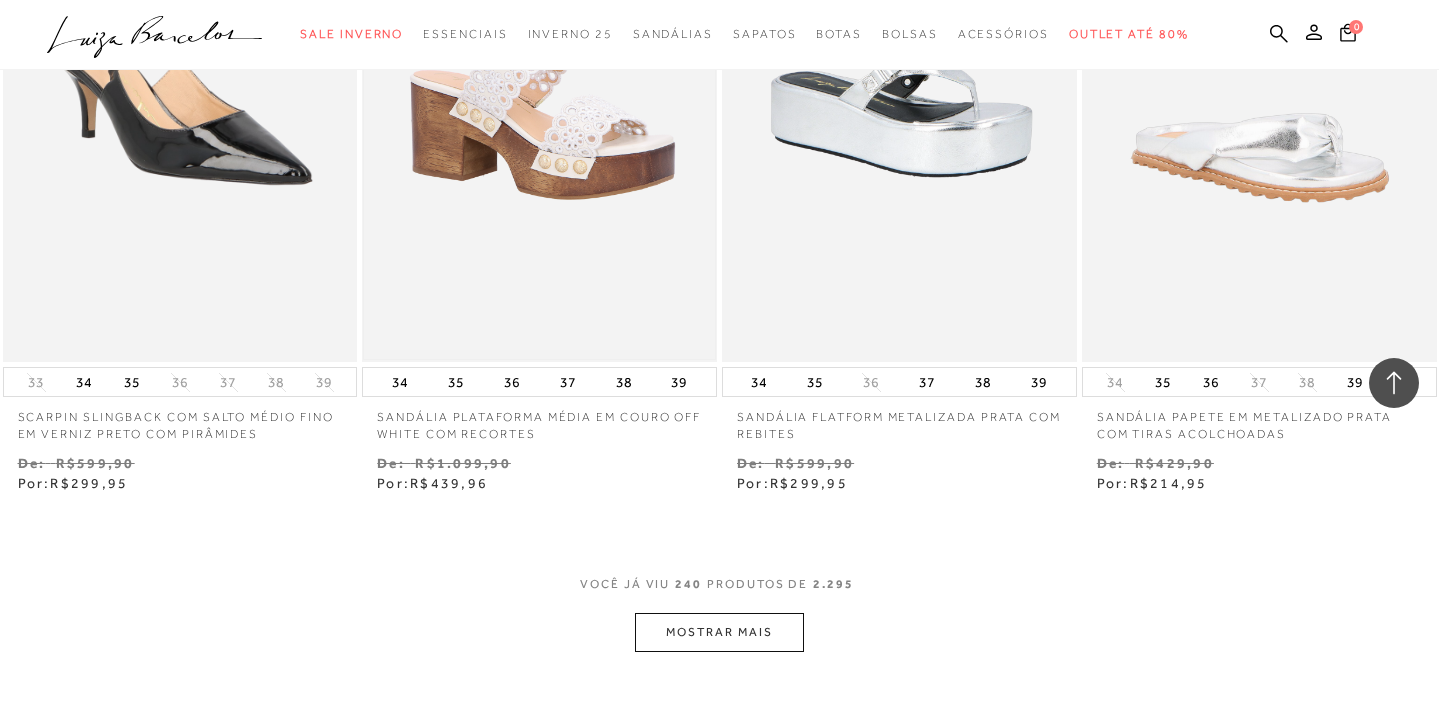 scroll, scrollTop: 40716, scrollLeft: 0, axis: vertical 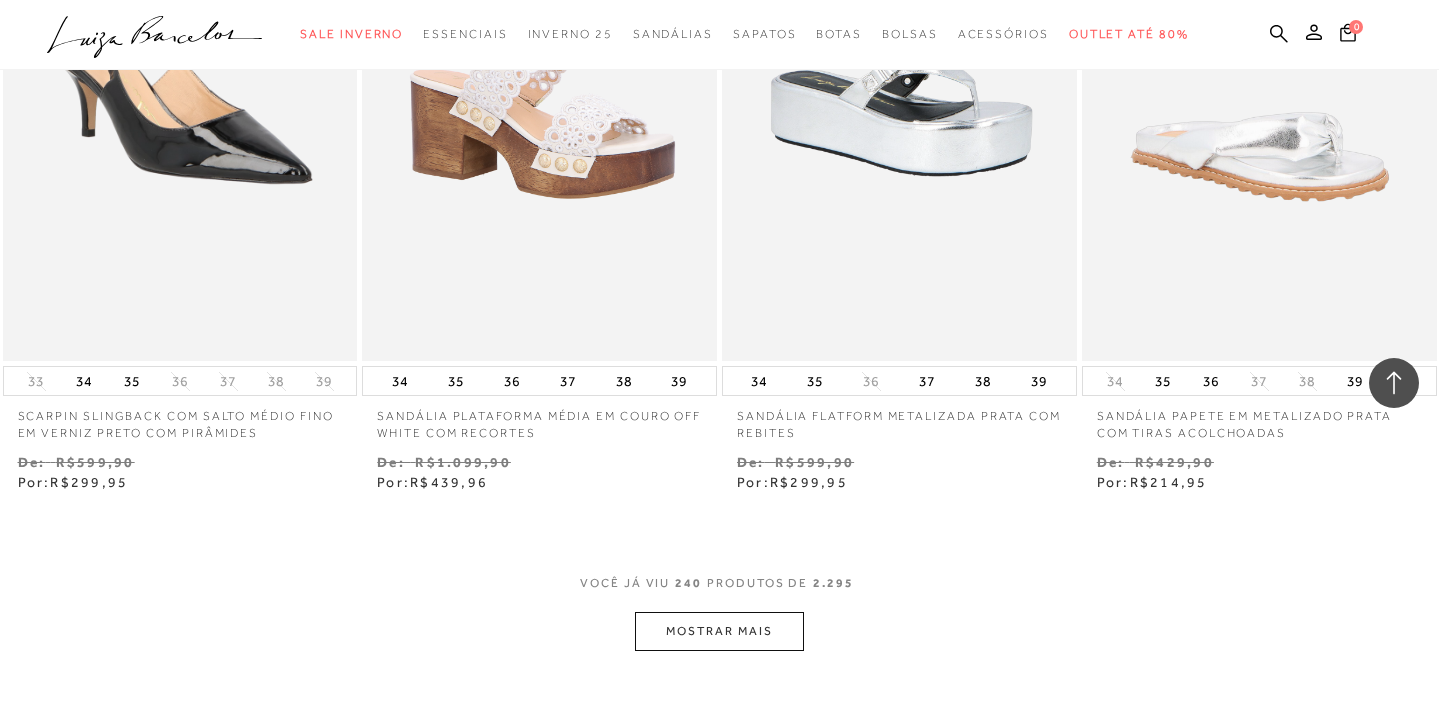 click on "MOSTRAR MAIS" at bounding box center [719, 631] 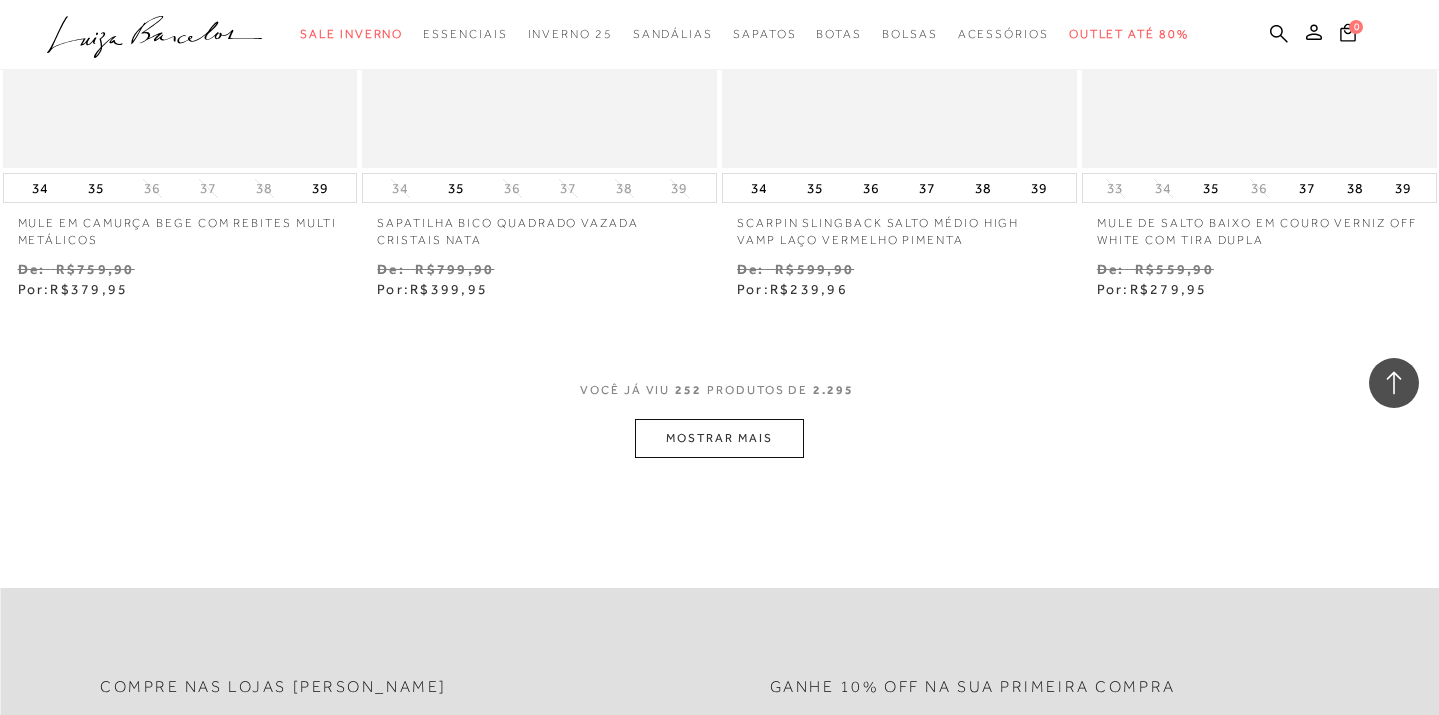 scroll, scrollTop: 43002, scrollLeft: 0, axis: vertical 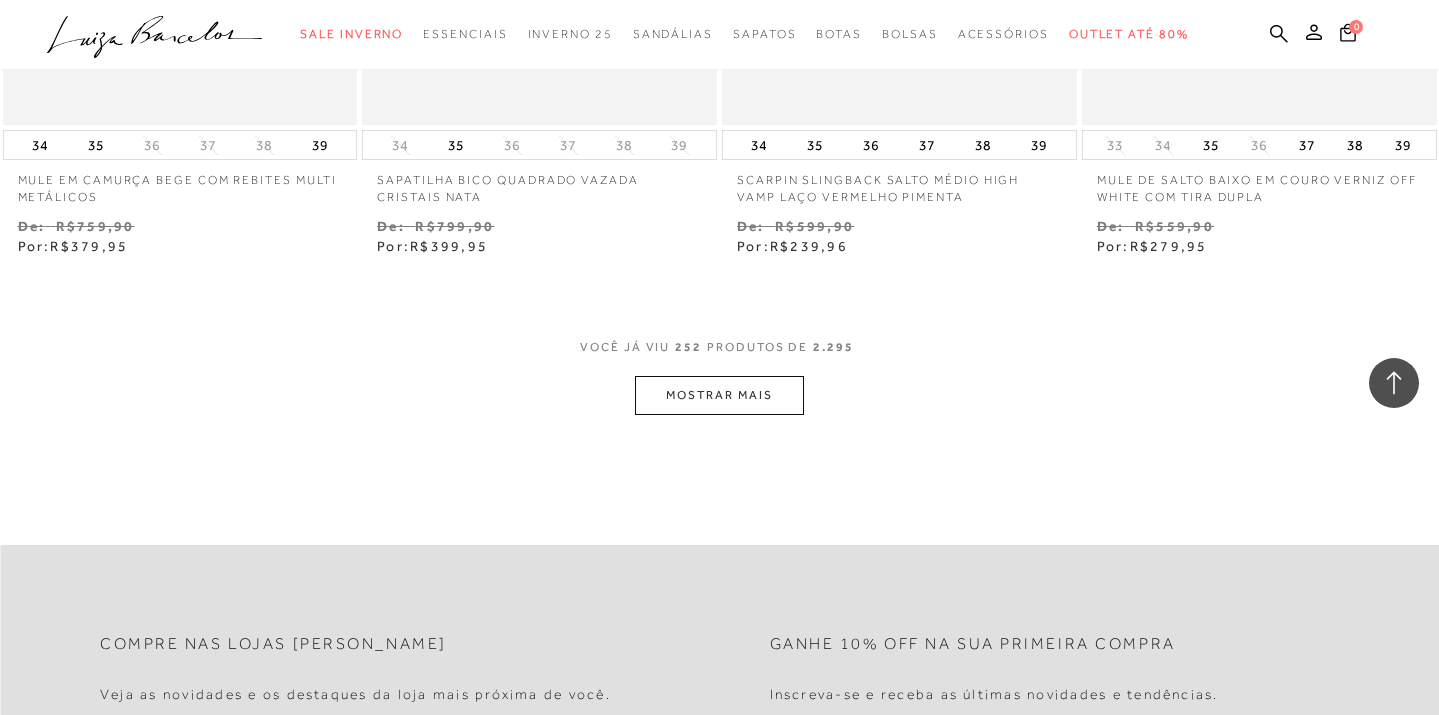 click on "Resultados da pesquisa
Outlet até 80%
Resultados: 241 - 252 (de 2.295)
Opções de exibição
2295
resultados encontrados
Ordenar Padrão 2 70%" at bounding box center (719, -21253) 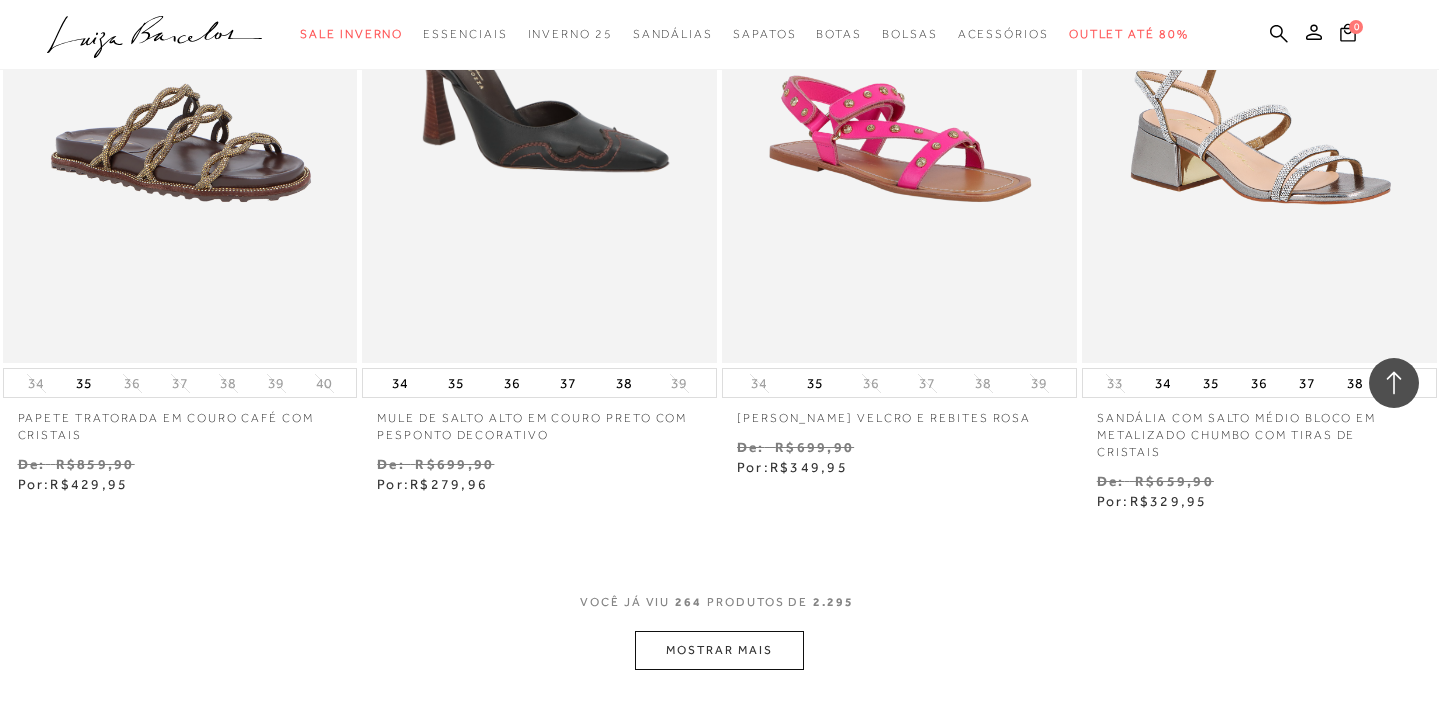 scroll, scrollTop: 44814, scrollLeft: 0, axis: vertical 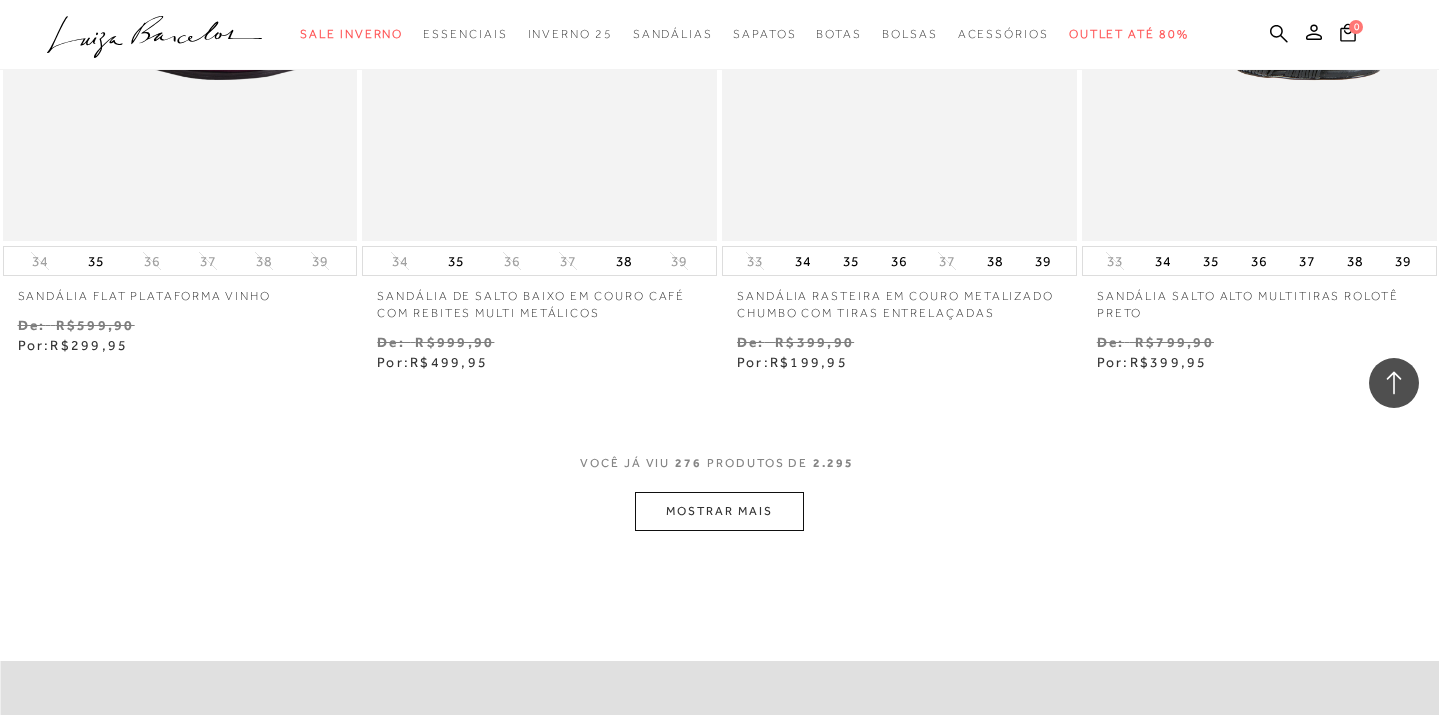 click on "276" at bounding box center (688, 473) 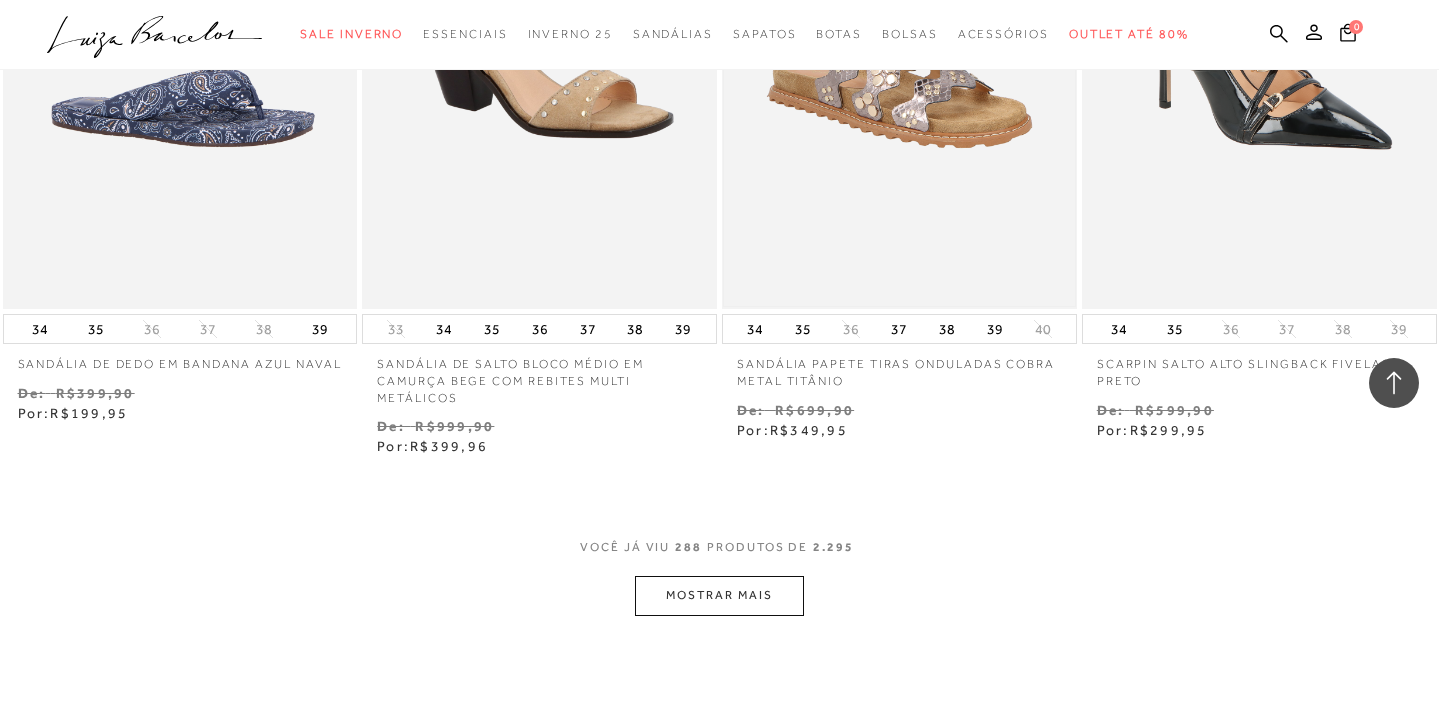 scroll, scrollTop: 48992, scrollLeft: 0, axis: vertical 